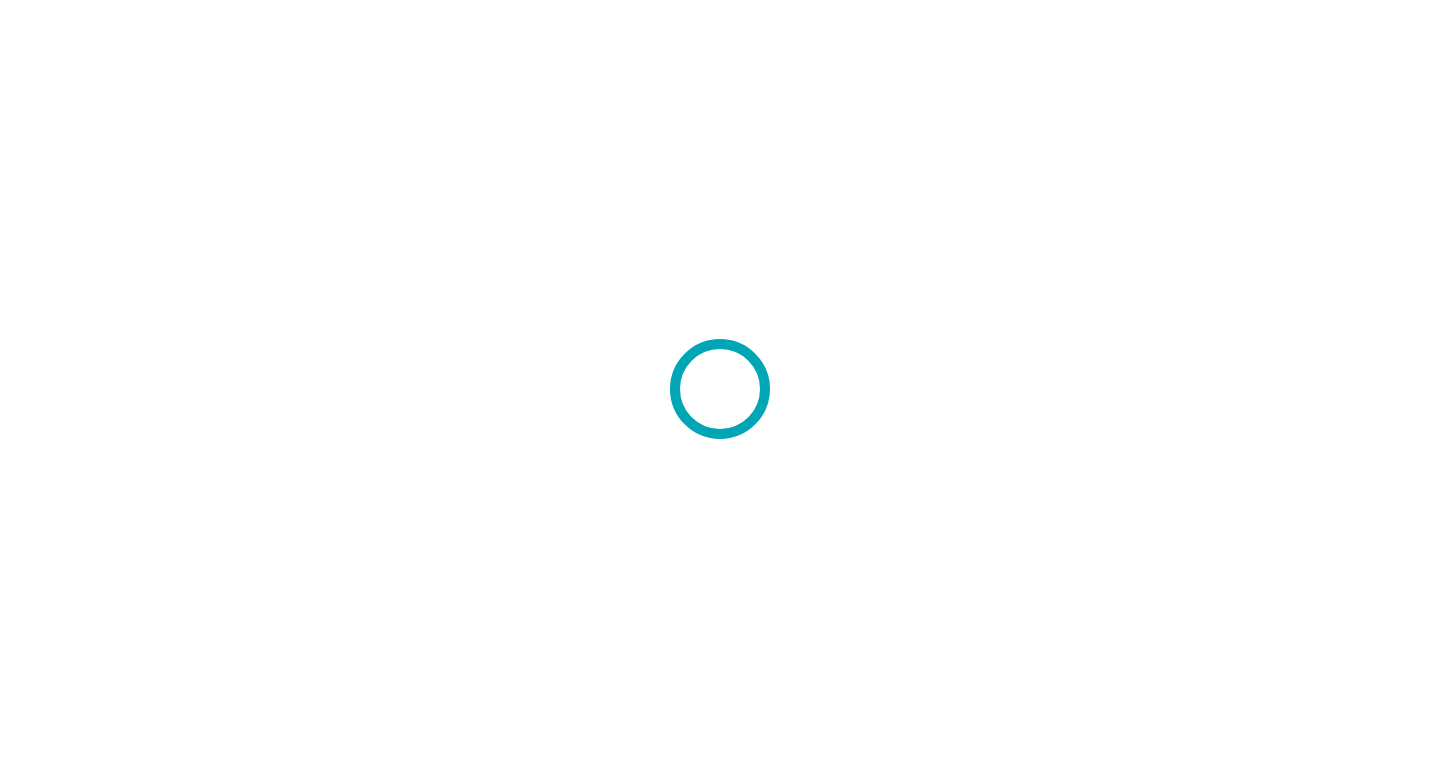 scroll, scrollTop: 0, scrollLeft: 0, axis: both 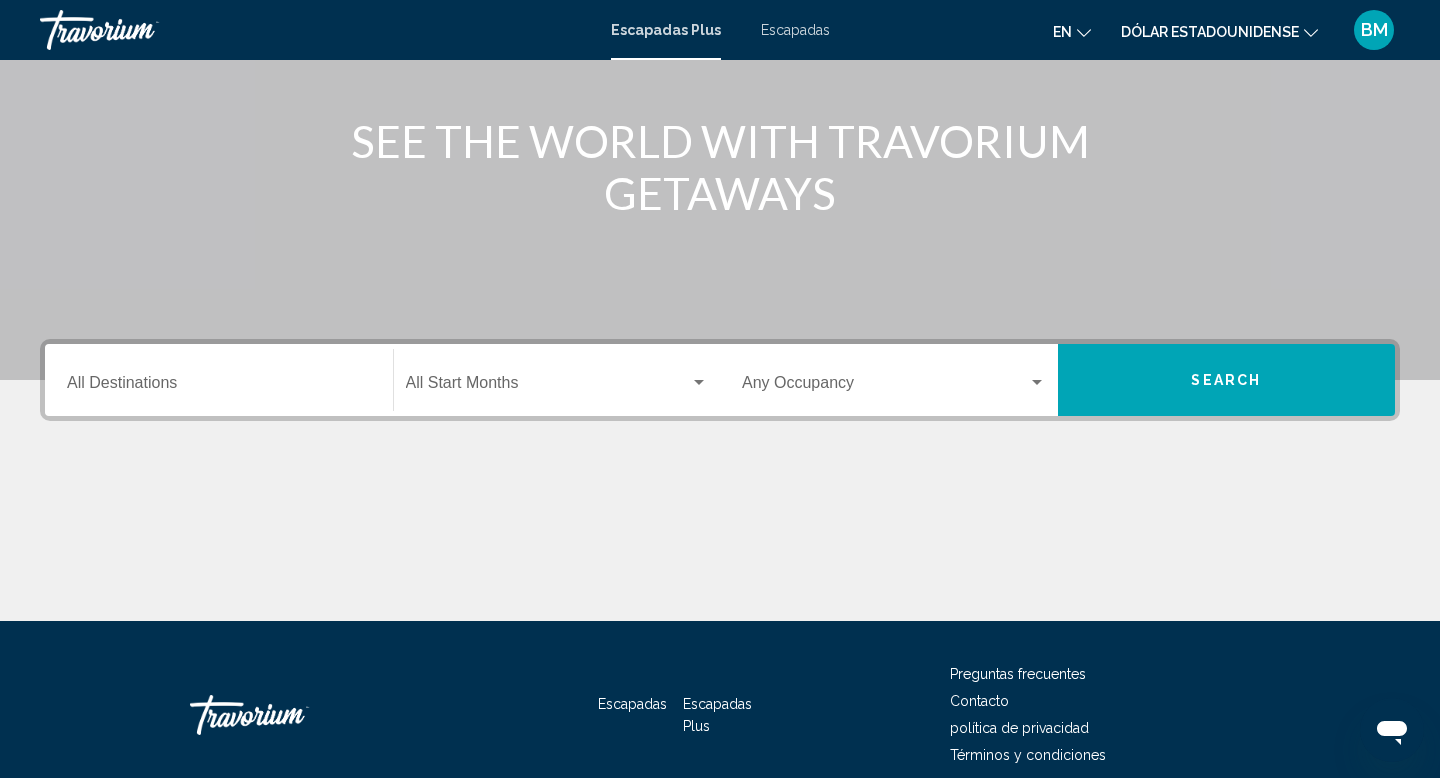 click at bounding box center [548, 387] 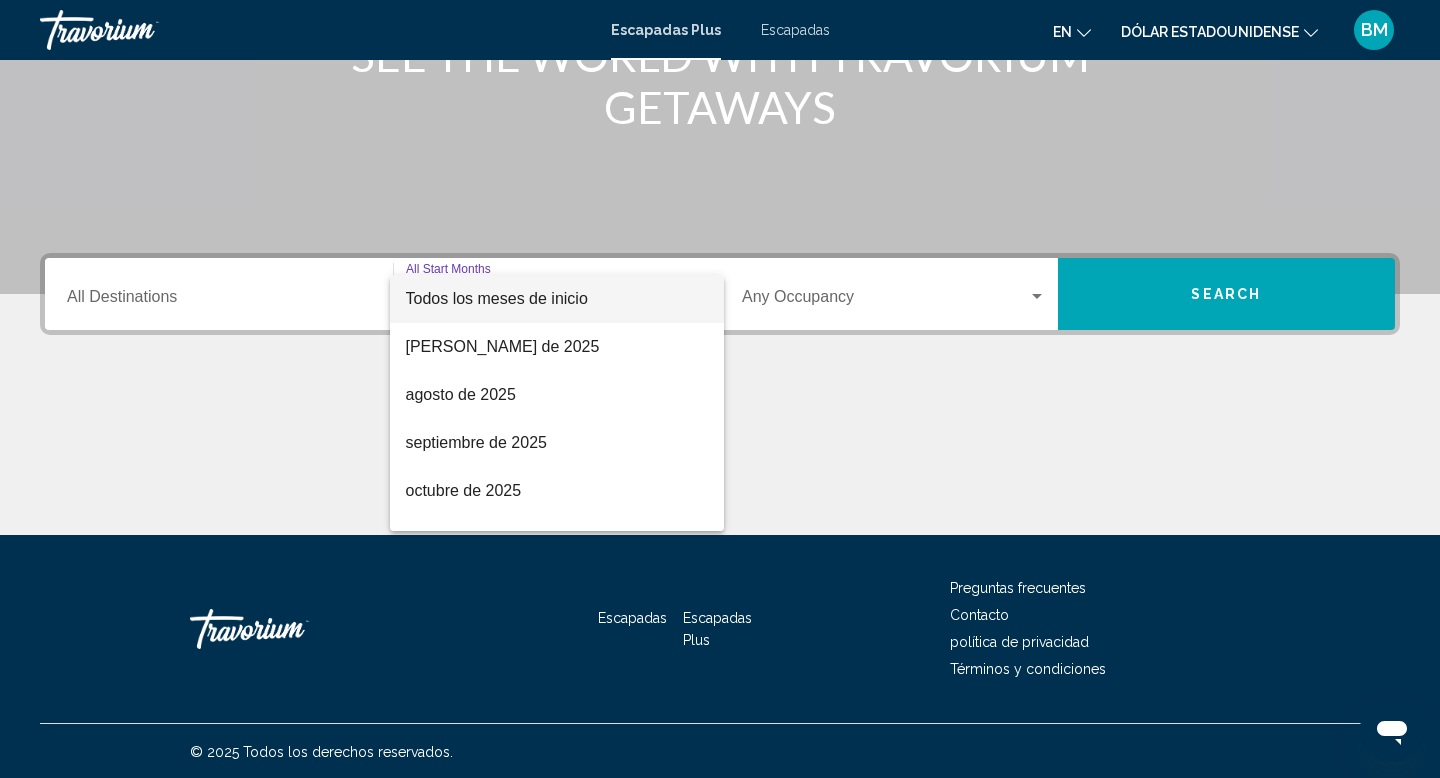 scroll, scrollTop: 308, scrollLeft: 0, axis: vertical 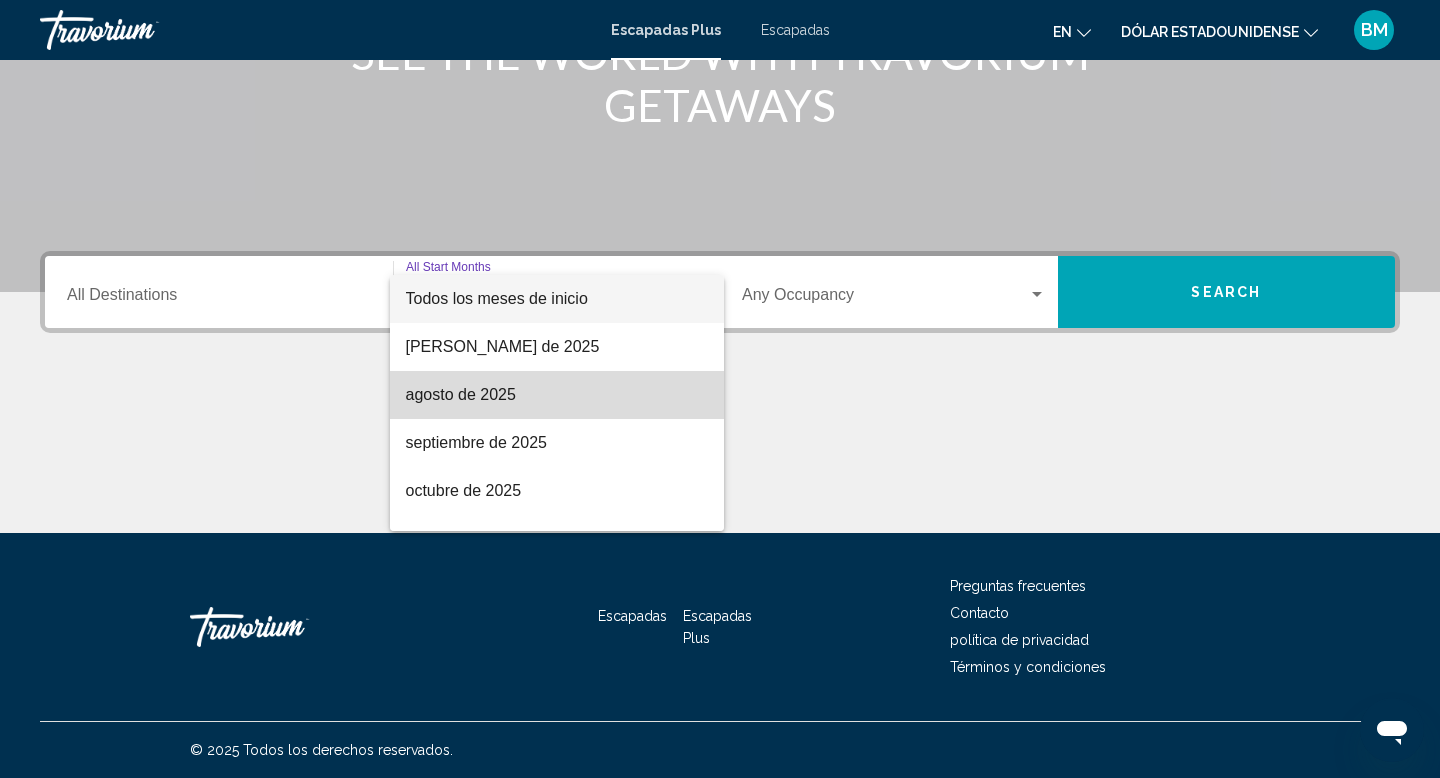 click on "agosto de 2025" at bounding box center (557, 395) 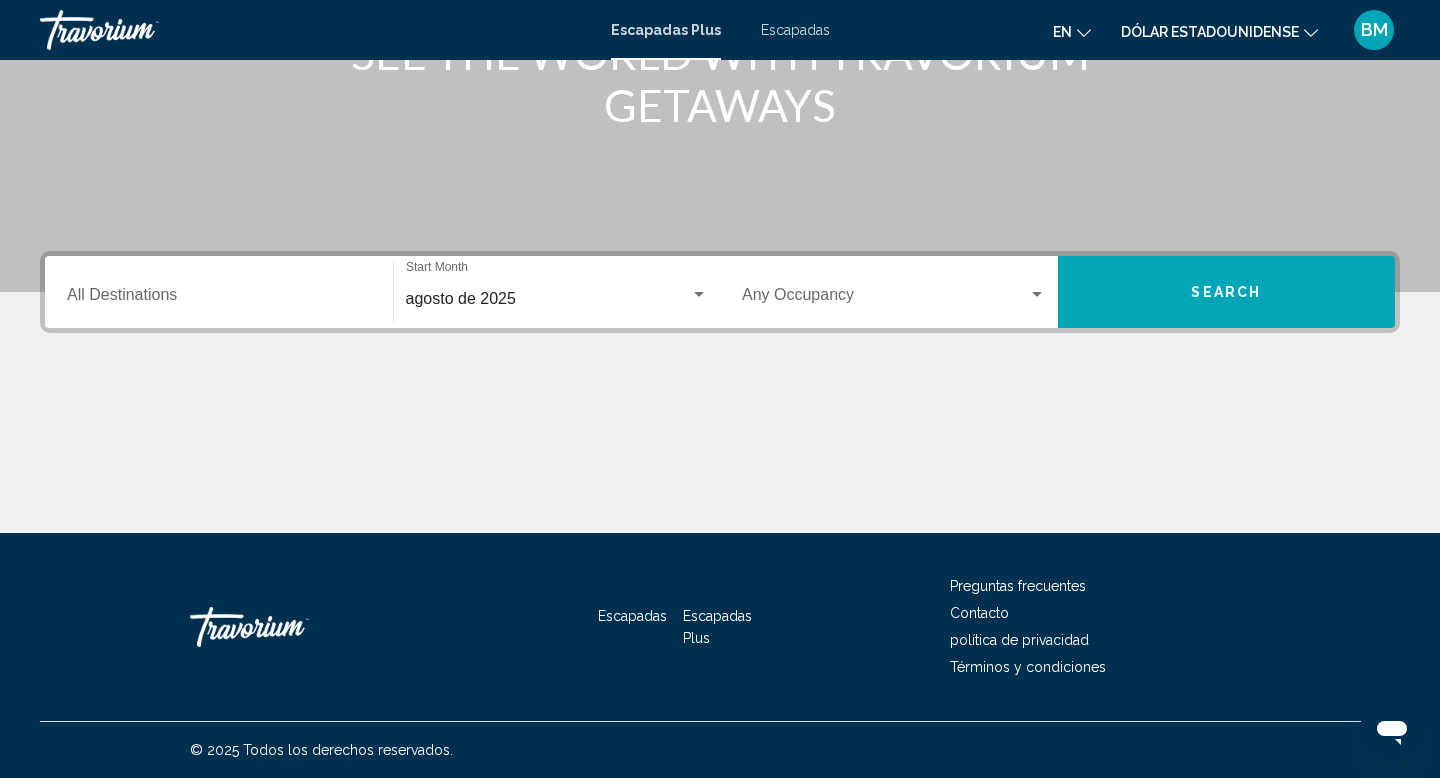 click on "Occupancy Any Occupancy" at bounding box center (894, 292) 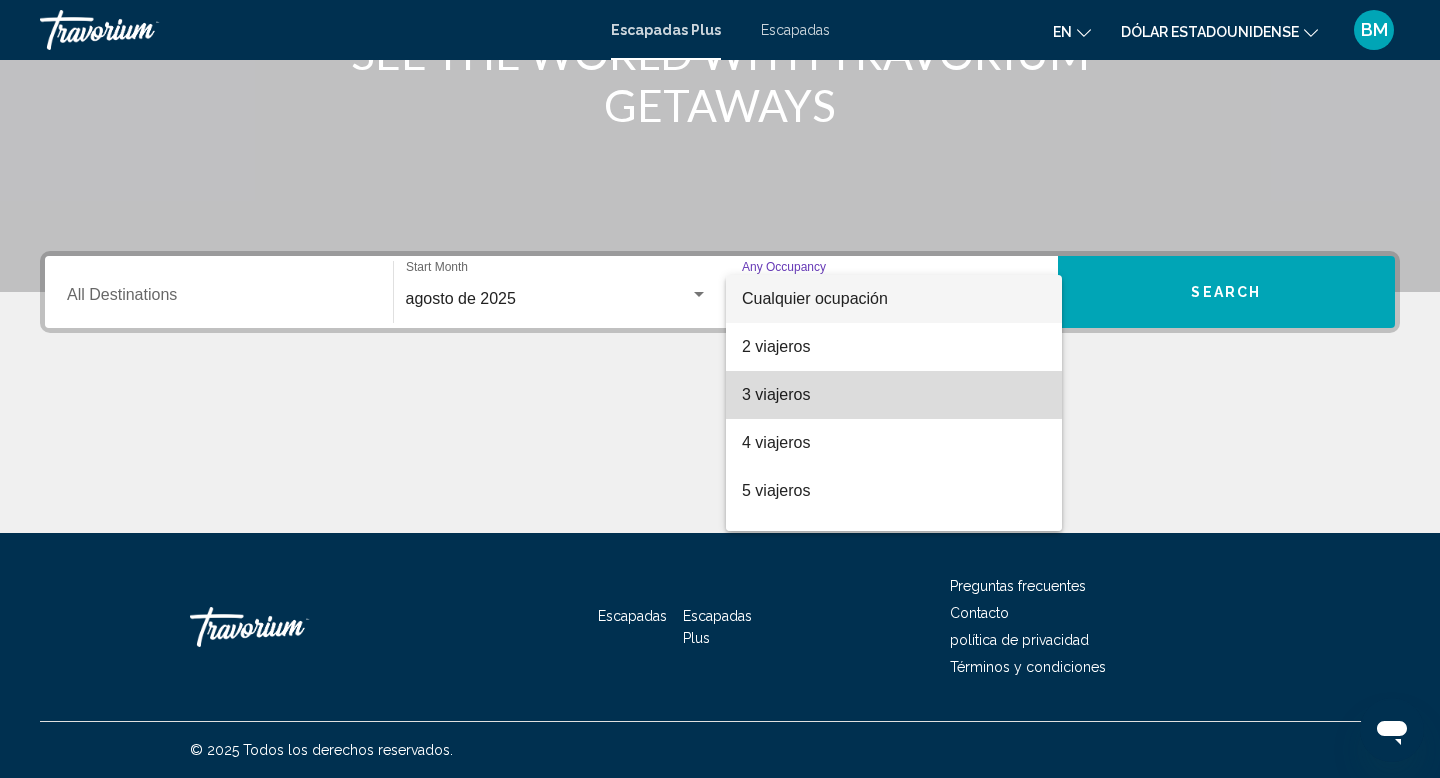 click on "3 viajeros" at bounding box center [776, 394] 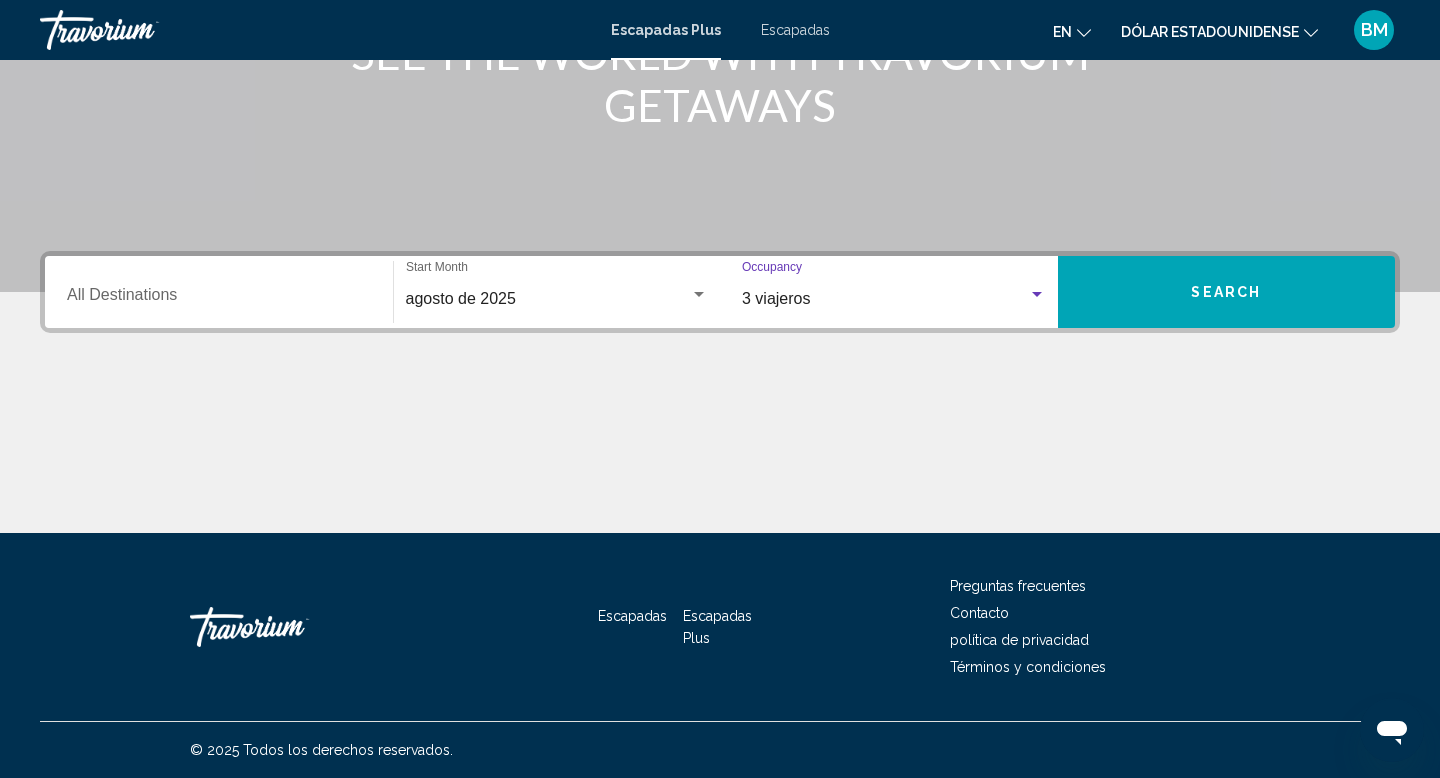 click on "Destination All Destinations" at bounding box center [219, 299] 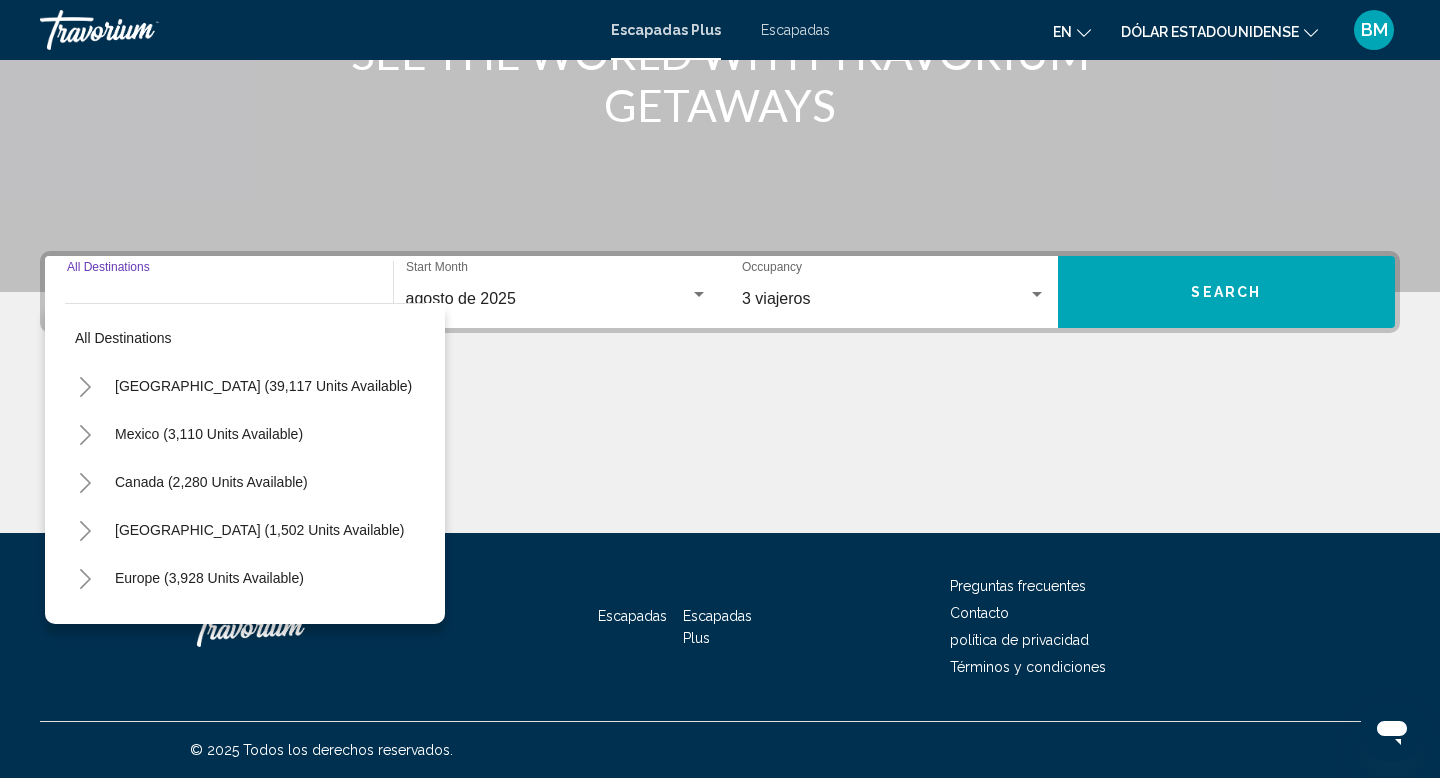 click at bounding box center [720, 458] 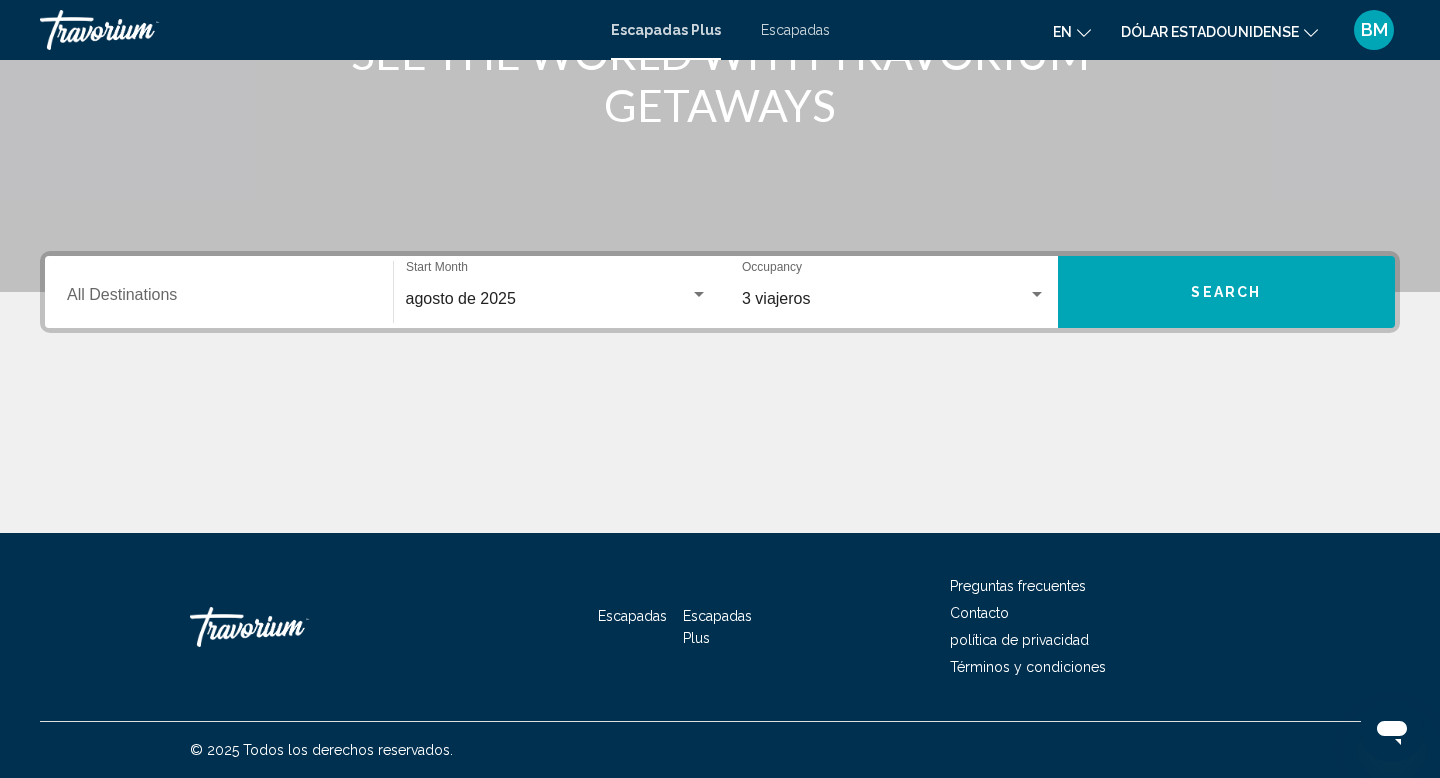 click on "Destination All Destinations agosto de 2025 Start Month All Start Months 3 viajeros Occupancy Any Occupancy Search" at bounding box center (720, 292) 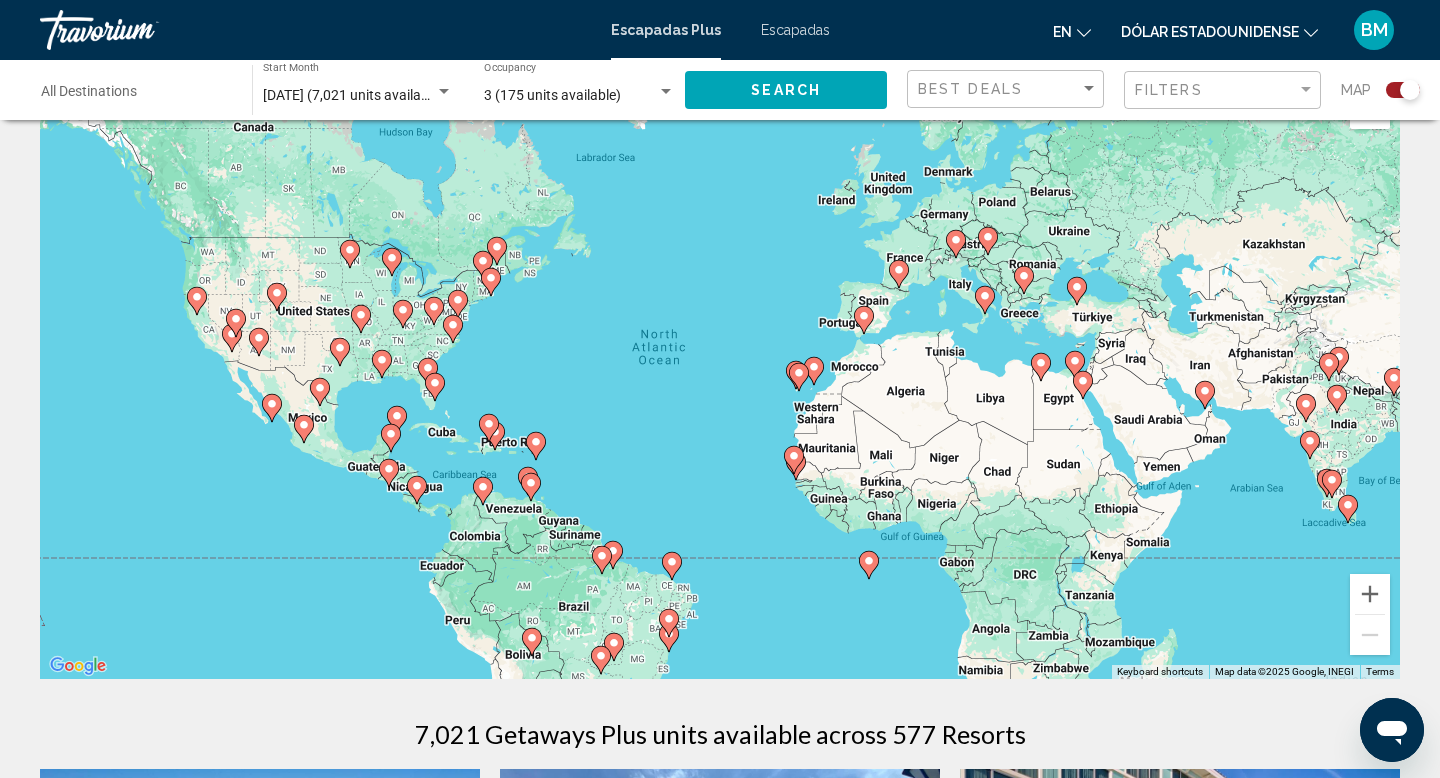 scroll, scrollTop: 63, scrollLeft: 0, axis: vertical 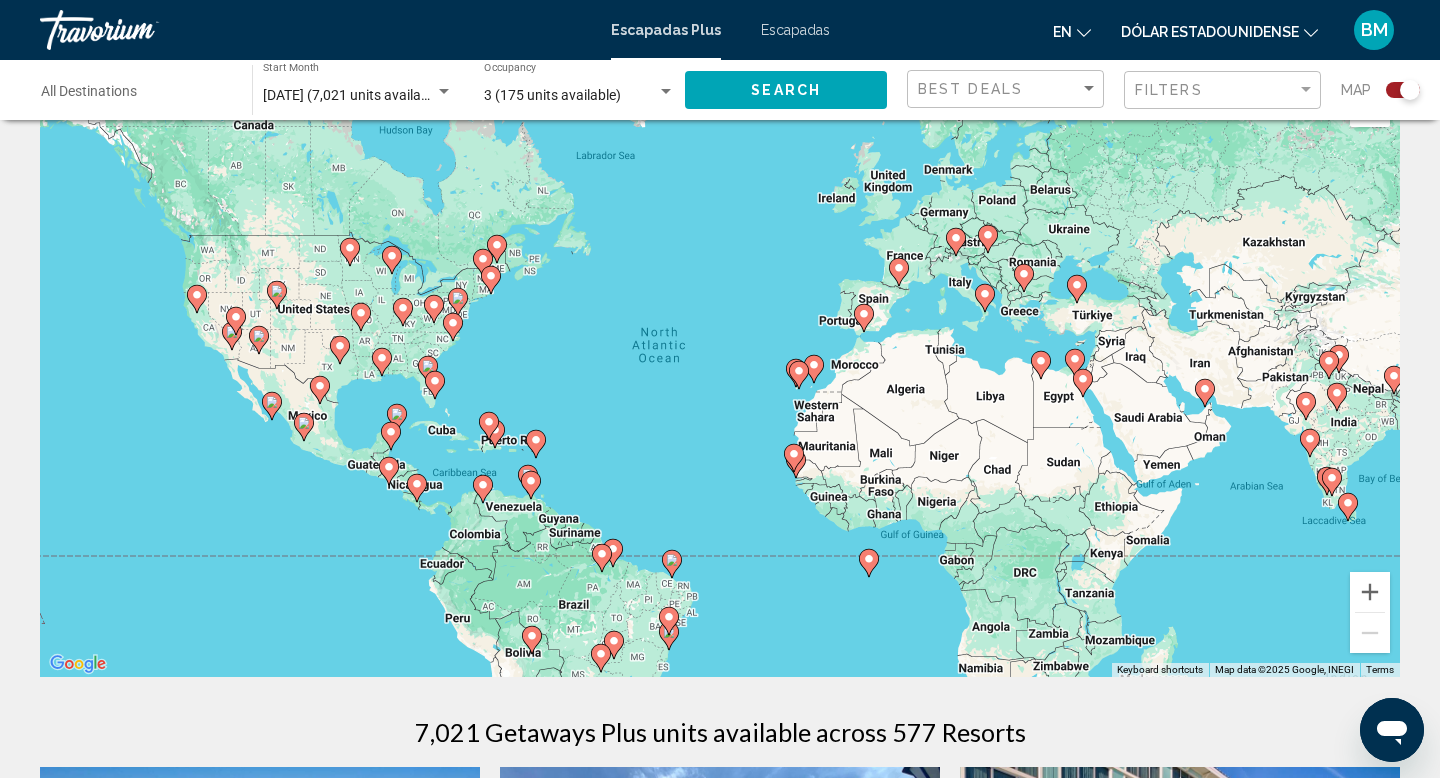 click on "To navigate, press the arrow keys. To activate drag with keyboard, press Alt + Enter. Once in keyboard drag state, use the arrow keys to move the marker. To complete the drag, press the Enter key. To cancel, press Escape." at bounding box center [720, 377] 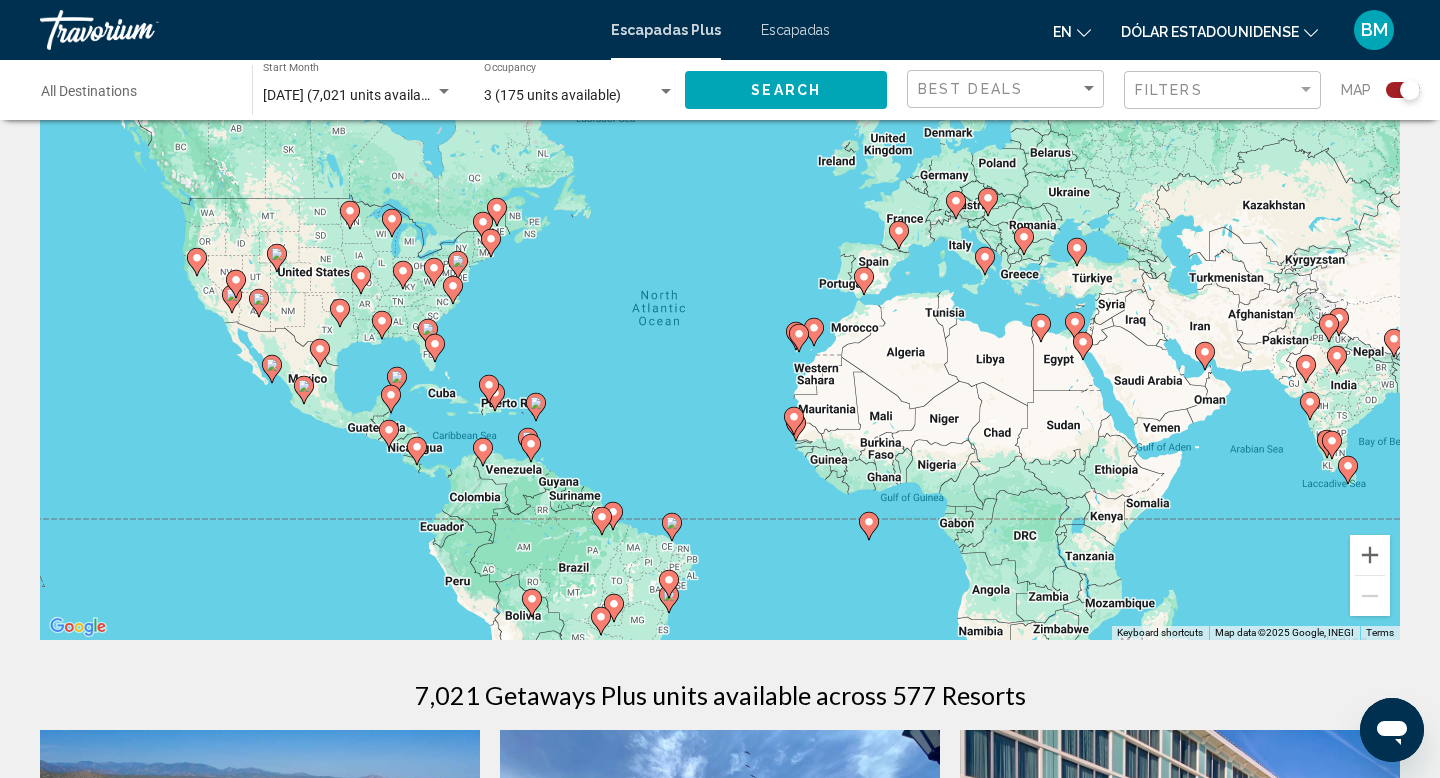 scroll, scrollTop: 95, scrollLeft: 0, axis: vertical 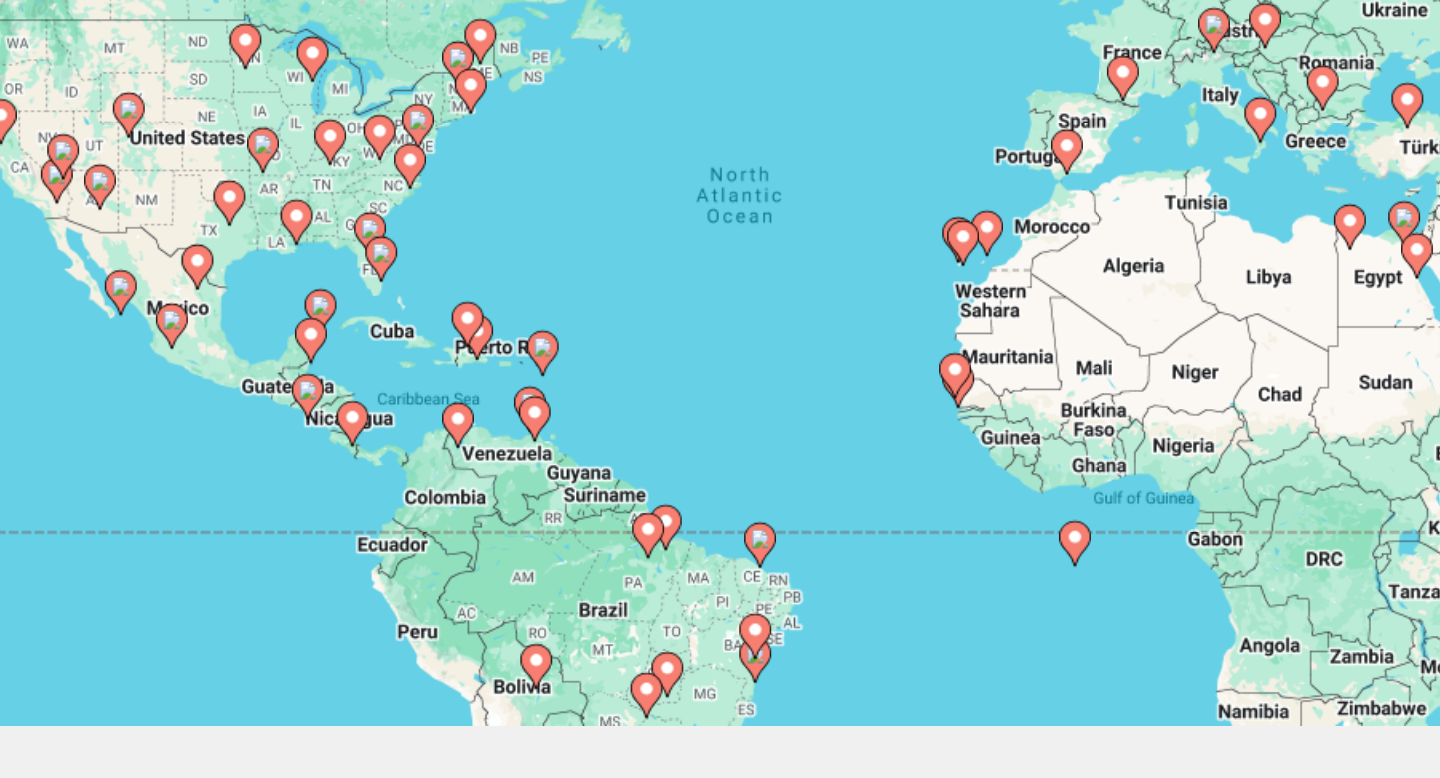click 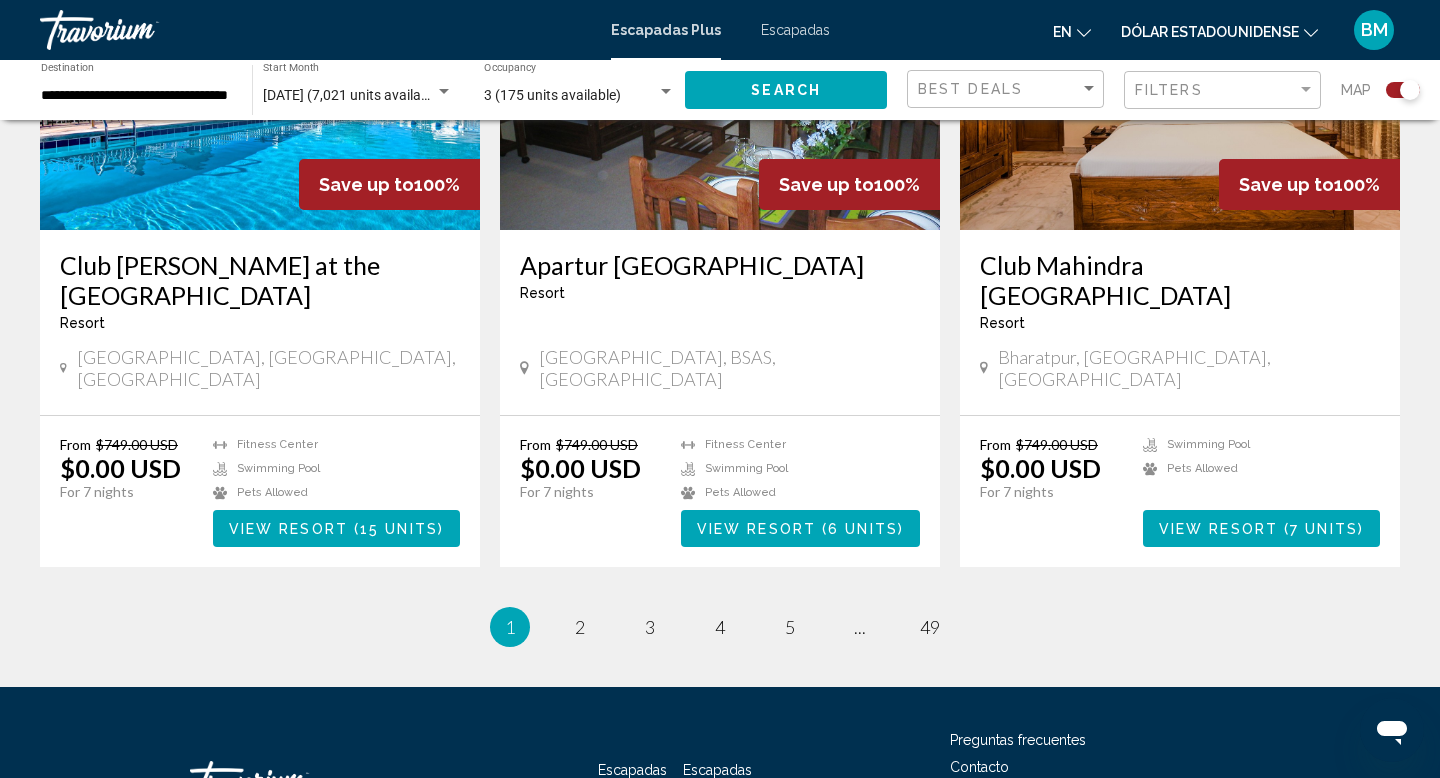 scroll, scrollTop: 2897, scrollLeft: 0, axis: vertical 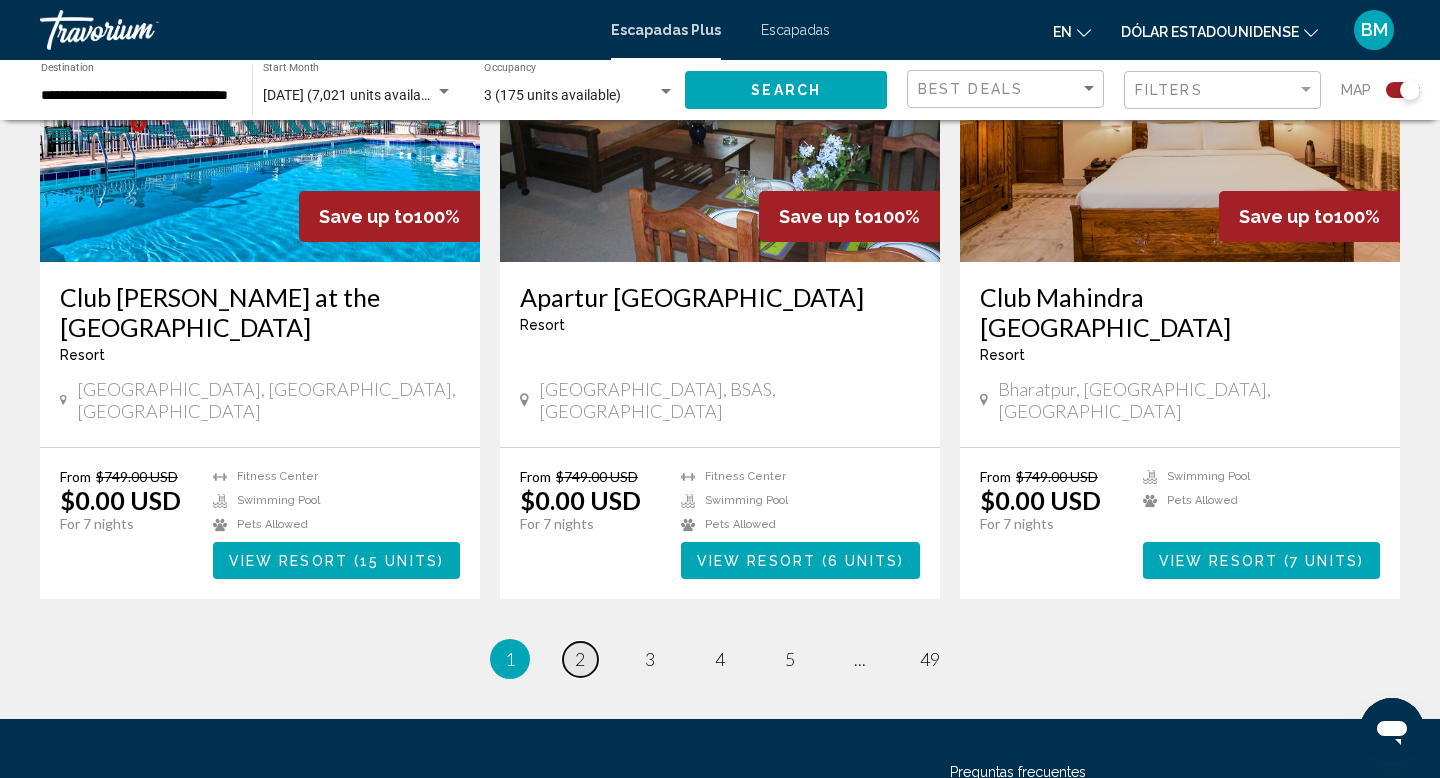 click on "page  2" at bounding box center [580, 659] 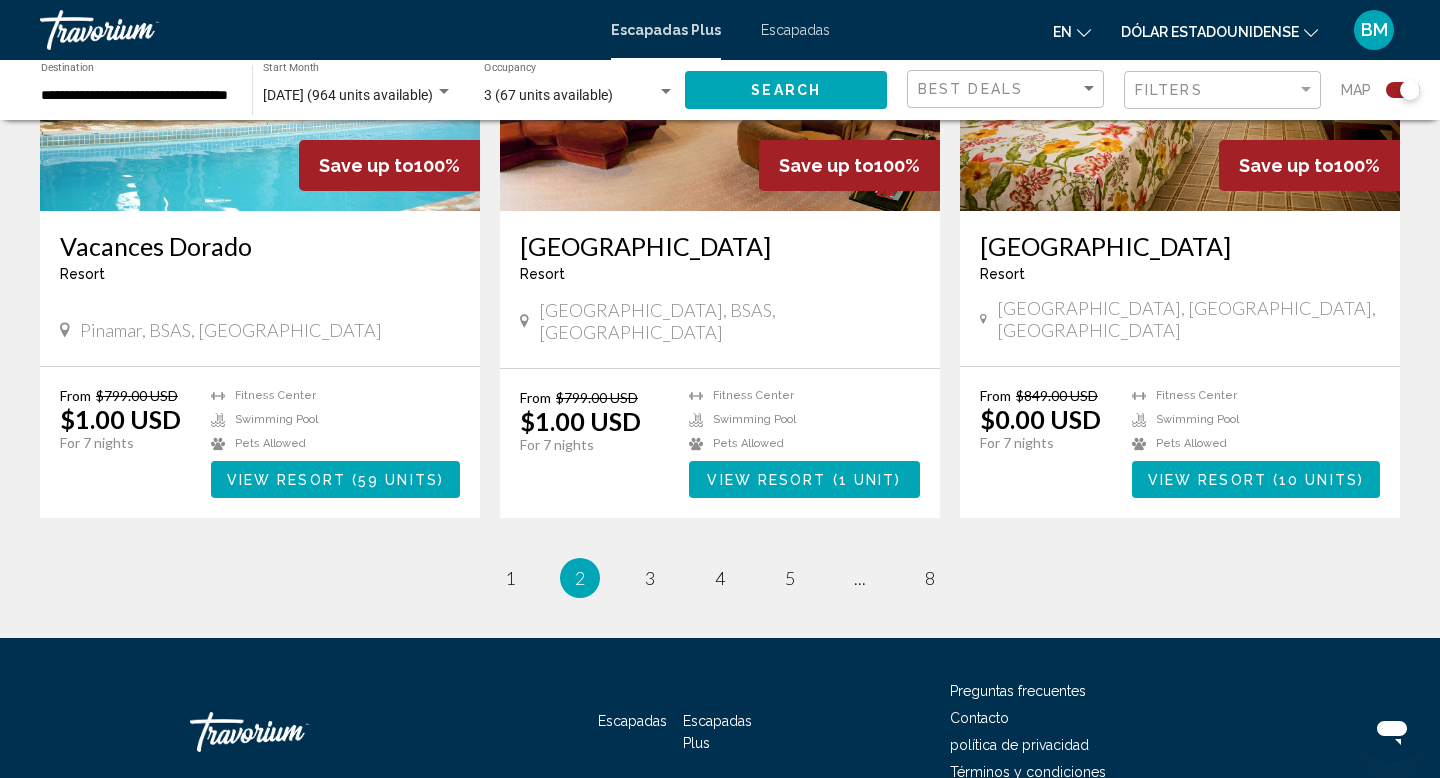 scroll, scrollTop: 2980, scrollLeft: 0, axis: vertical 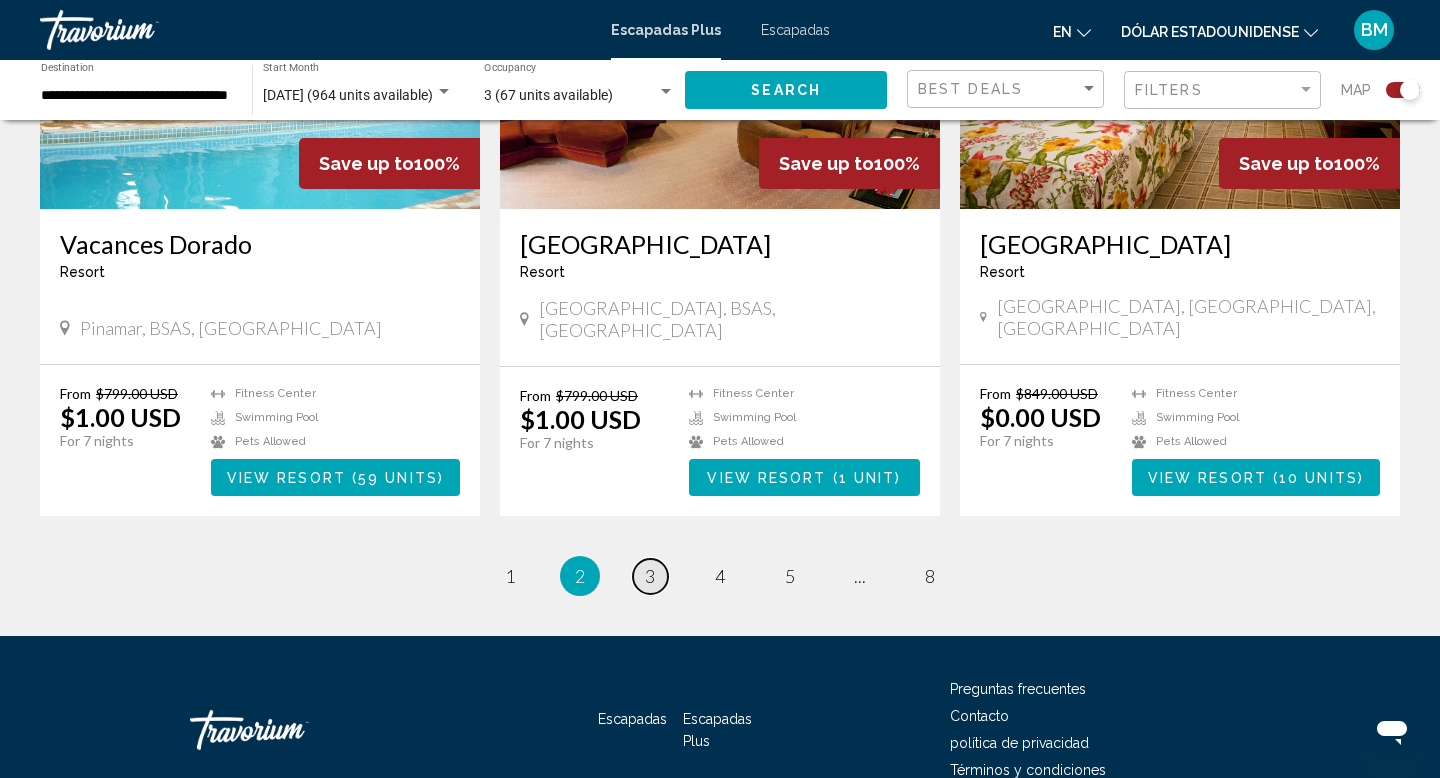 click on "3" at bounding box center [650, 576] 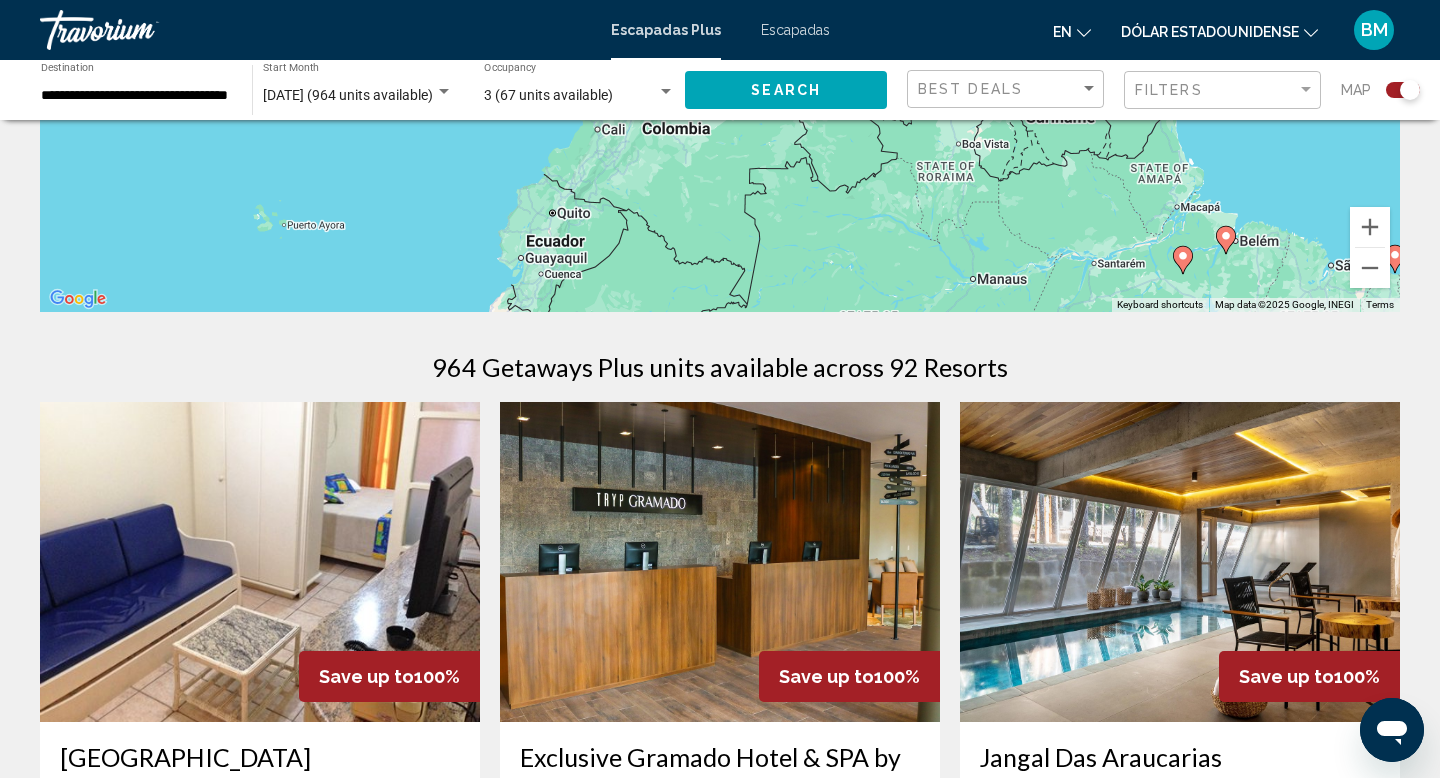 scroll, scrollTop: 0, scrollLeft: 0, axis: both 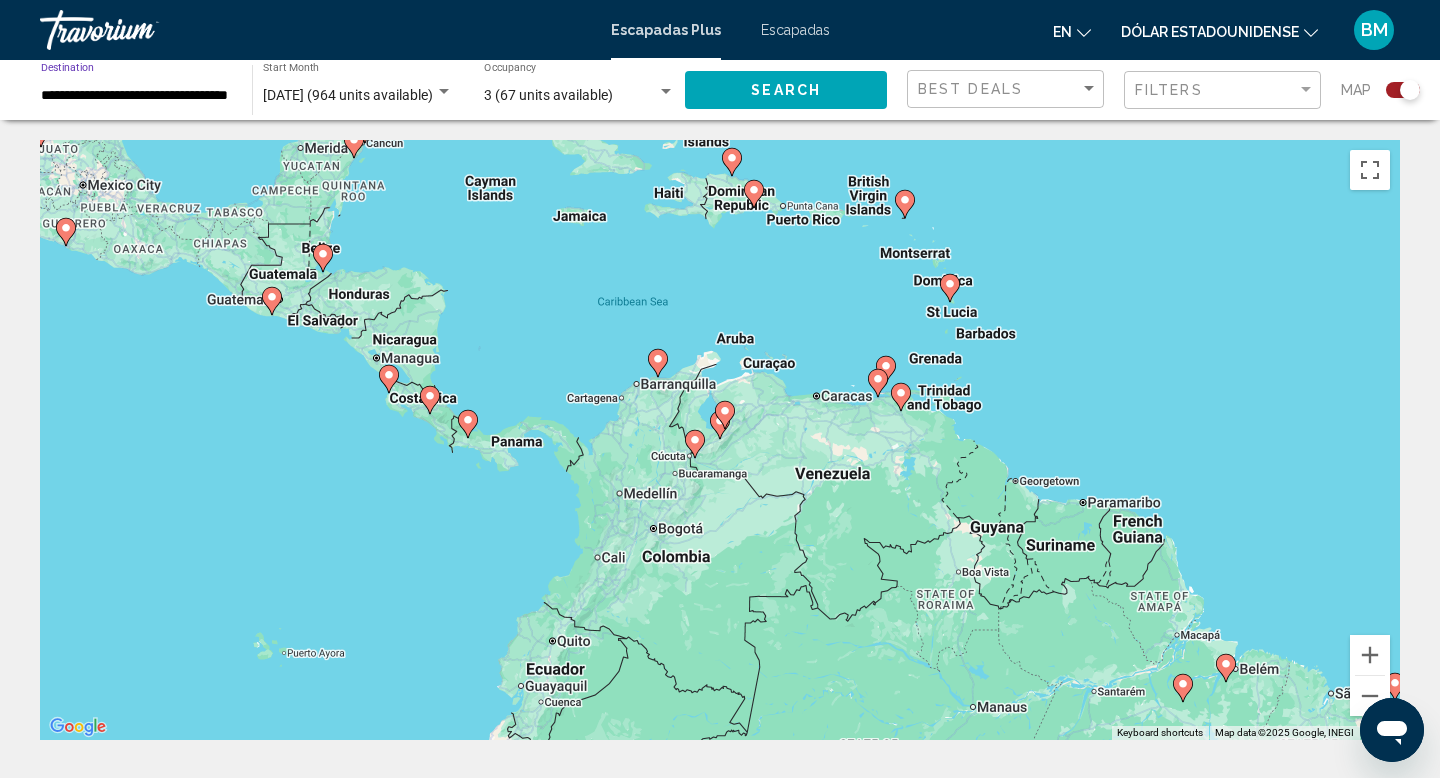 click on "**********" at bounding box center (136, 96) 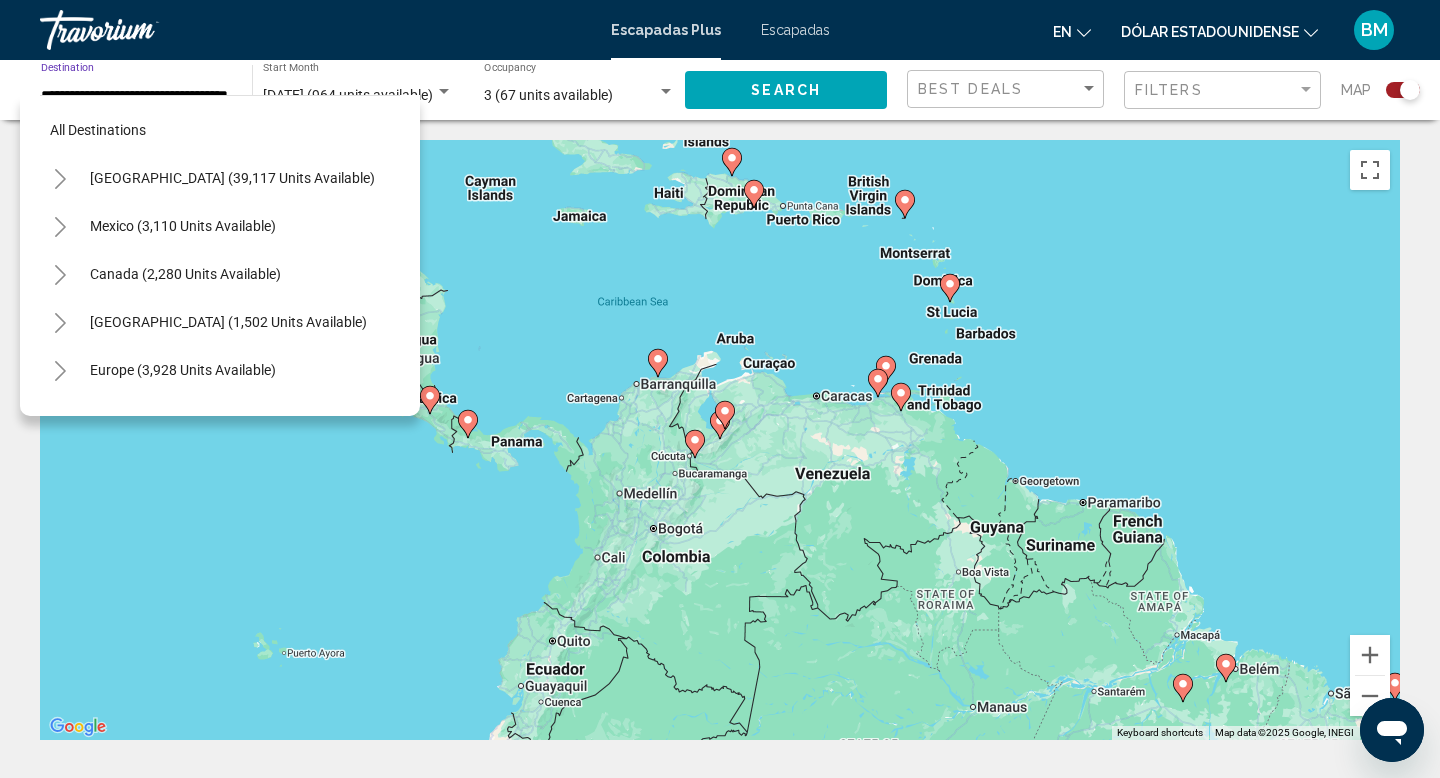 scroll, scrollTop: 263, scrollLeft: 0, axis: vertical 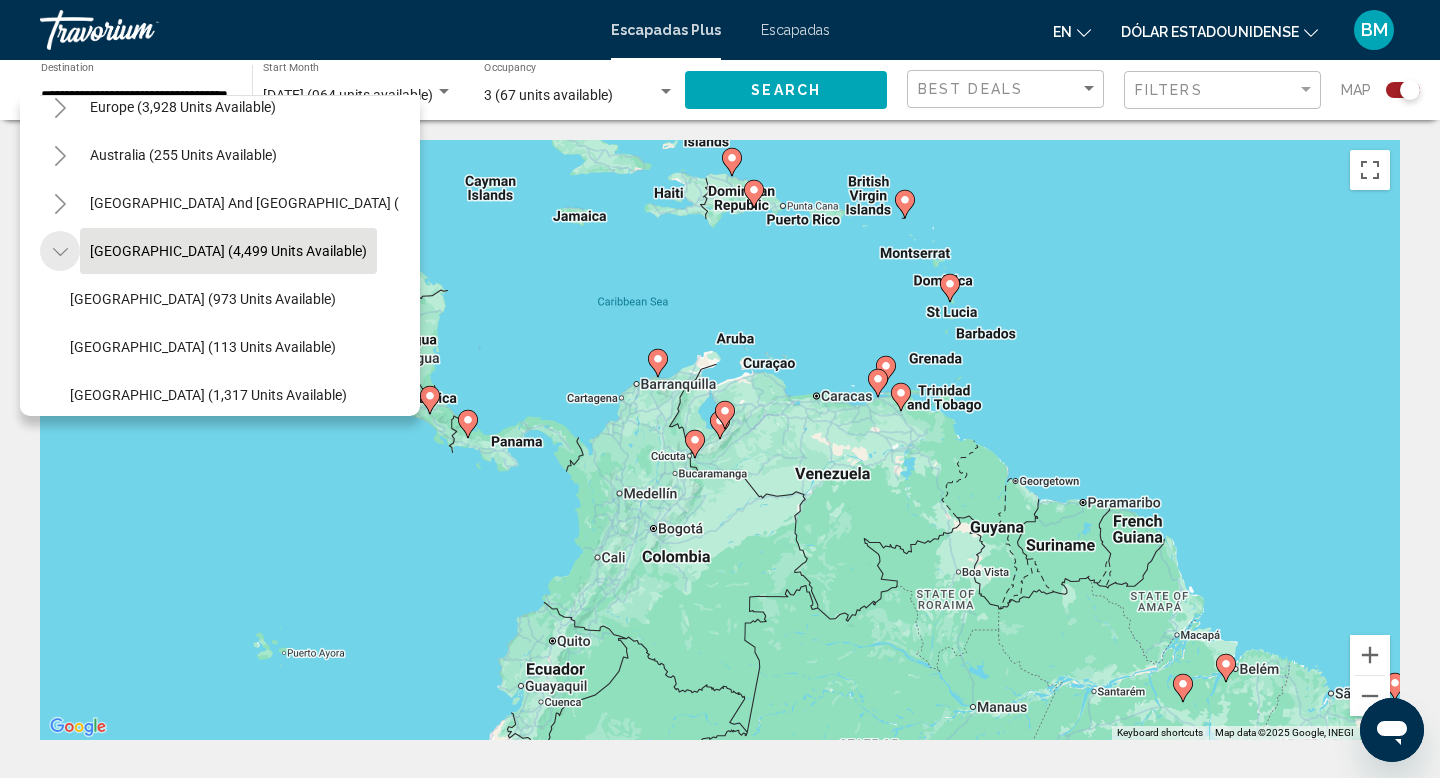 click 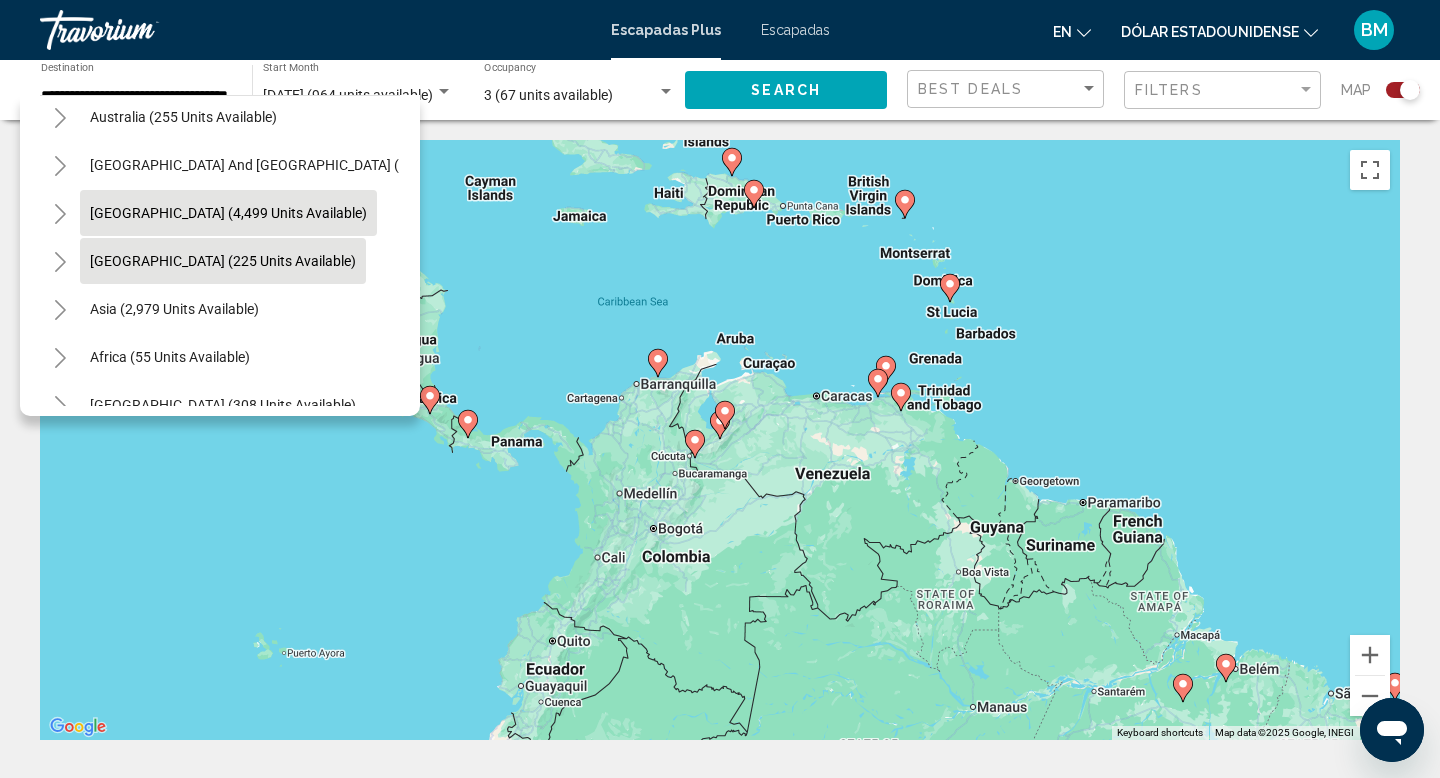 scroll, scrollTop: 324, scrollLeft: 0, axis: vertical 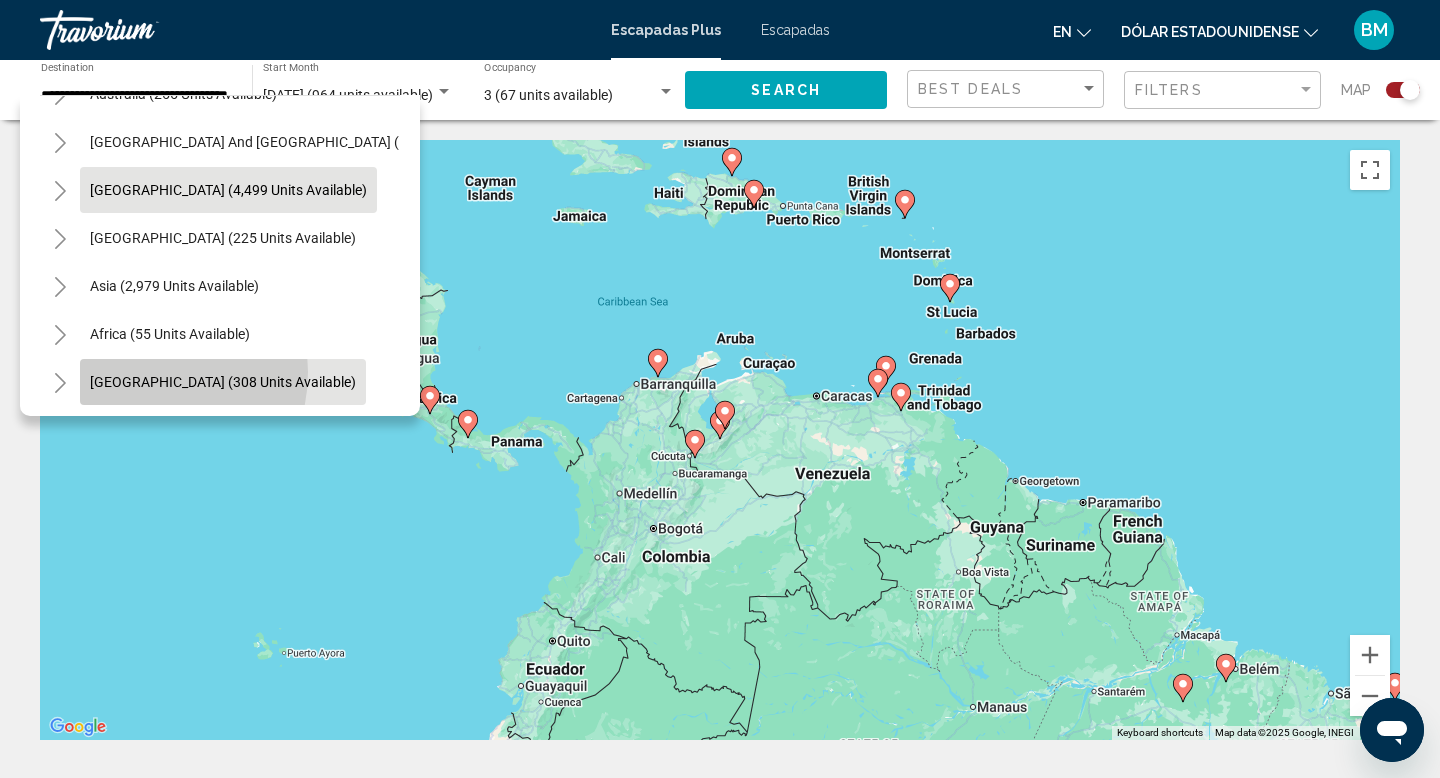 click on "[GEOGRAPHIC_DATA] (308 units available)" 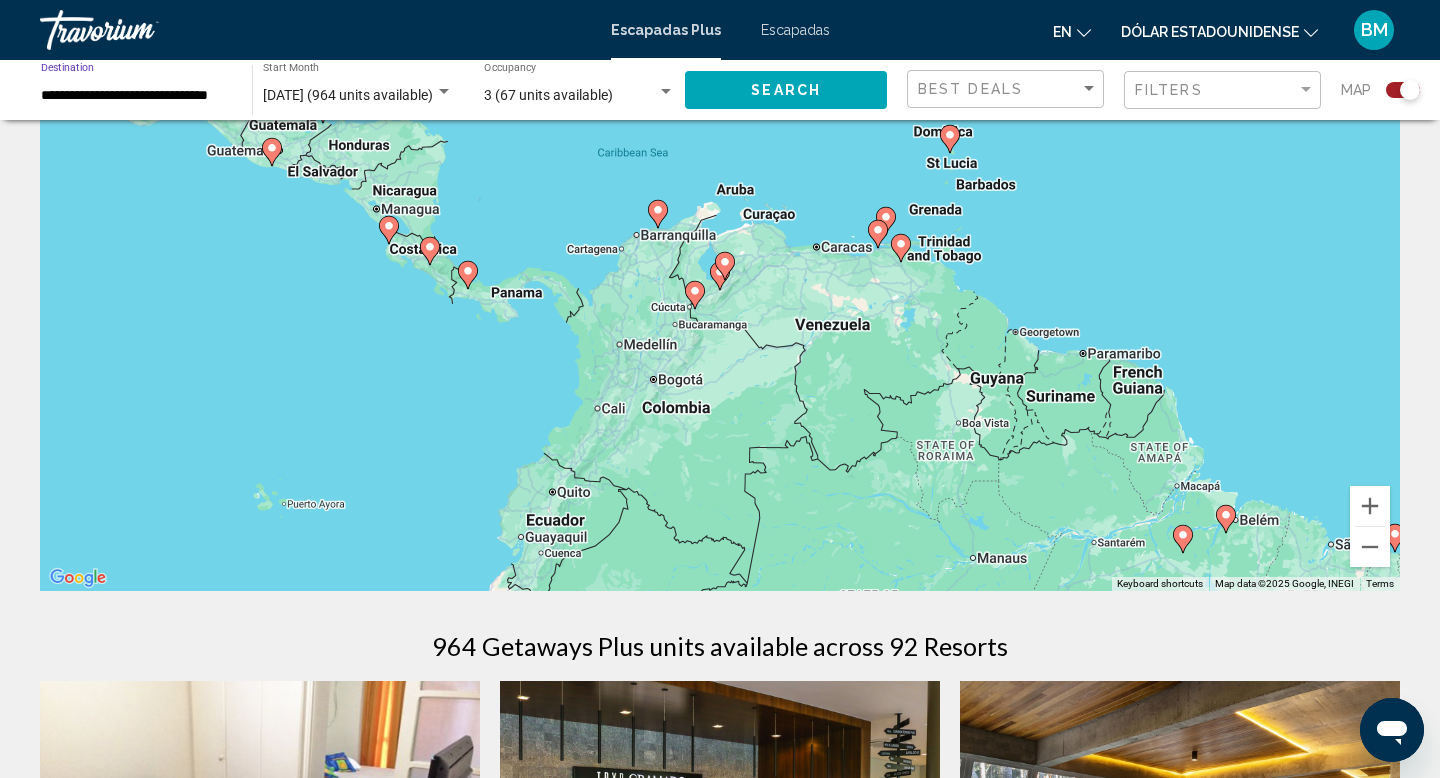 scroll, scrollTop: 0, scrollLeft: 0, axis: both 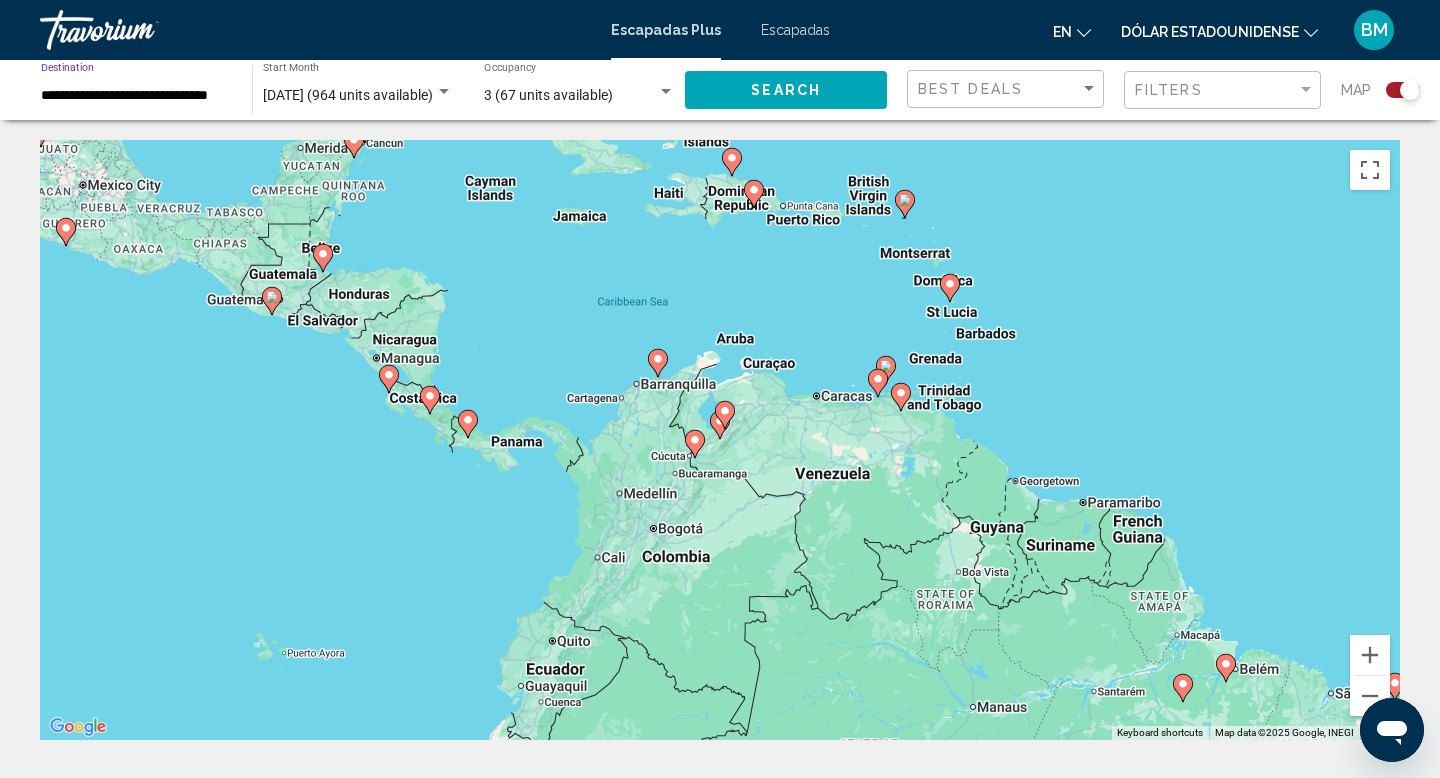 click on "Search" 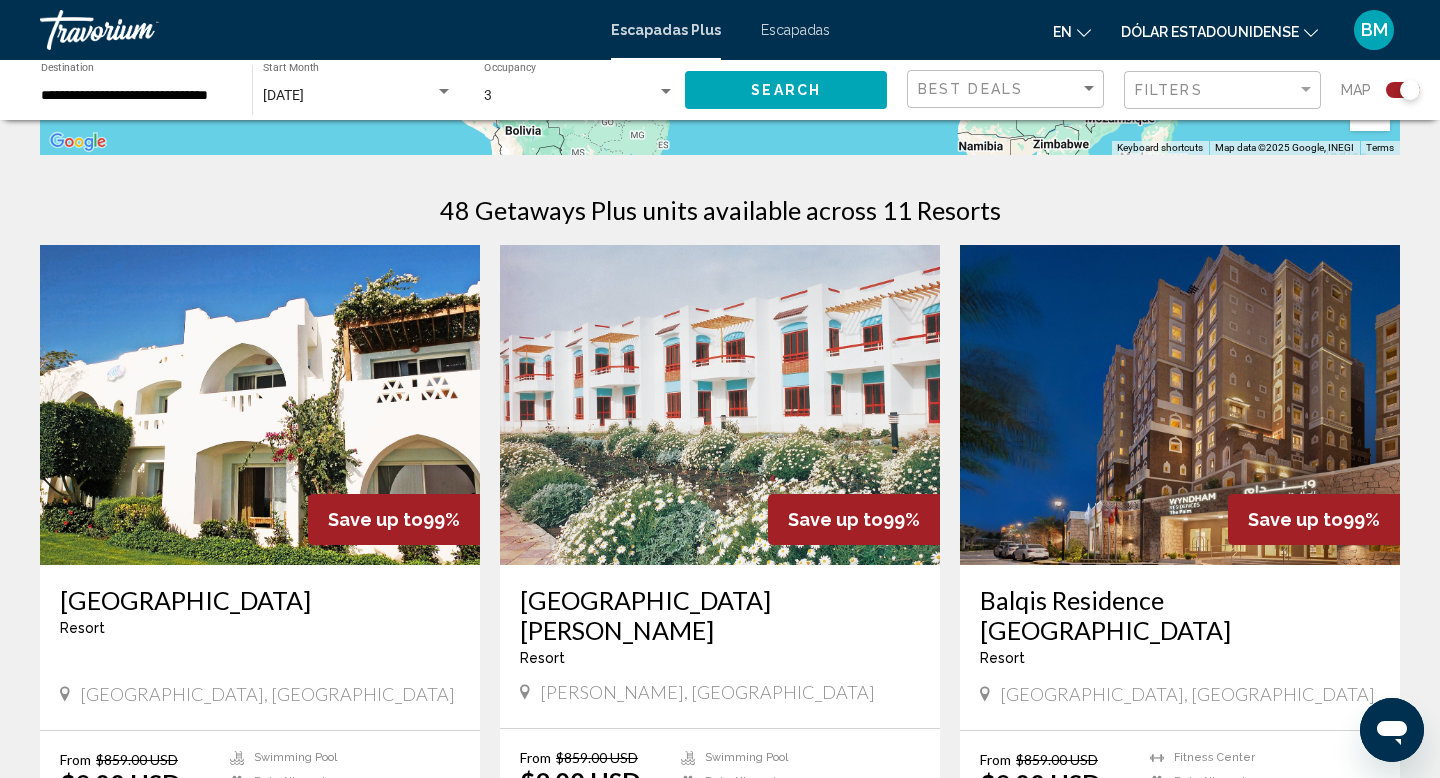scroll, scrollTop: 260, scrollLeft: 0, axis: vertical 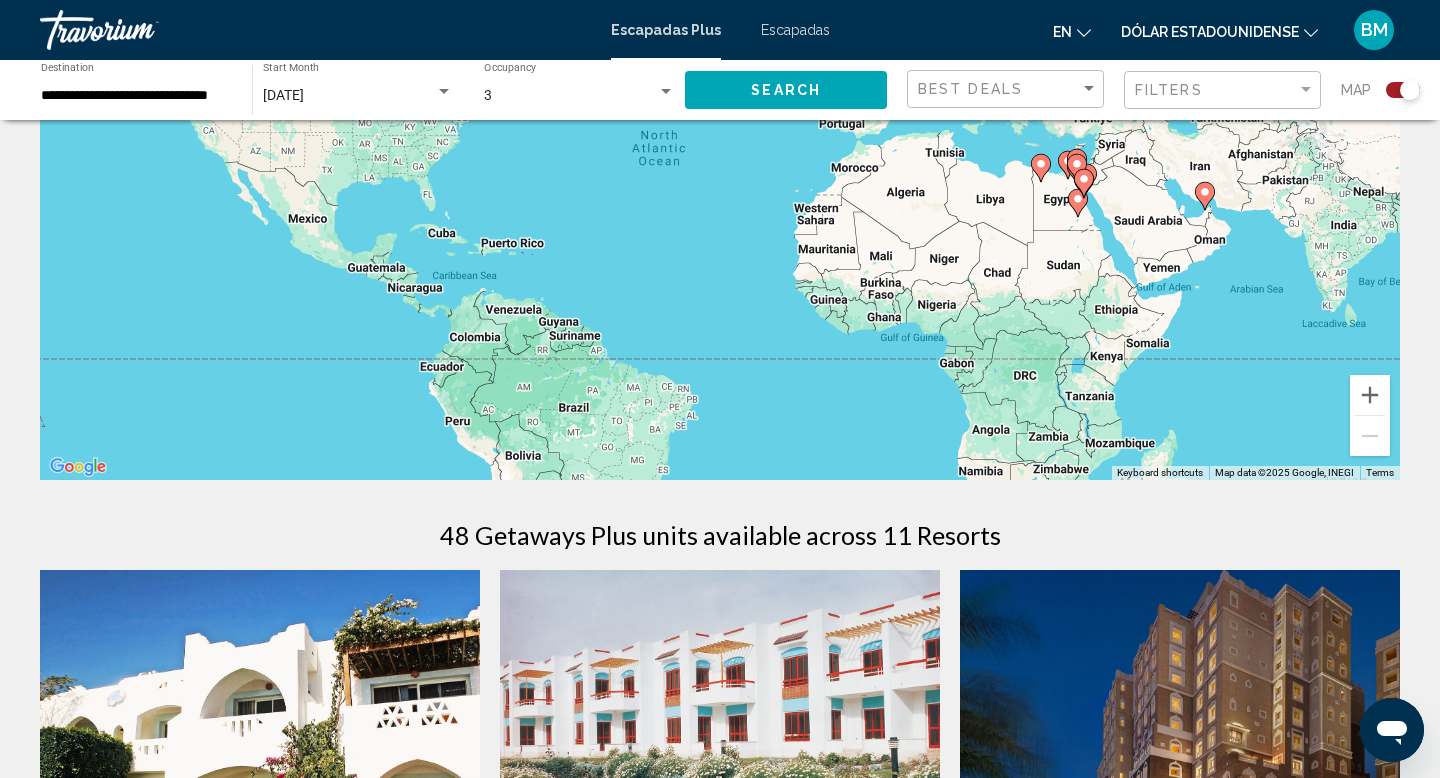 click on "**********" 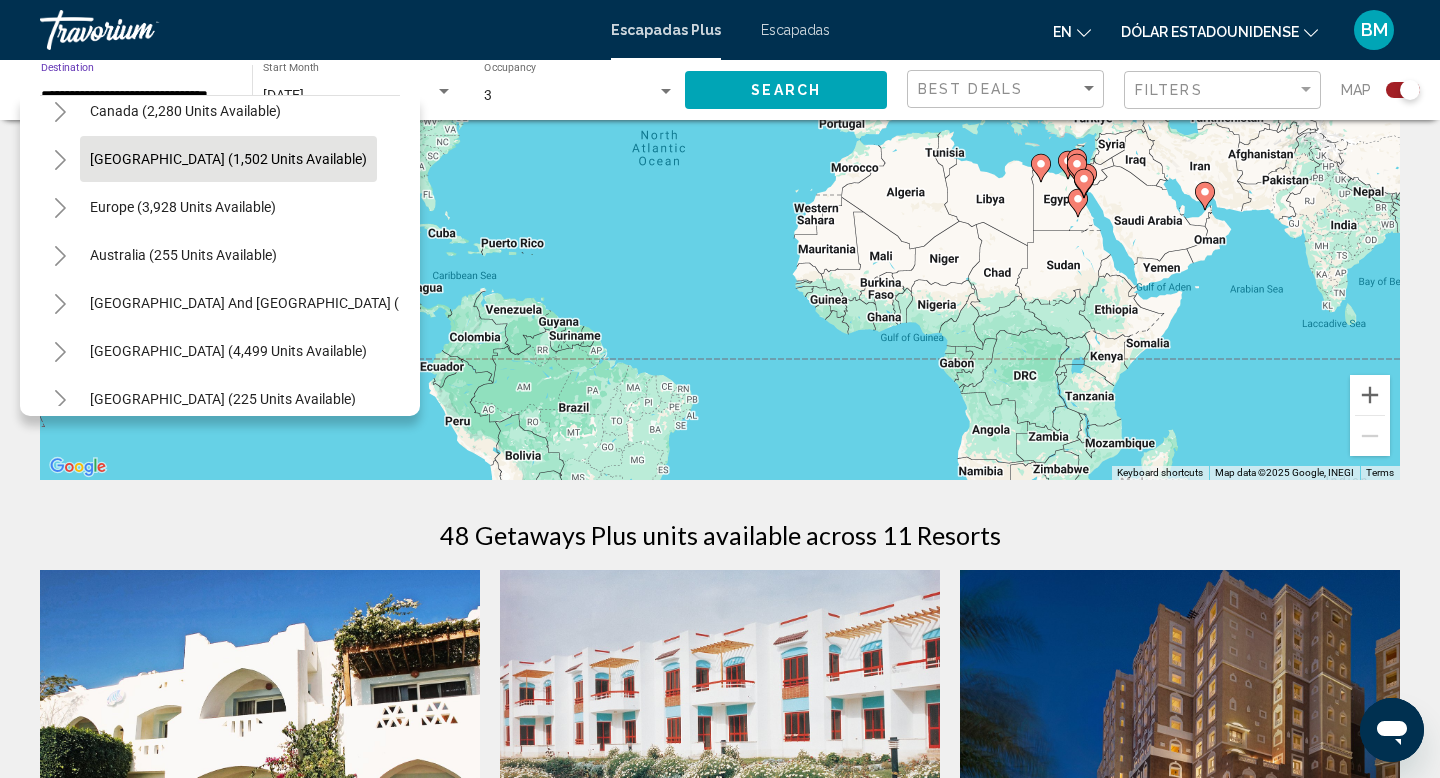 scroll, scrollTop: 158, scrollLeft: 0, axis: vertical 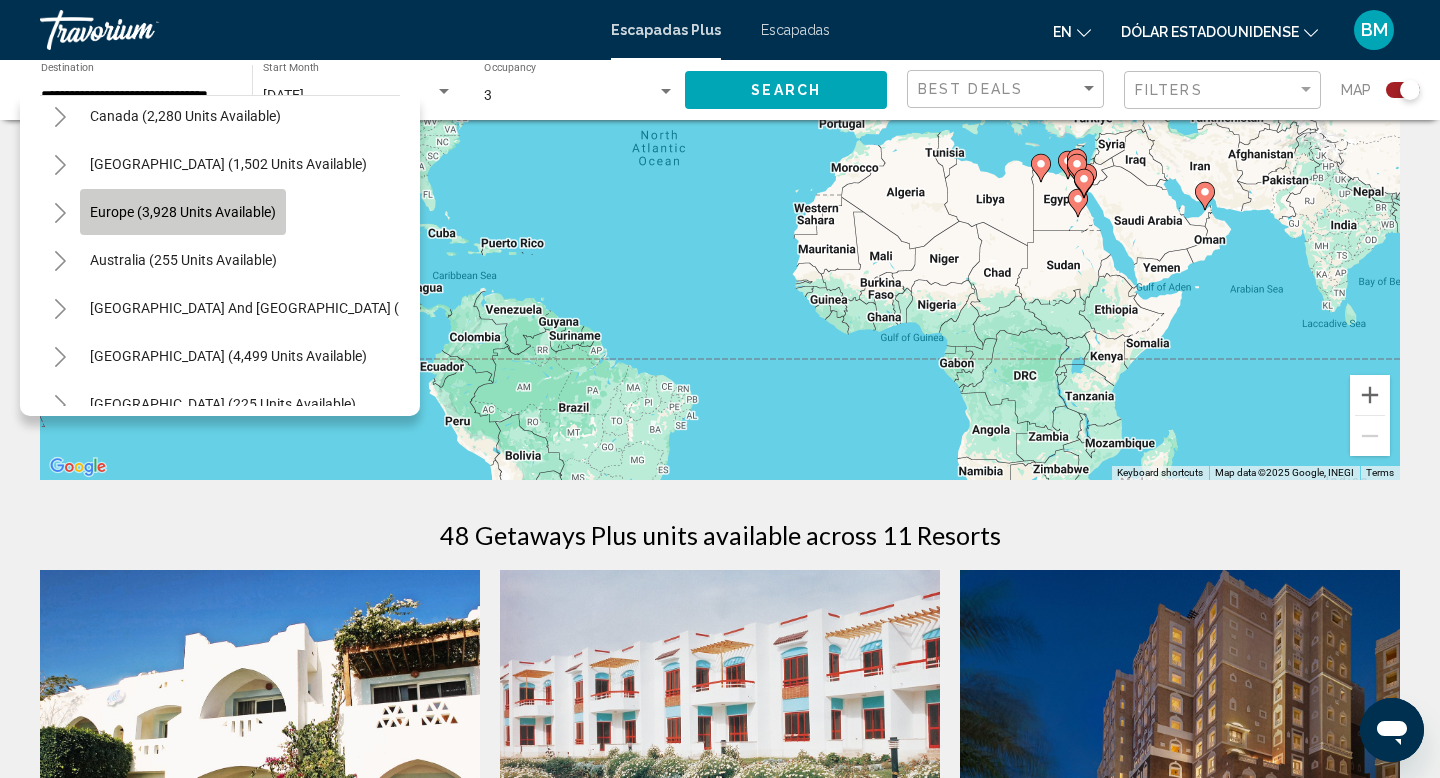 click on "Europe (3,928 units available)" 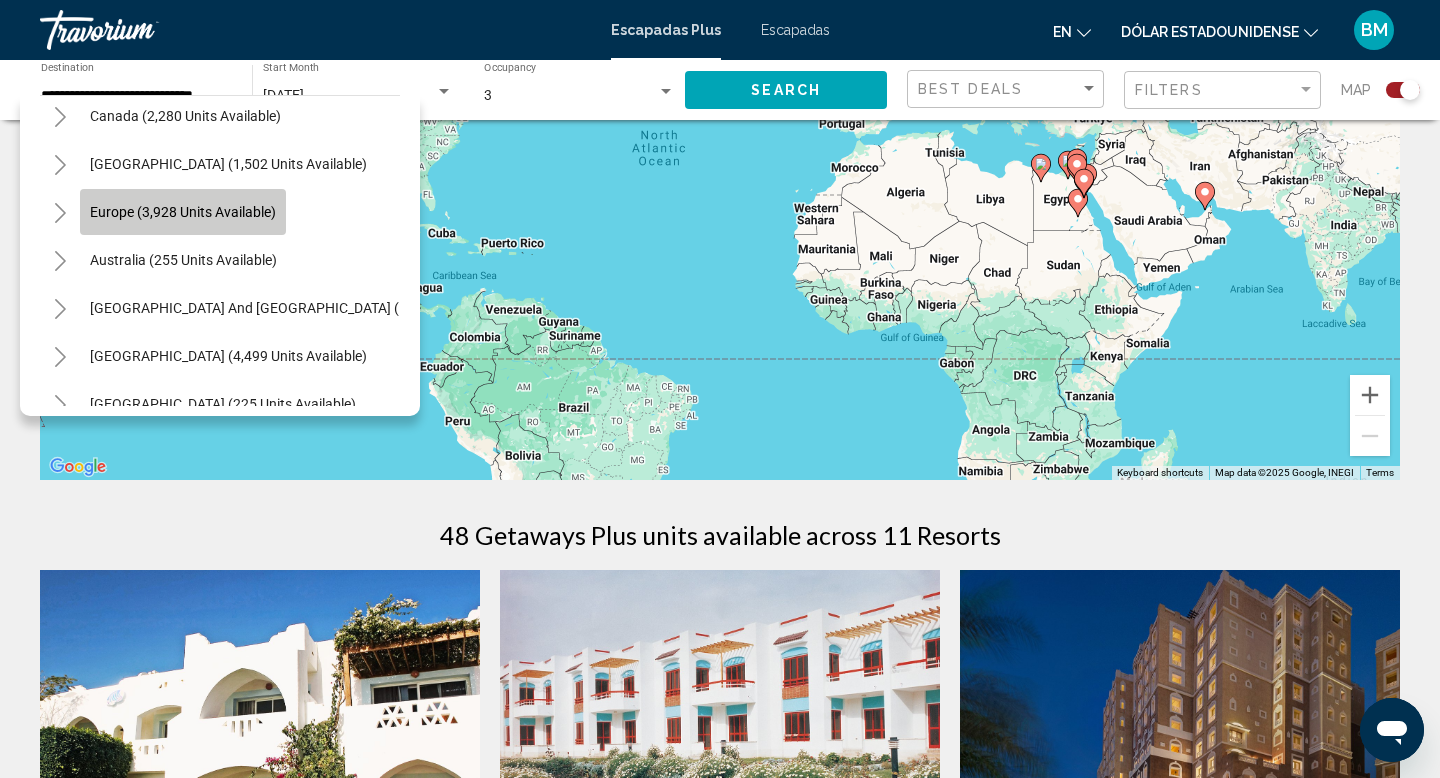scroll, scrollTop: 0, scrollLeft: 0, axis: both 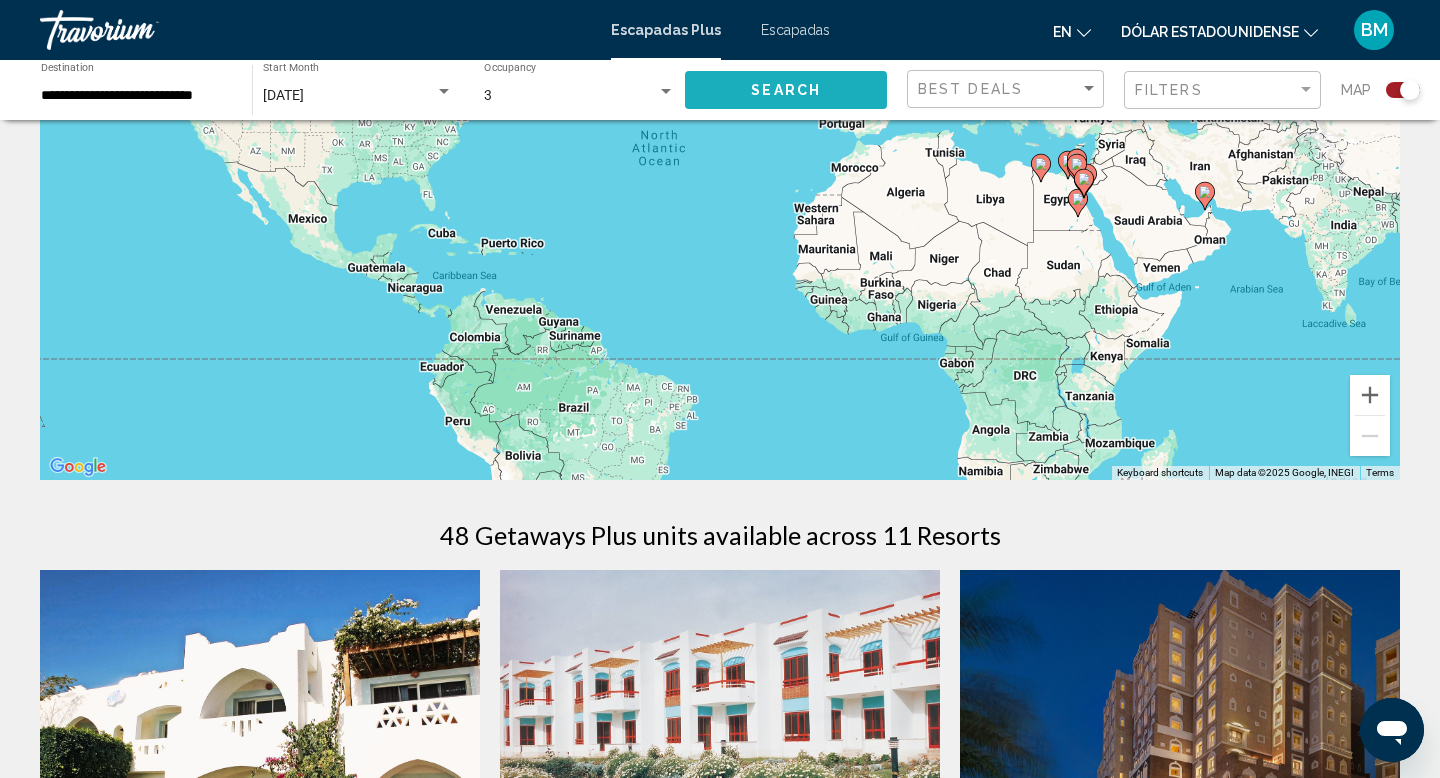 click on "Search" 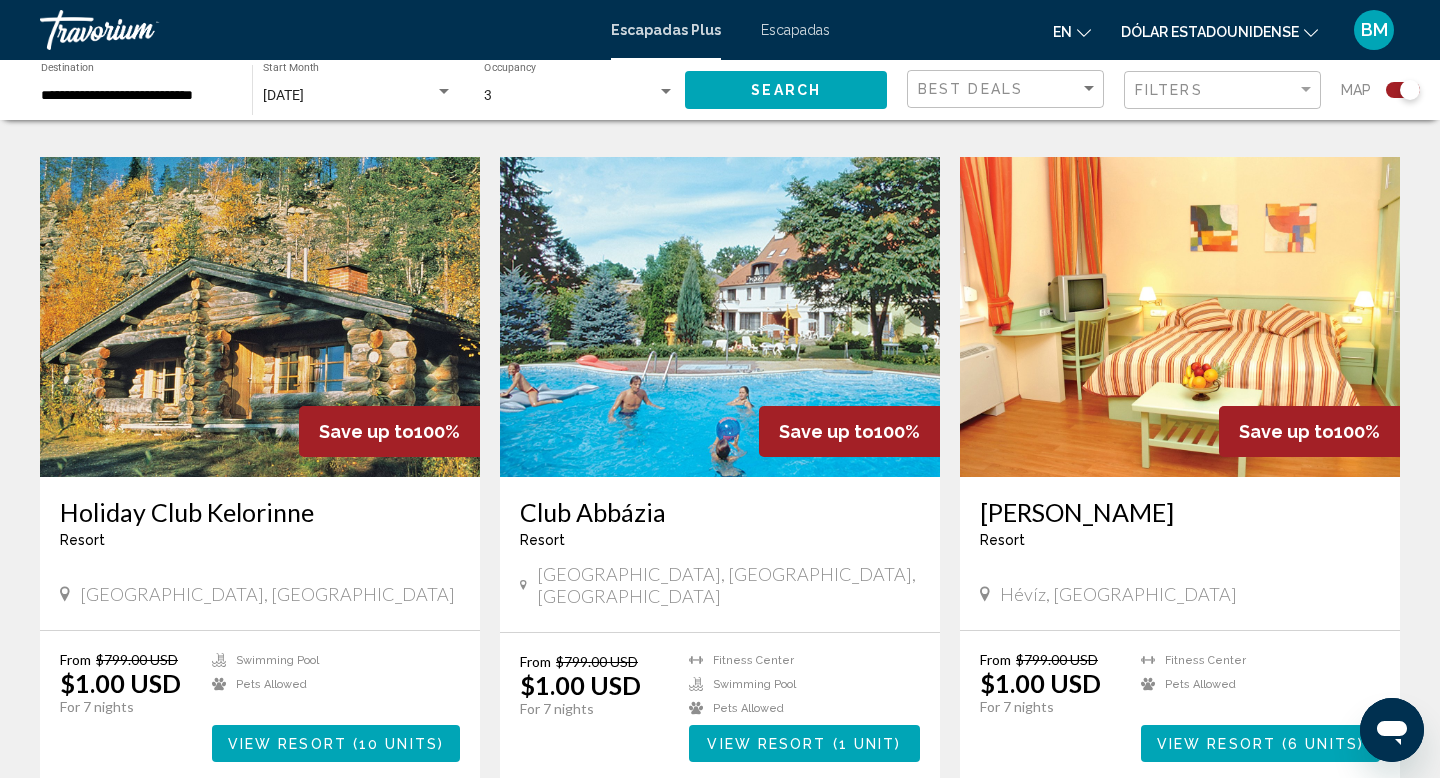 scroll, scrollTop: 1977, scrollLeft: 0, axis: vertical 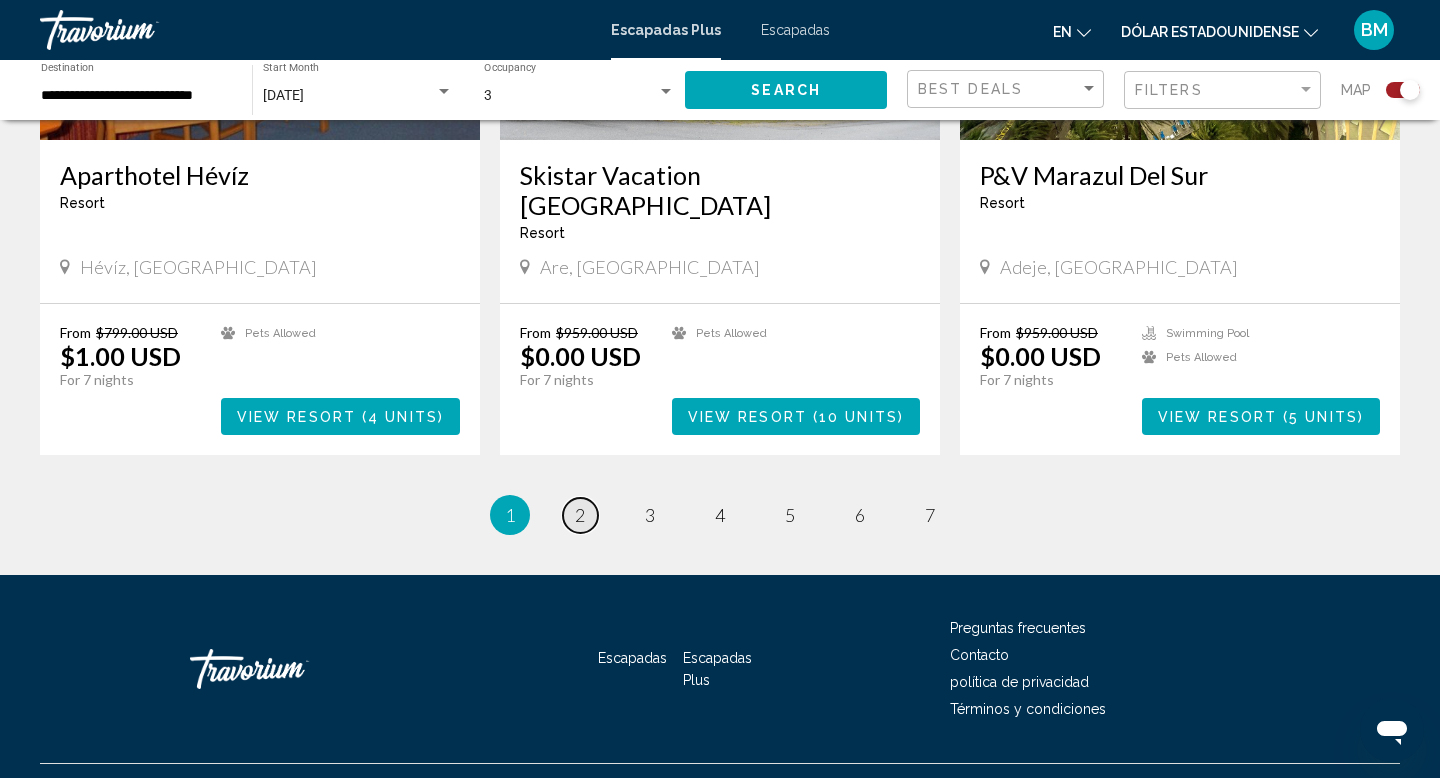 click on "2" at bounding box center [580, 515] 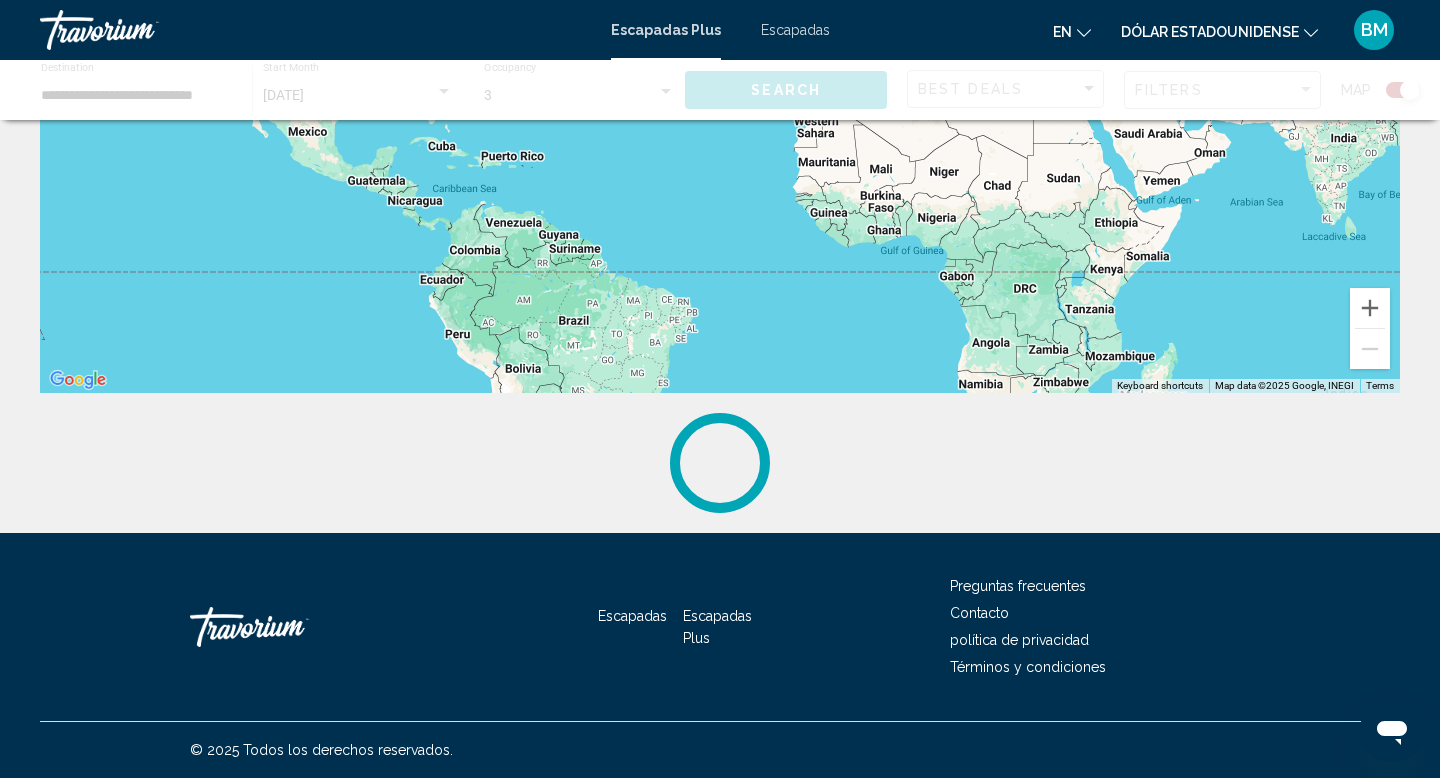 scroll, scrollTop: 0, scrollLeft: 0, axis: both 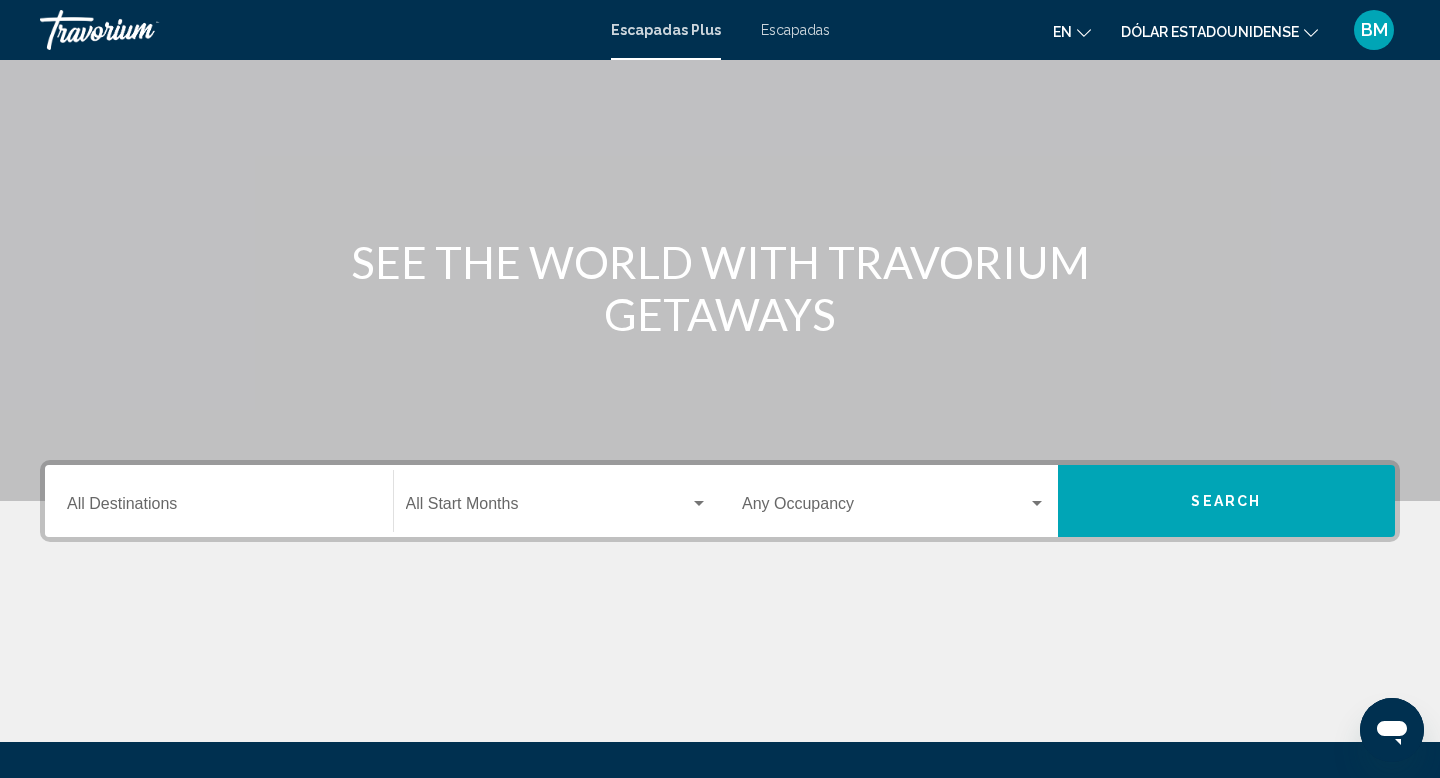 click on "Destination All Destinations" at bounding box center [219, 501] 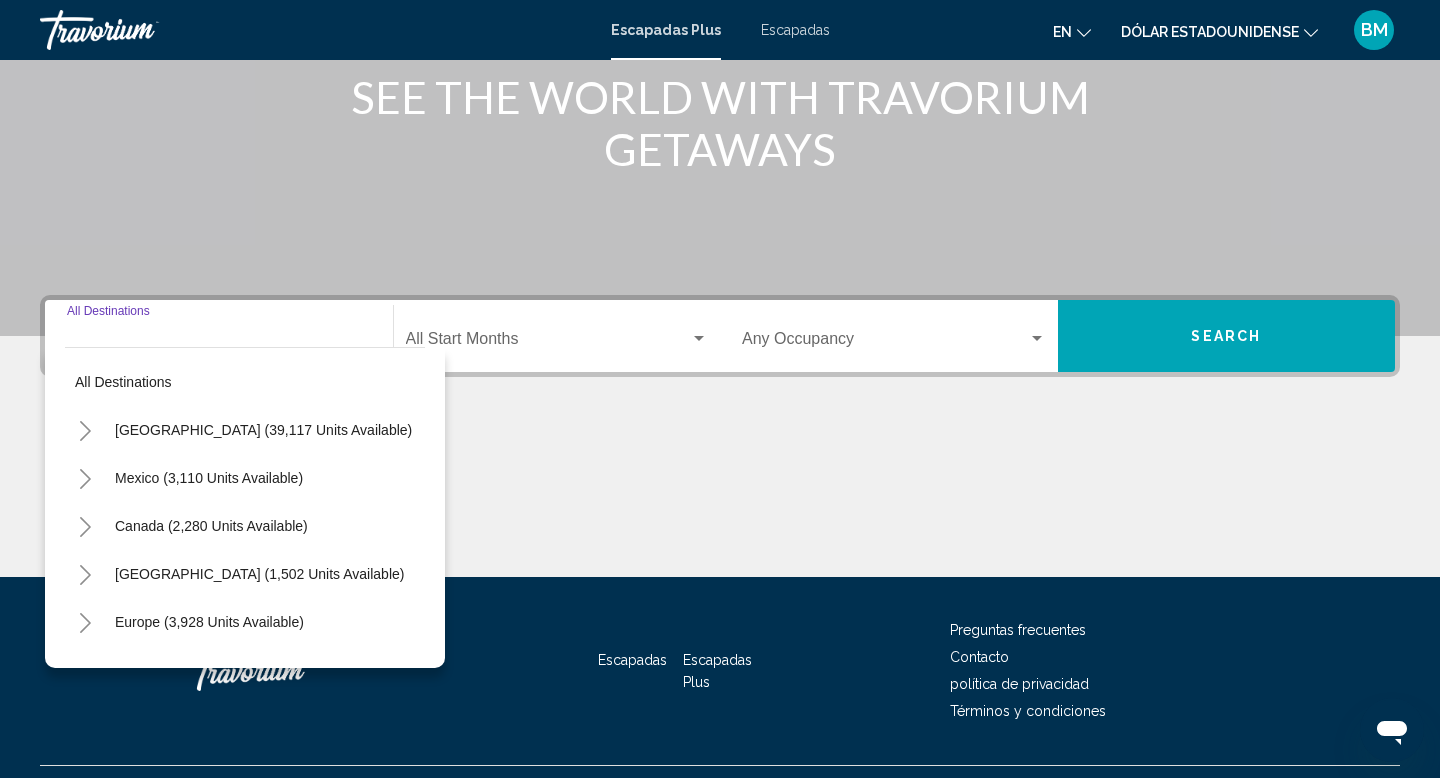 scroll, scrollTop: 308, scrollLeft: 0, axis: vertical 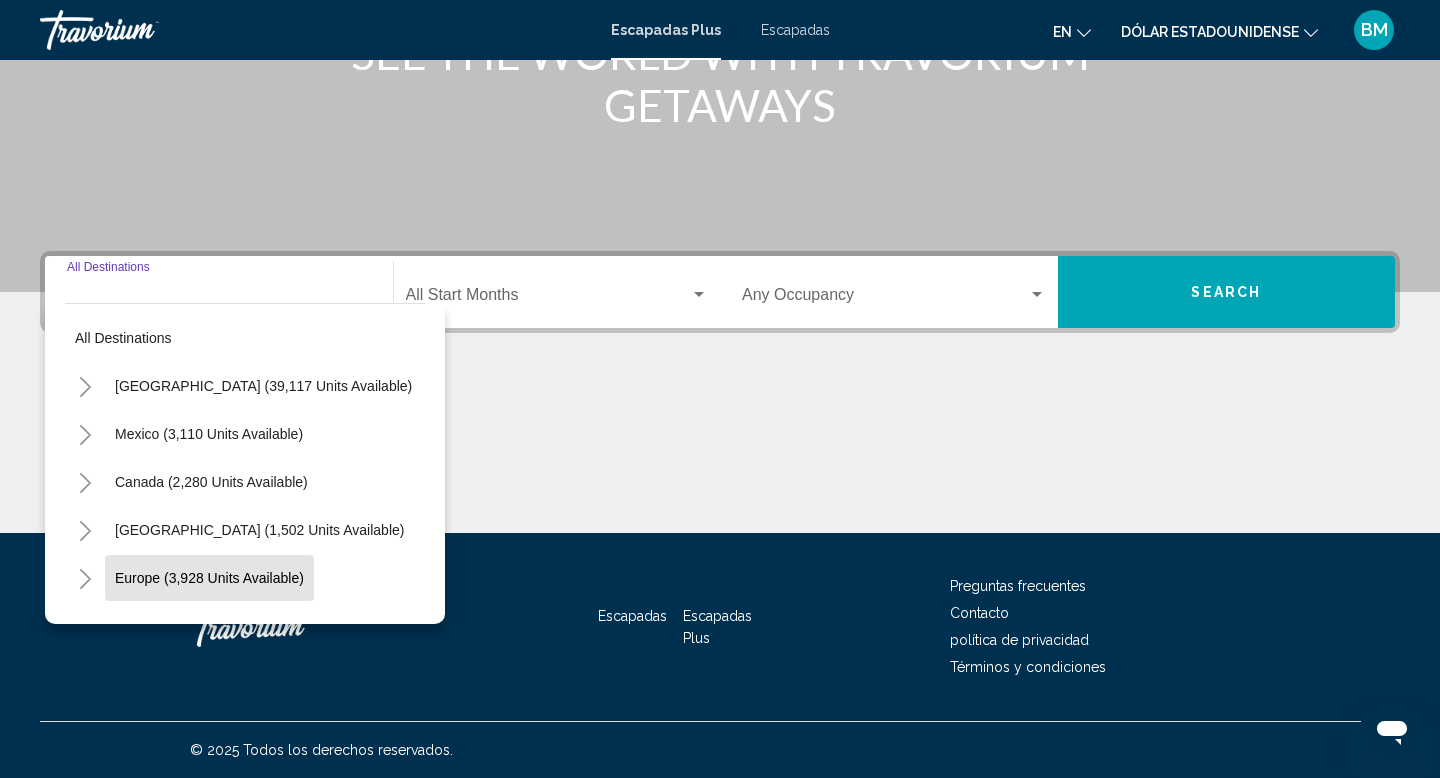 click on "Europe (3,928 units available)" at bounding box center [208, 626] 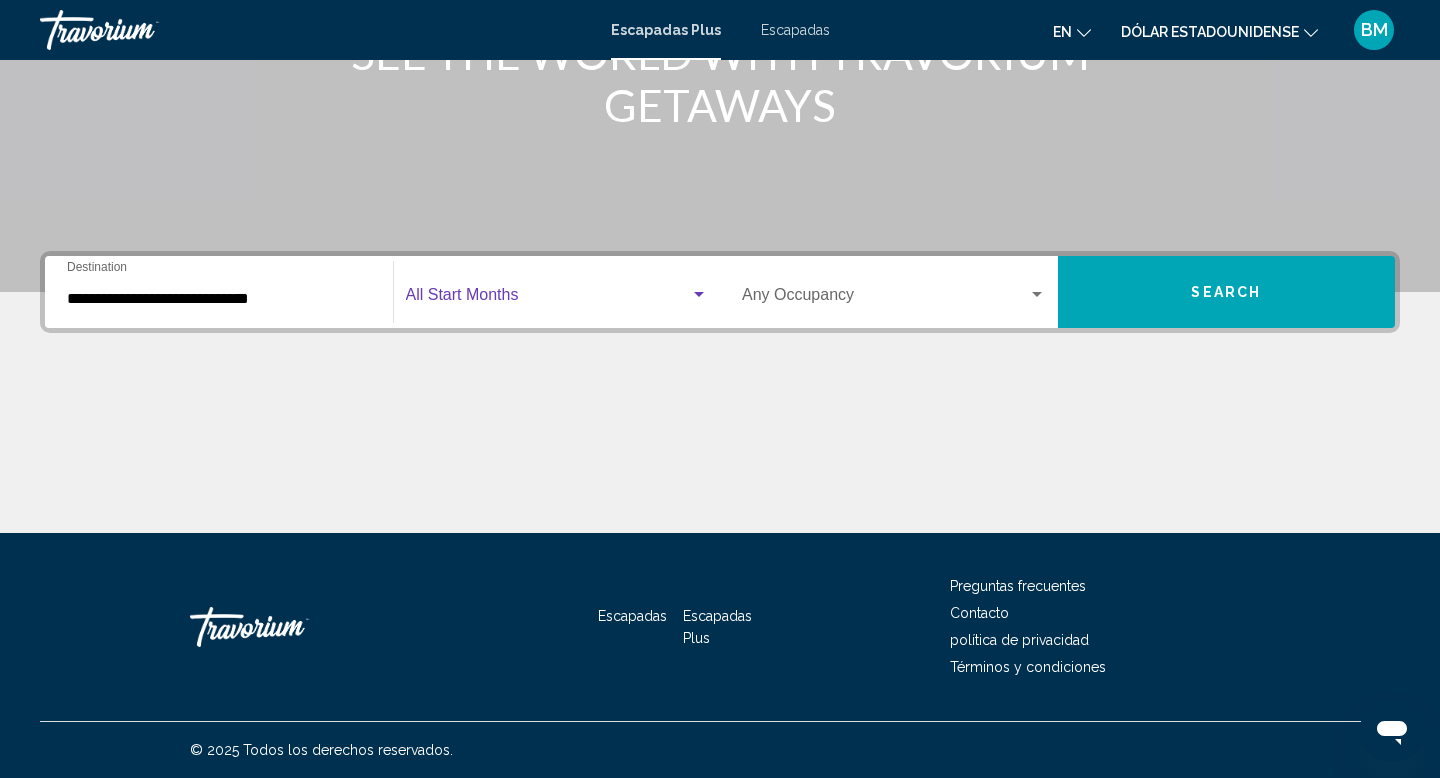 click at bounding box center [548, 299] 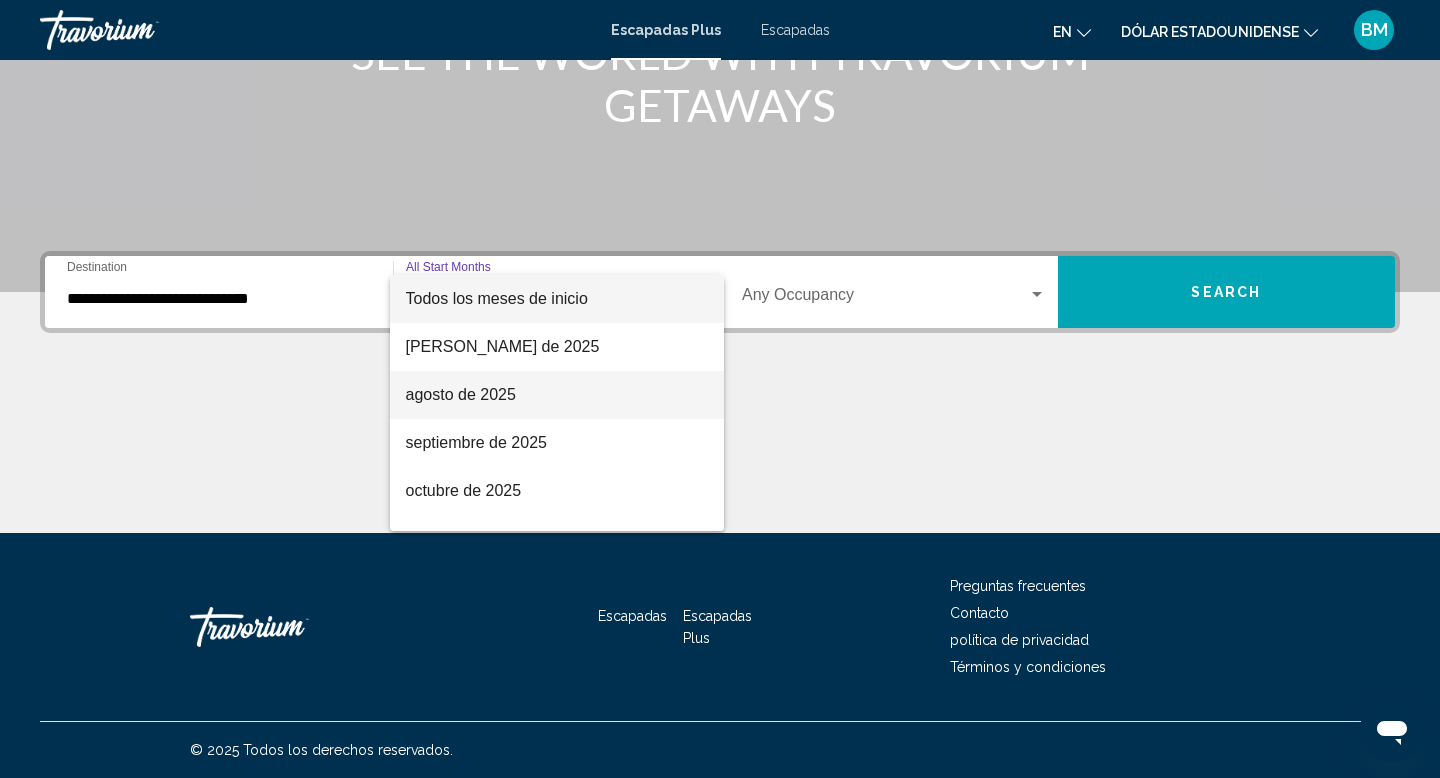 click on "agosto de 2025" at bounding box center (557, 395) 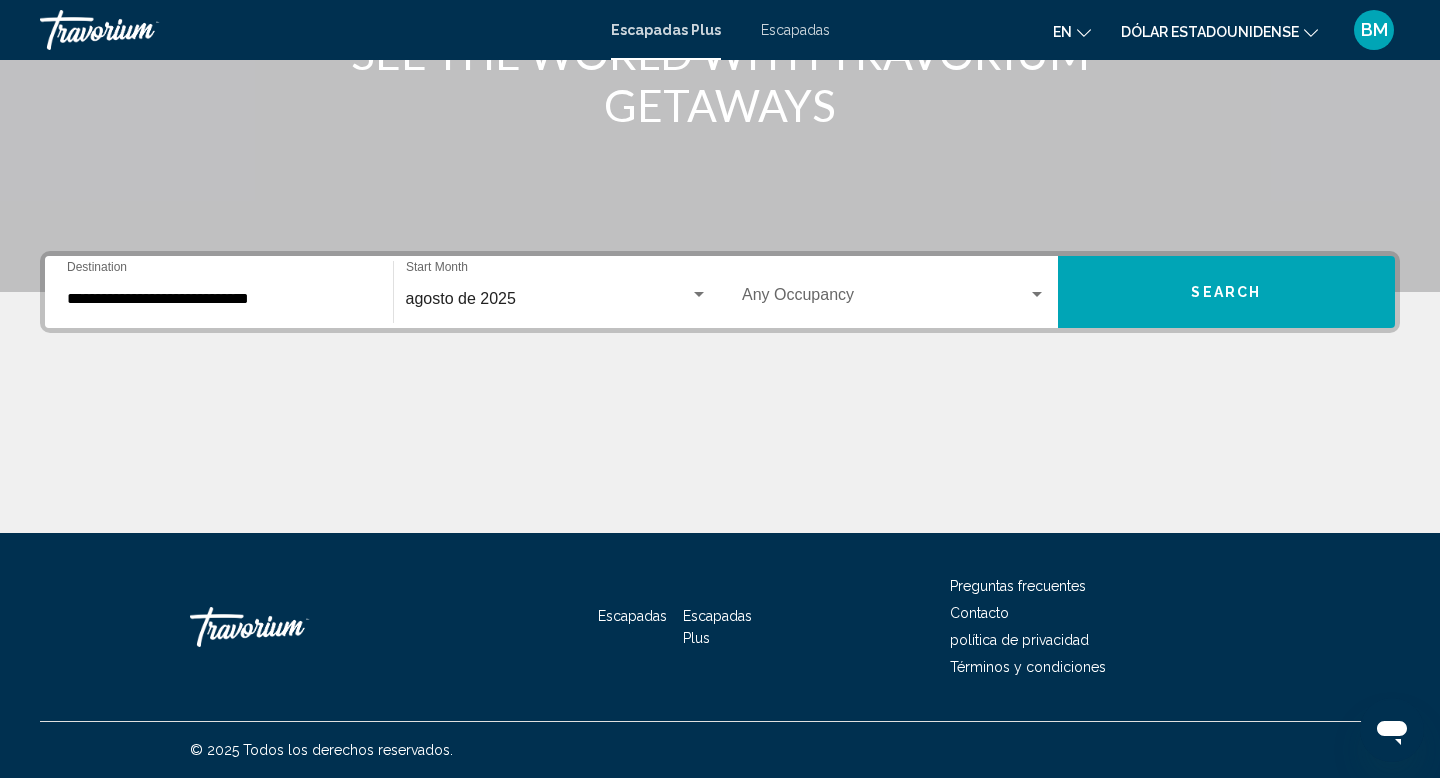 click on "Occupancy Any Occupancy" at bounding box center (894, 292) 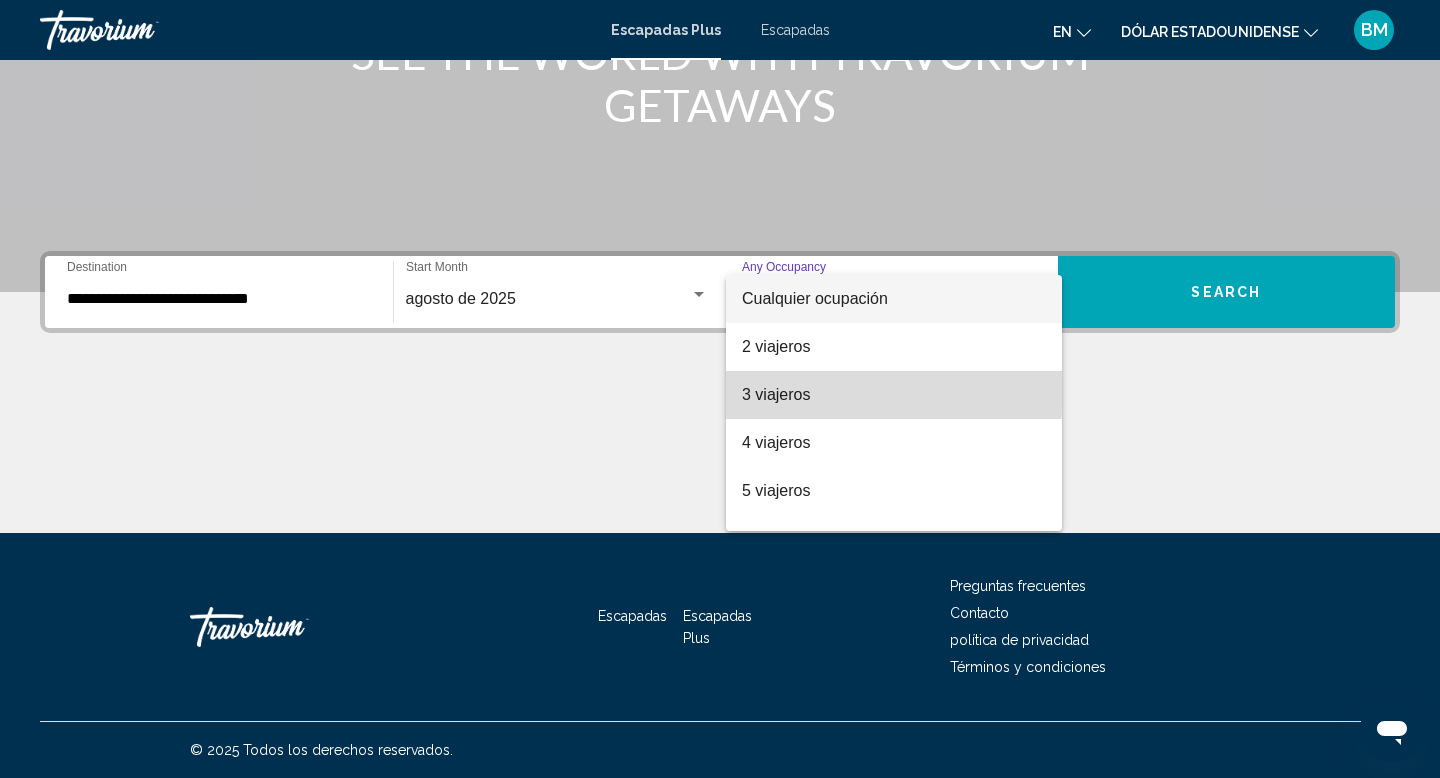 click on "3 viajeros" at bounding box center (894, 395) 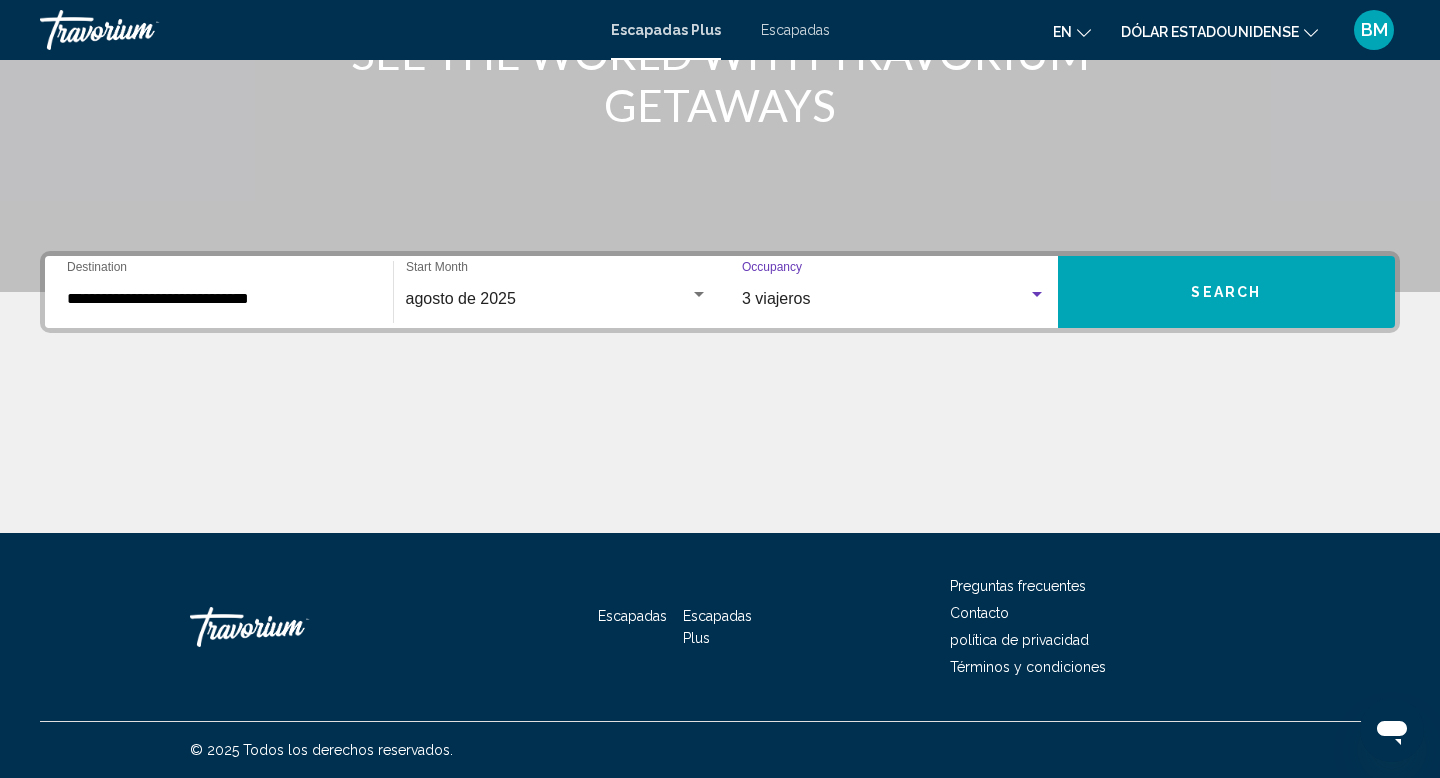click on "Search" at bounding box center [1227, 292] 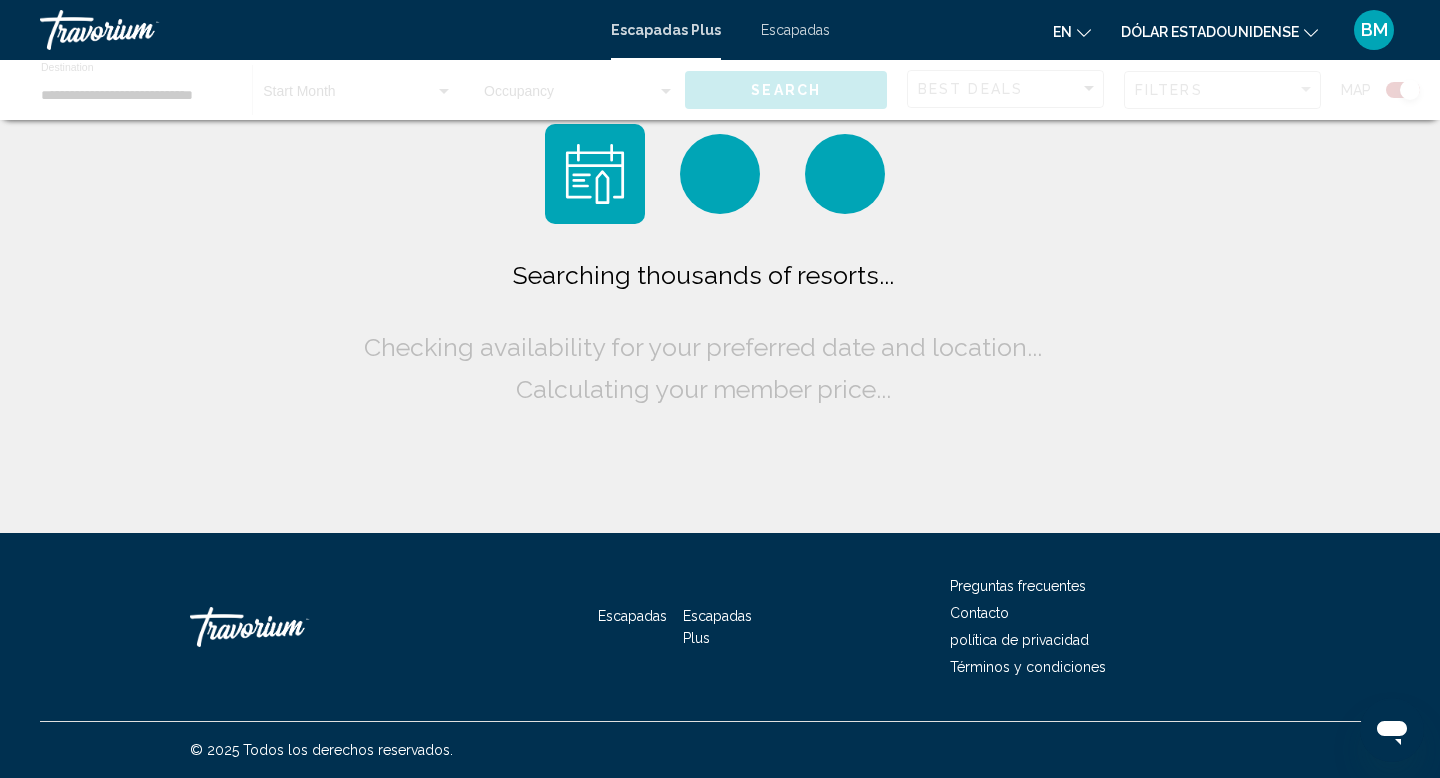 scroll, scrollTop: 0, scrollLeft: 0, axis: both 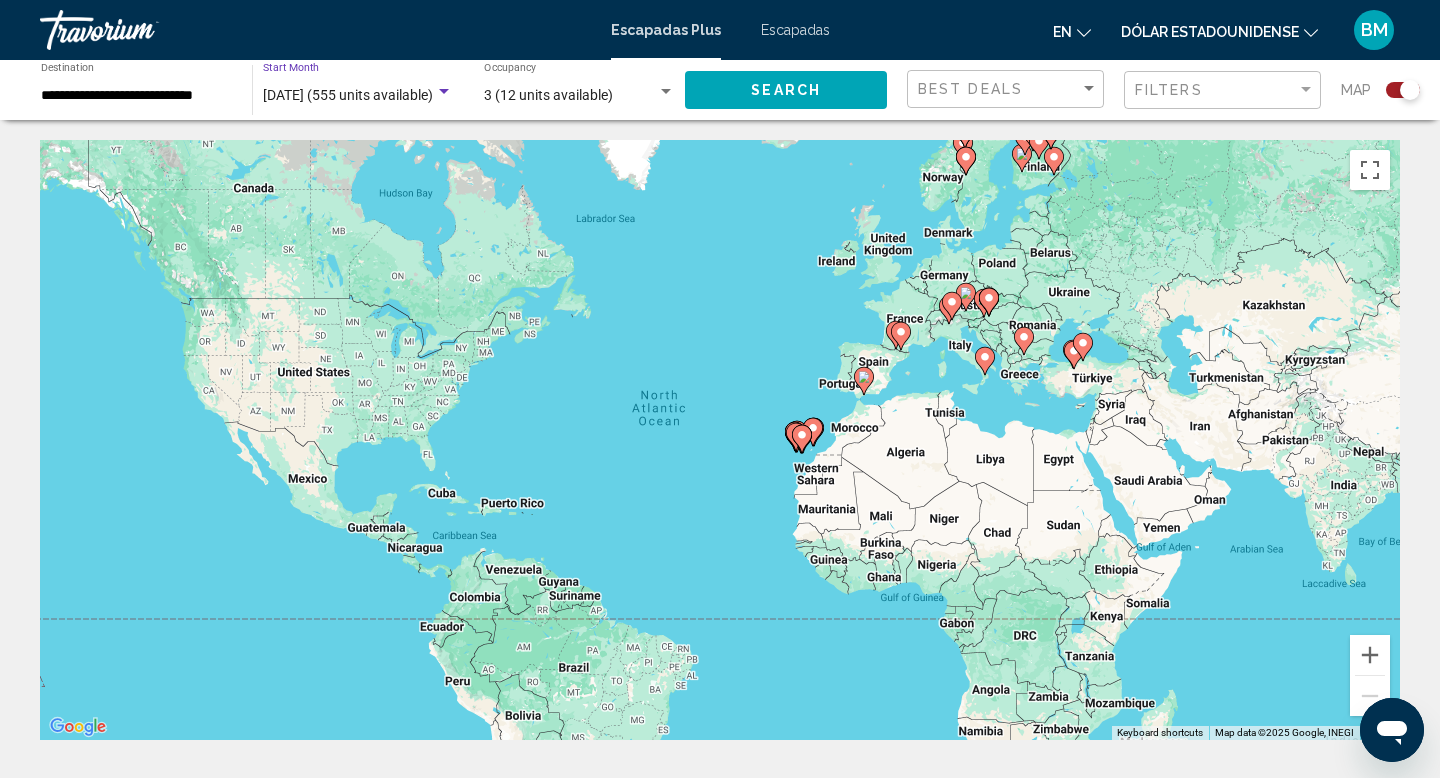 click on "[DATE] (555 units available)" at bounding box center (348, 95) 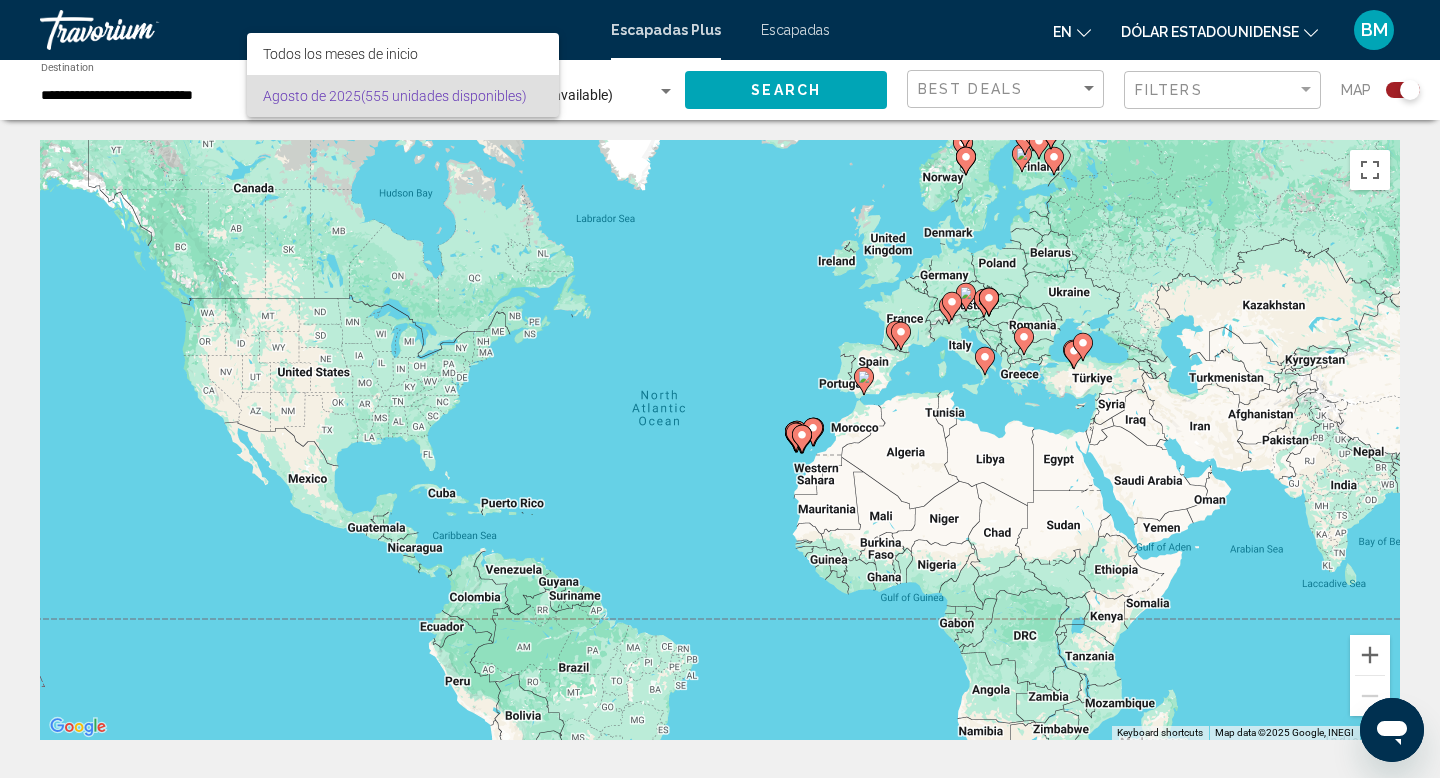 click at bounding box center [720, 389] 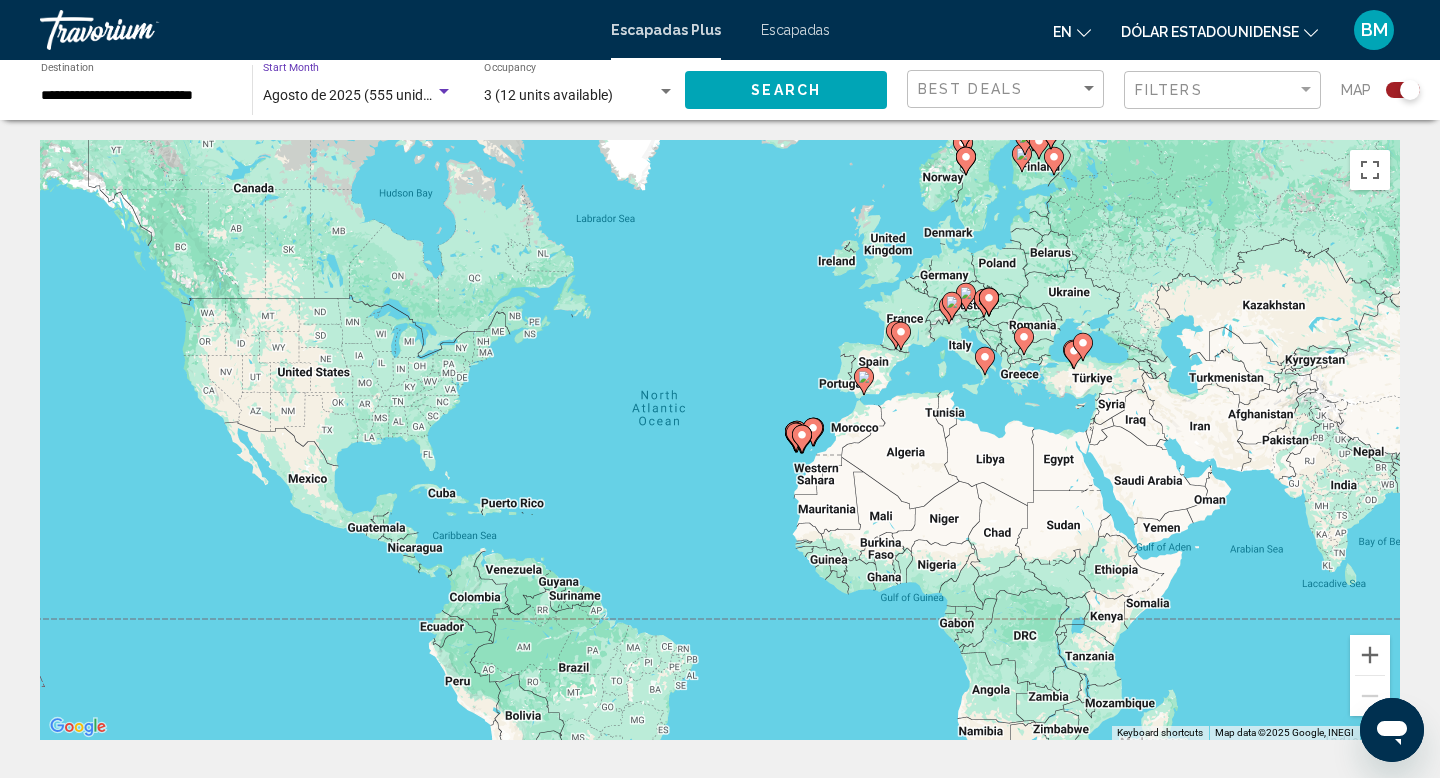 click on "Agosto de 2025 (555 unidades disponibles)" at bounding box center (397, 95) 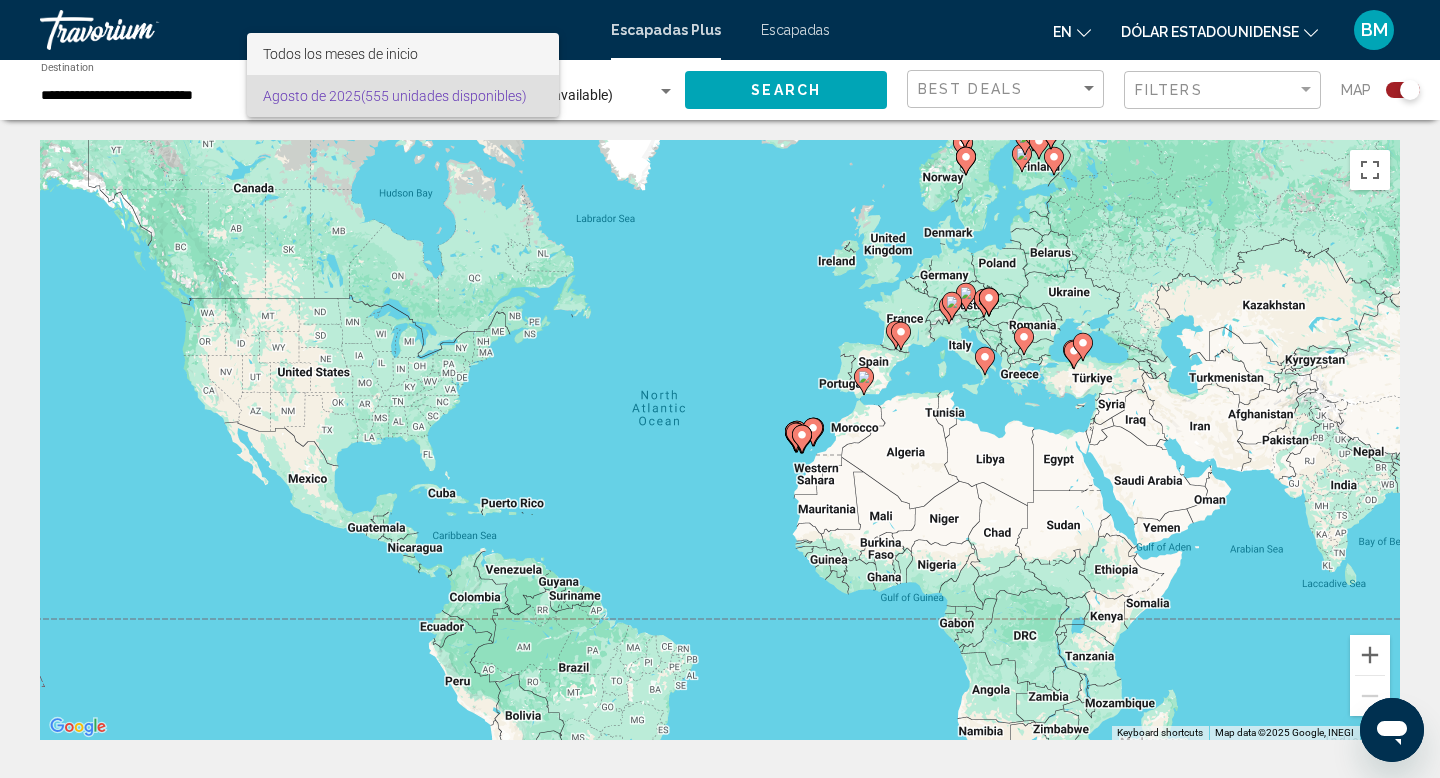 click on "Todos los meses de inicio" at bounding box center (340, 54) 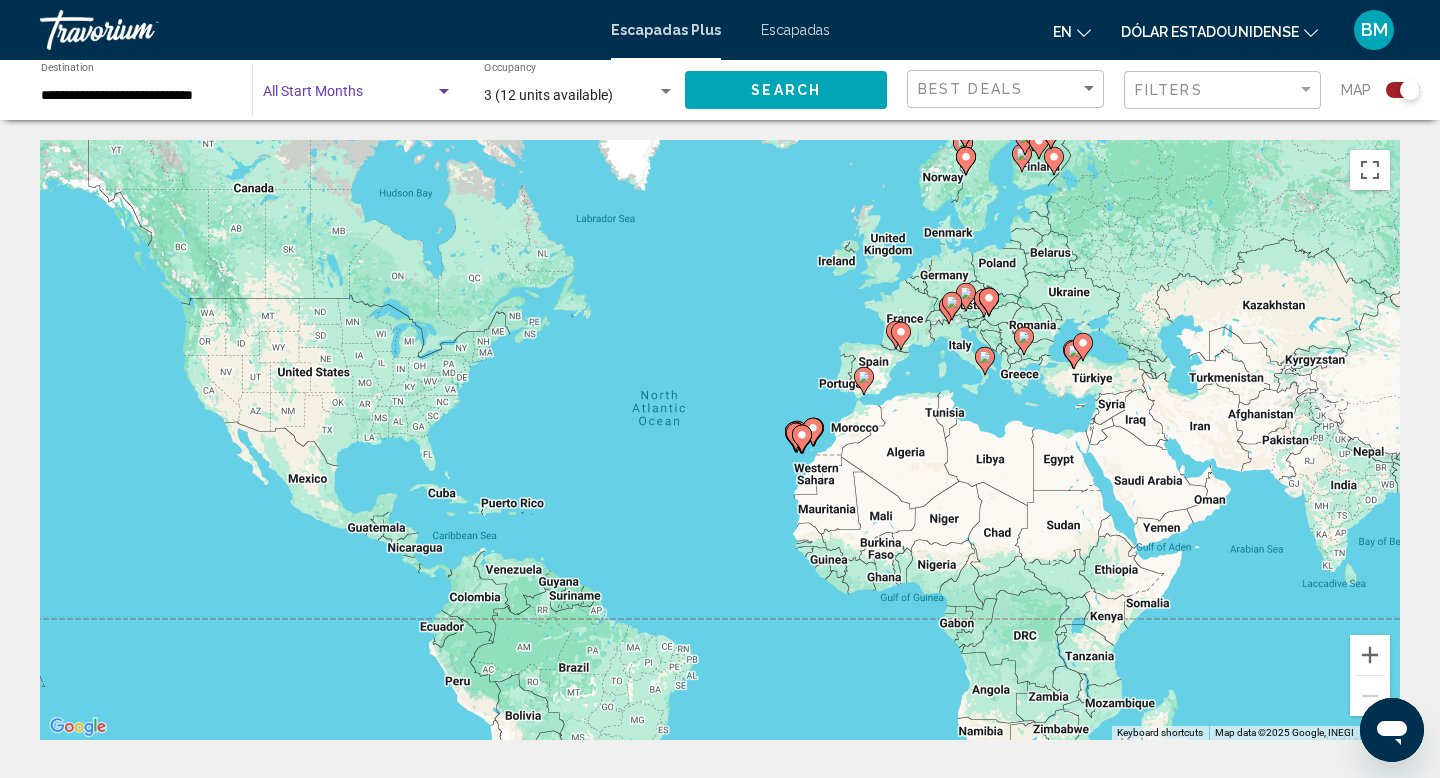 click at bounding box center (349, 96) 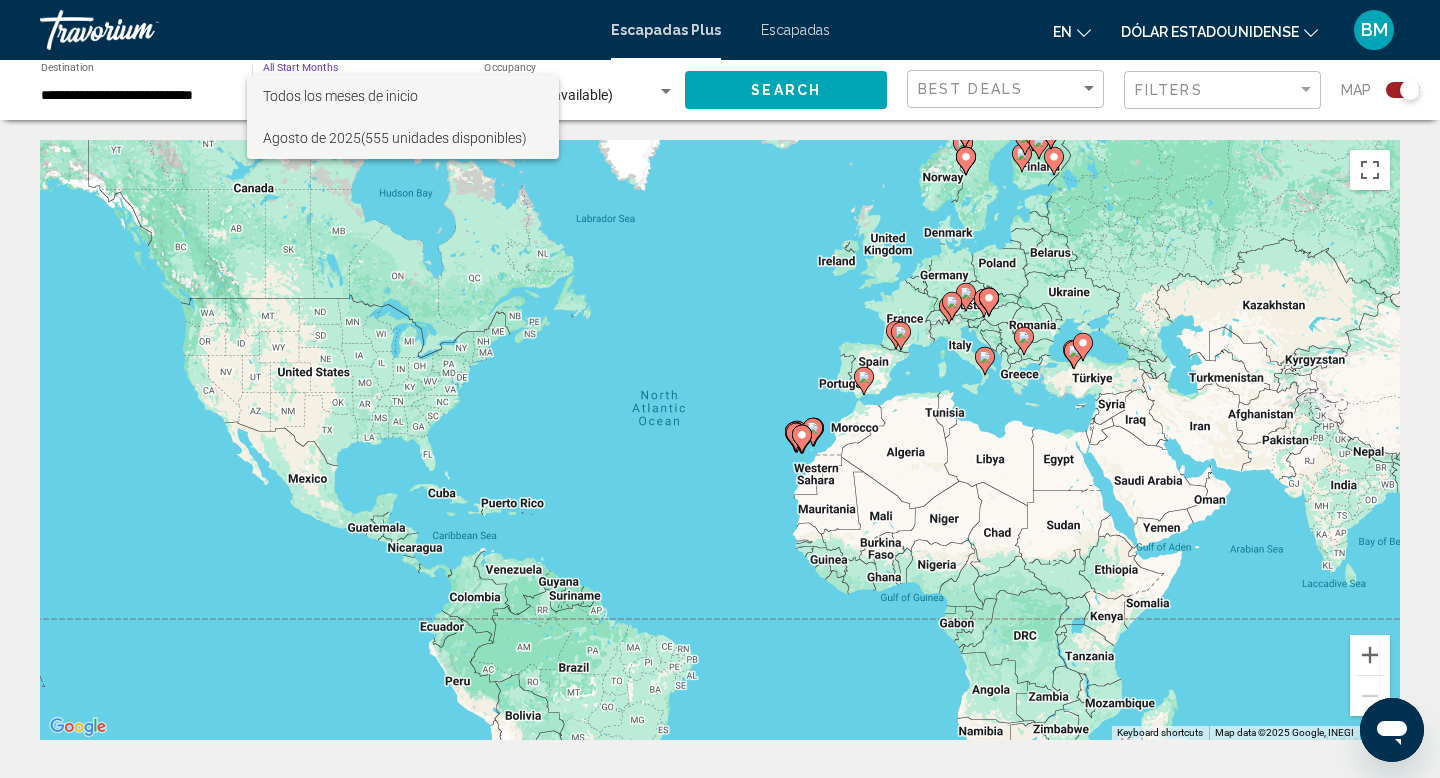 click on "(555 unidades disponibles)" at bounding box center [444, 138] 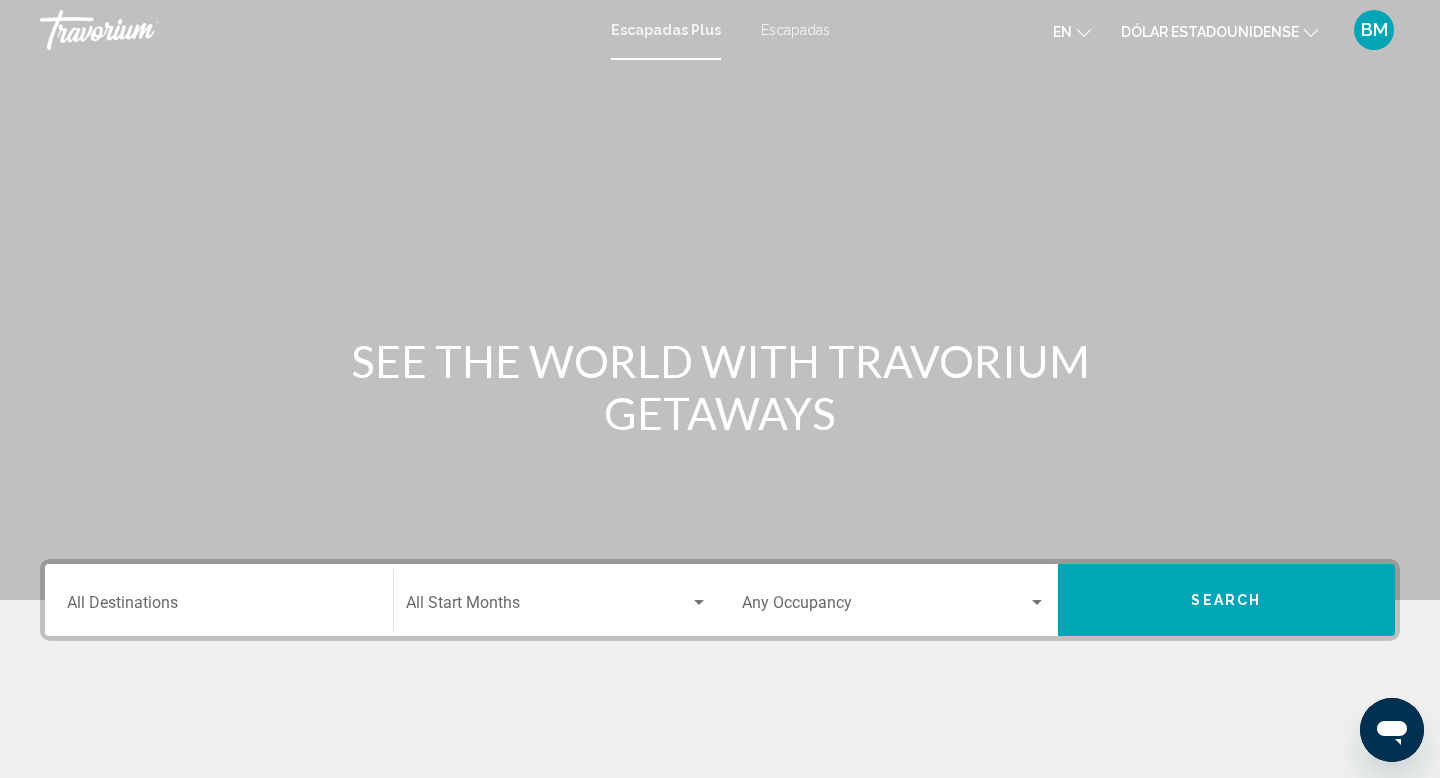 click on "Start Month All Start Months" 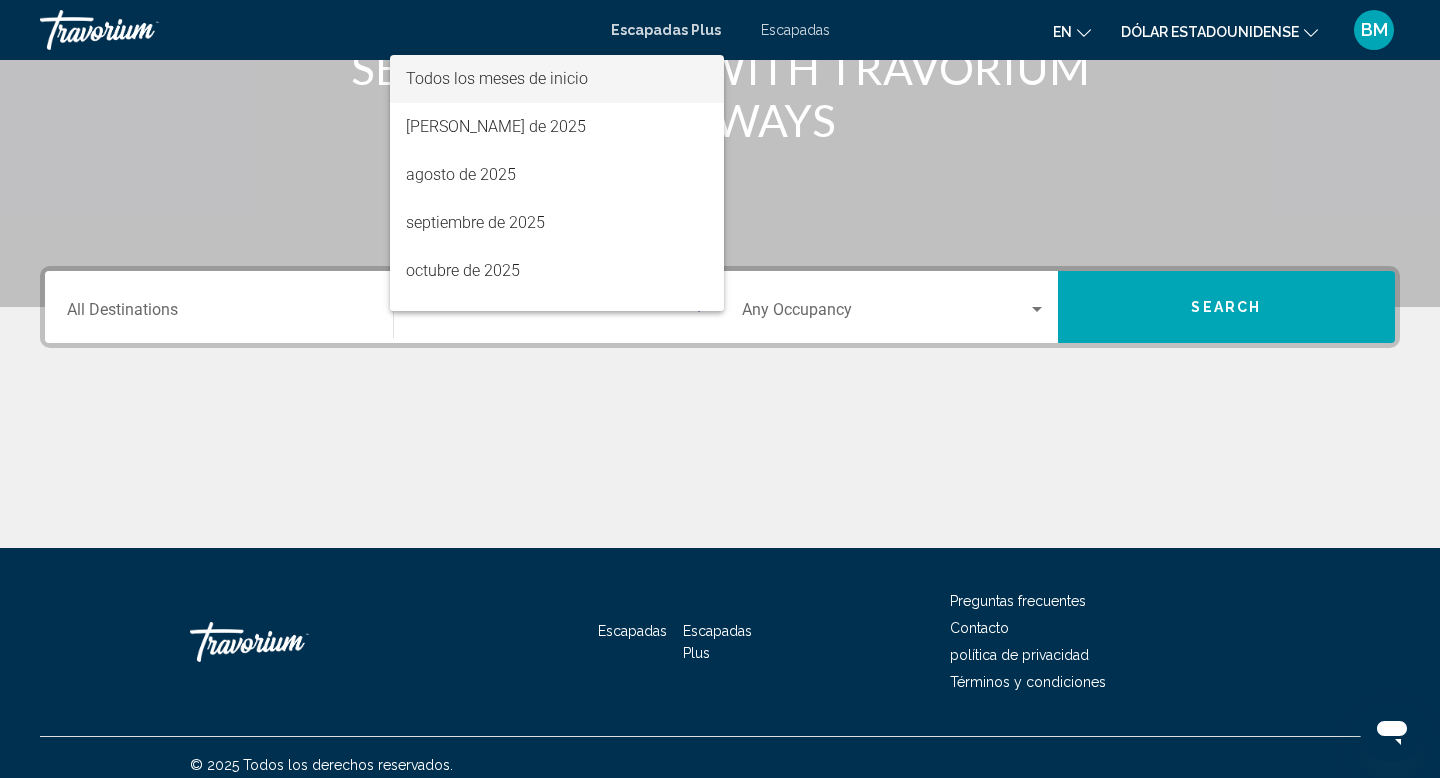 scroll, scrollTop: 308, scrollLeft: 0, axis: vertical 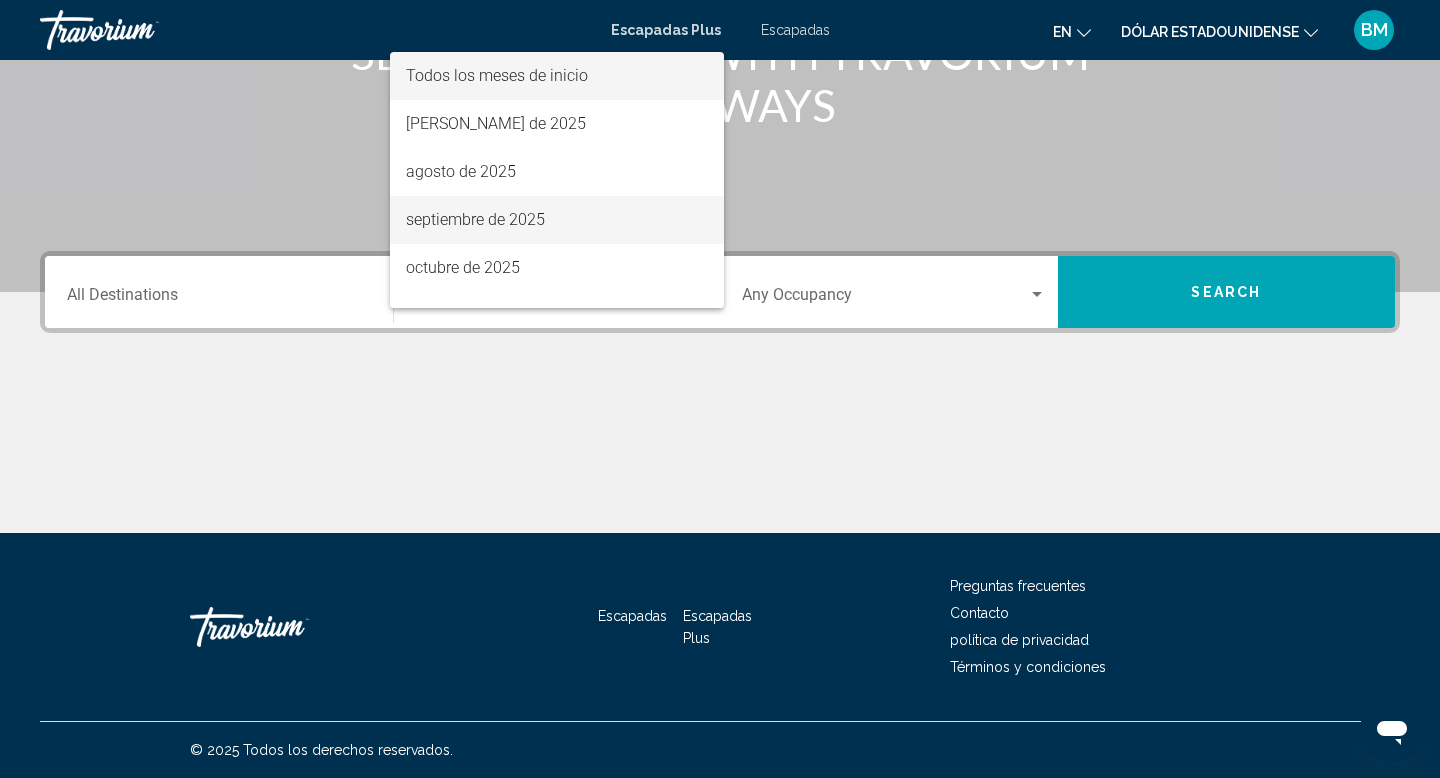 click on "septiembre de 2025" at bounding box center (475, 219) 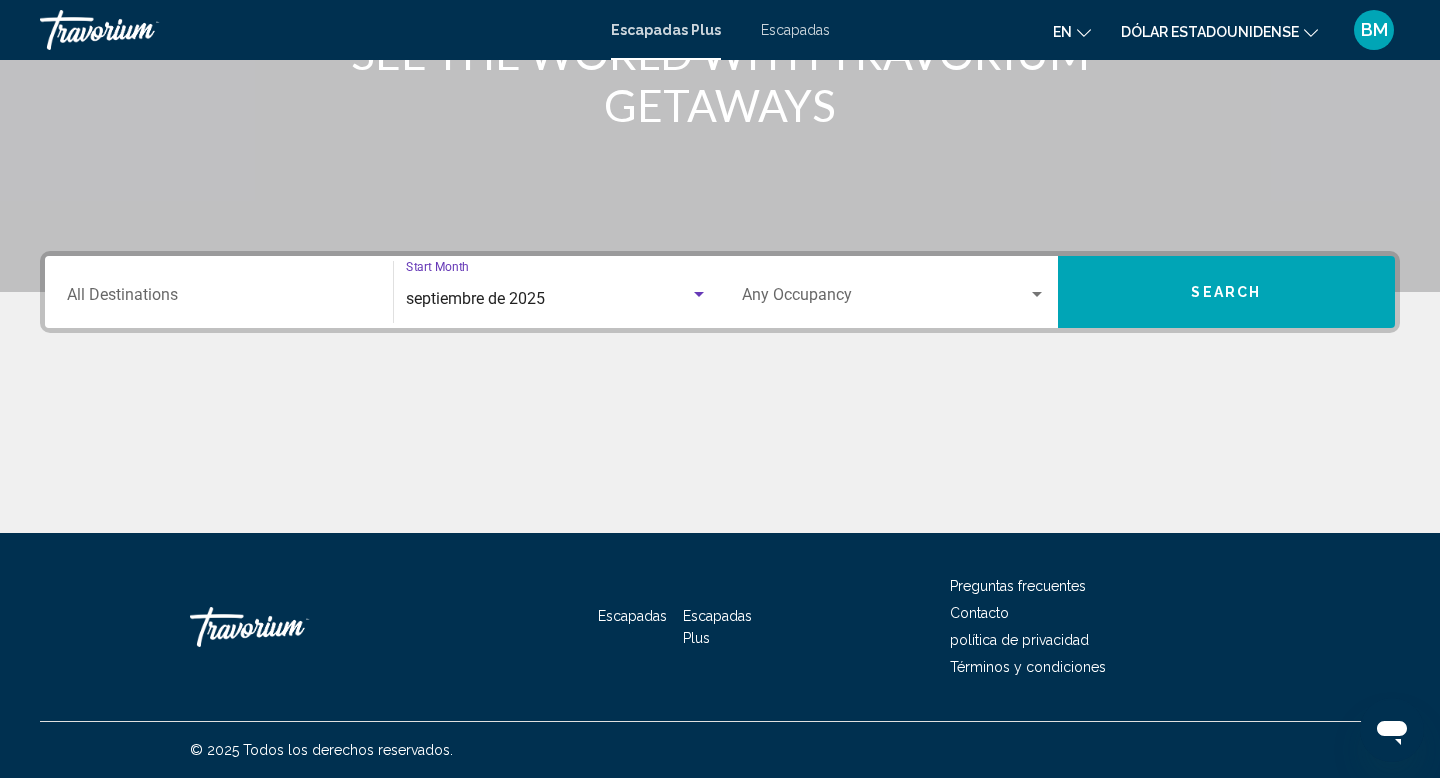 click on "Destination All Destinations" at bounding box center (219, 299) 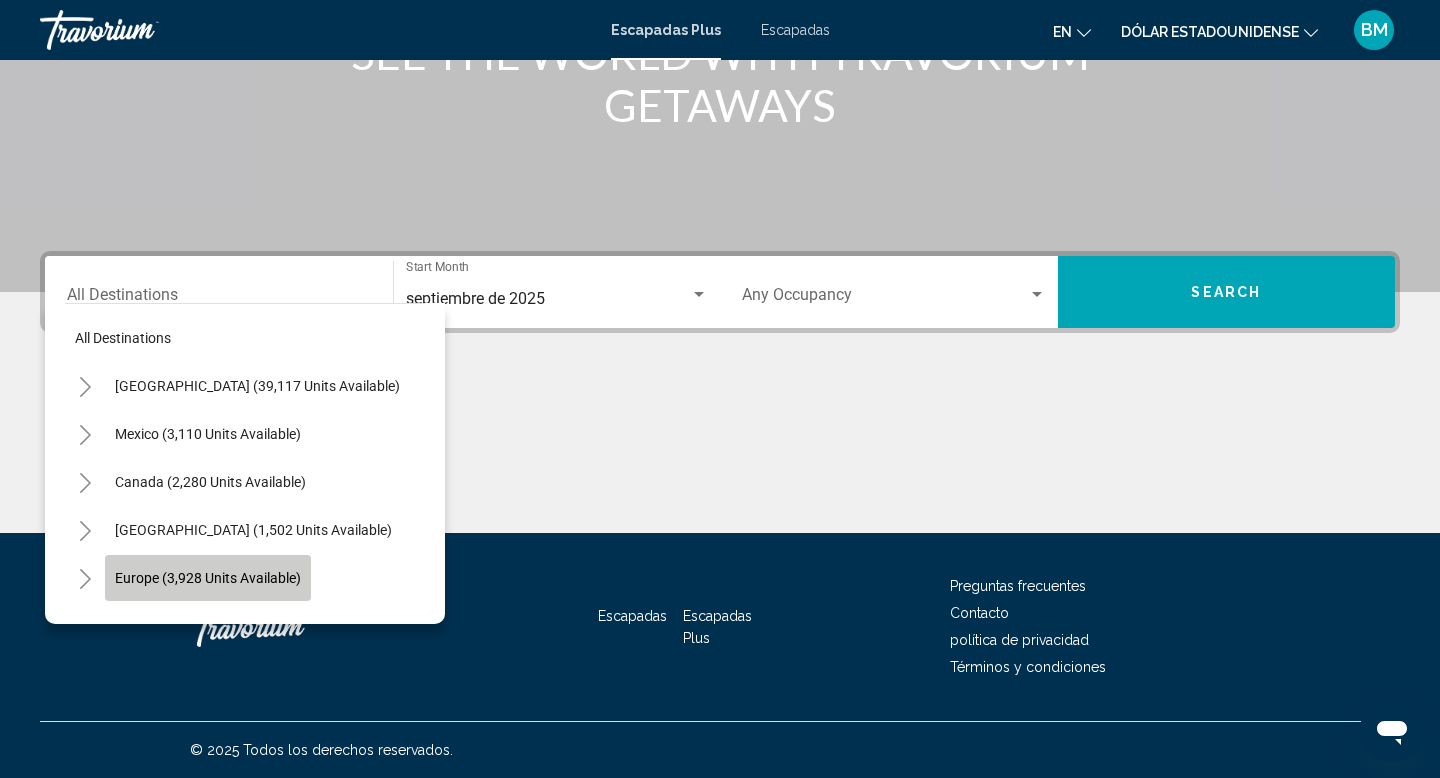 click on "Europe (3,928 units available)" 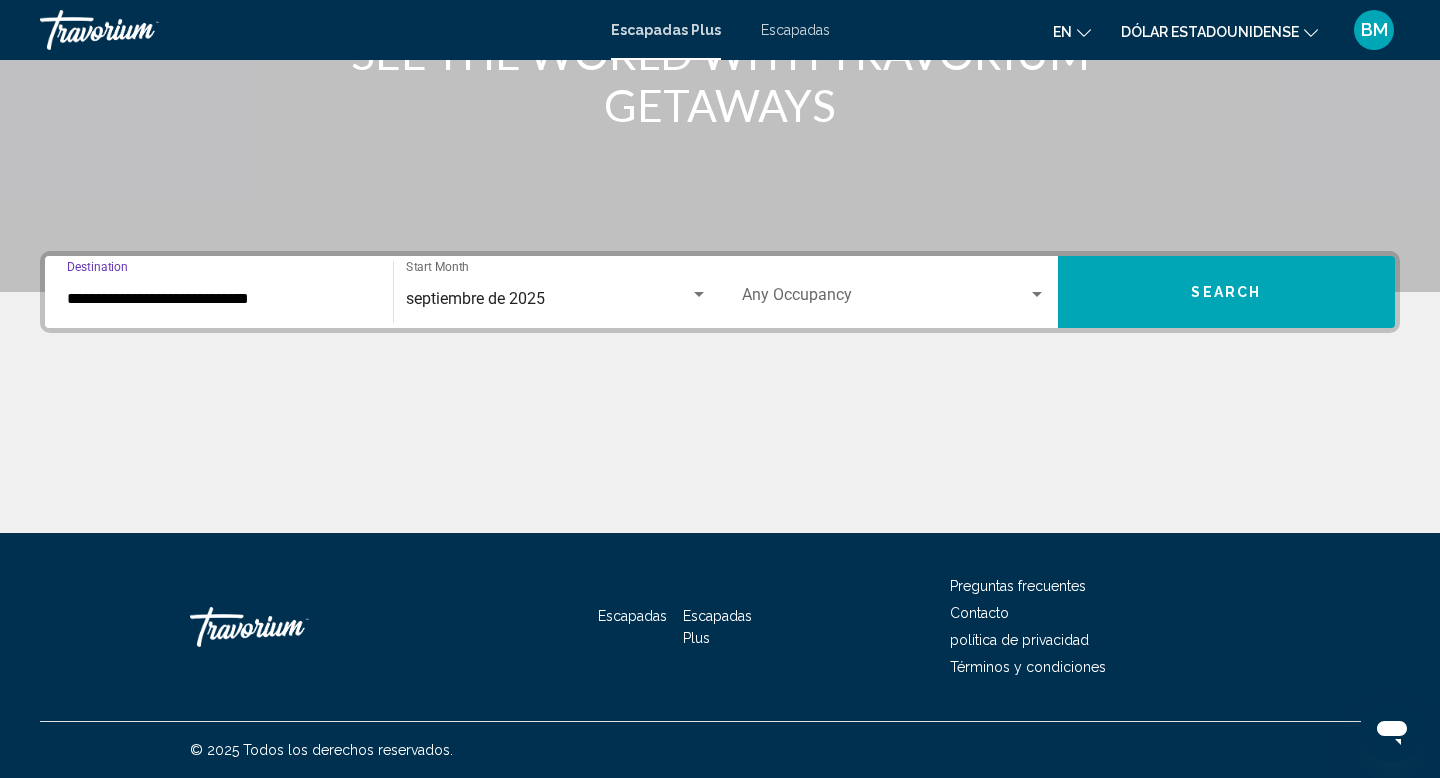 click at bounding box center (885, 299) 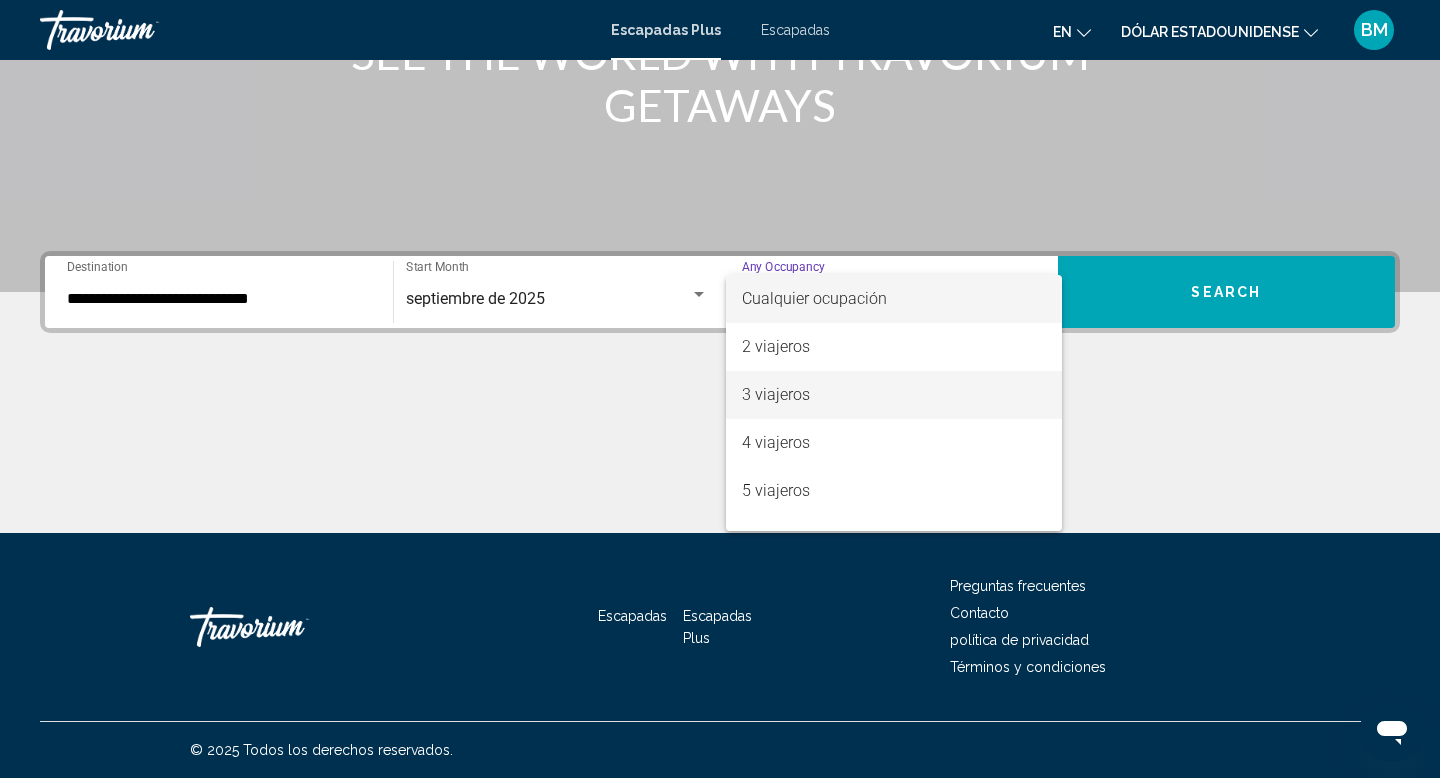 click on "3 viajeros" at bounding box center (776, 394) 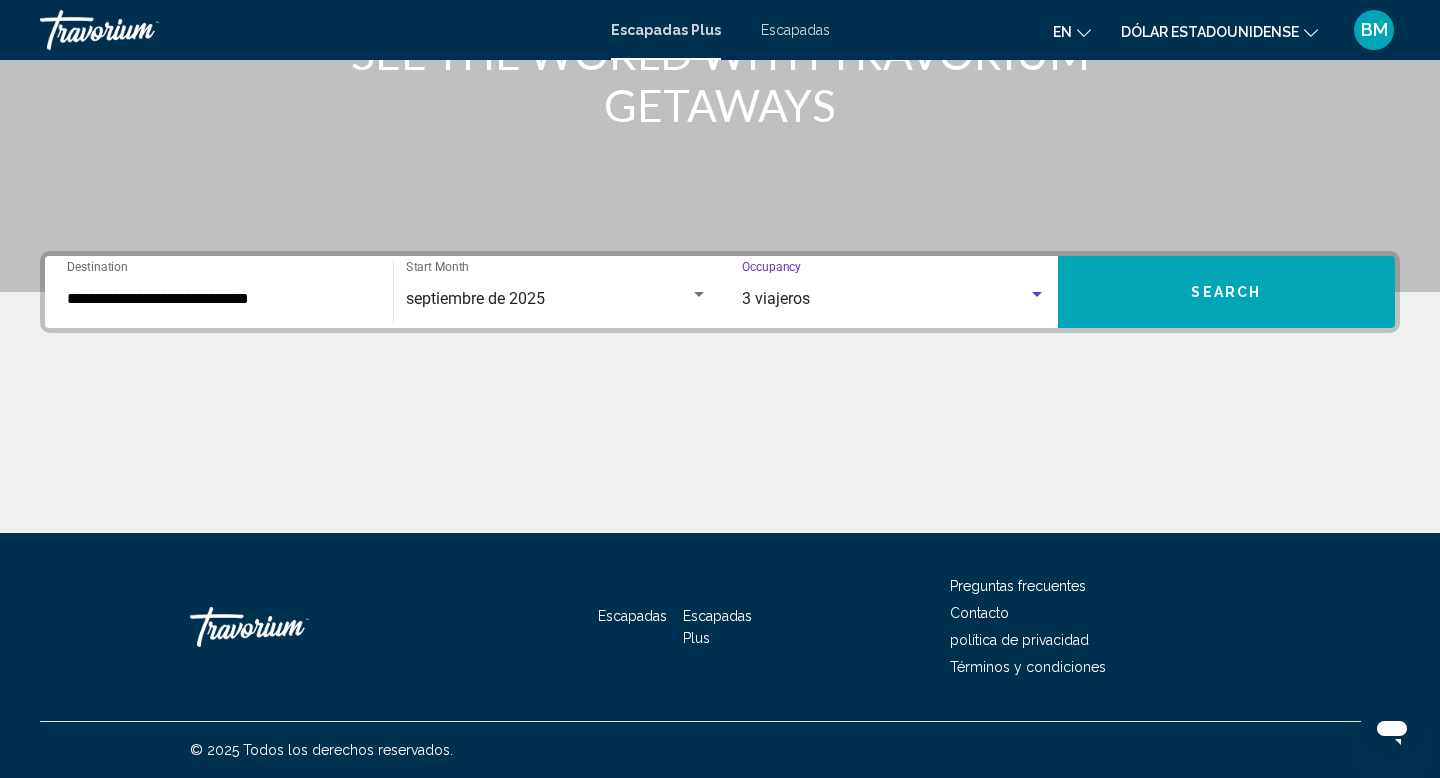 click on "Search" at bounding box center (1227, 292) 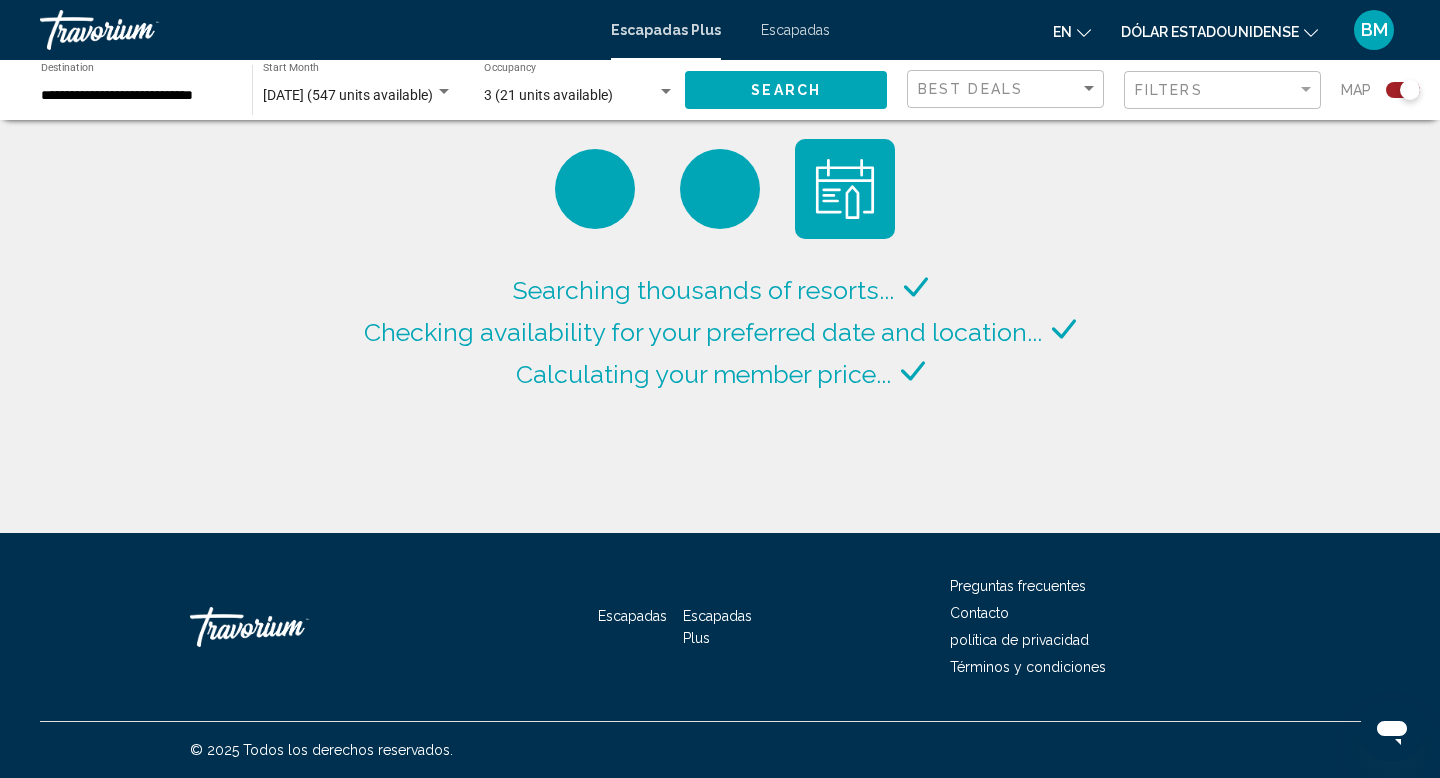 scroll, scrollTop: 0, scrollLeft: 0, axis: both 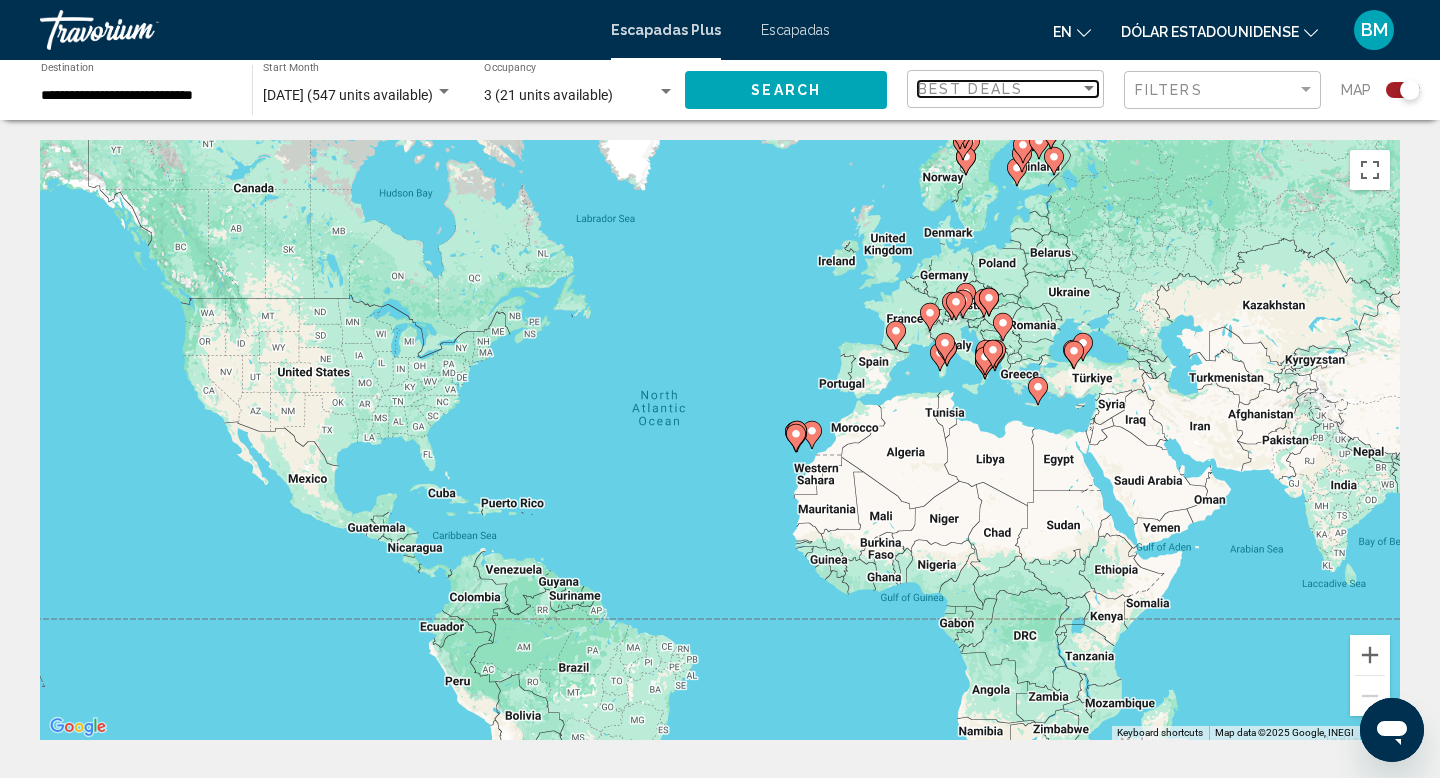 click at bounding box center [1089, 89] 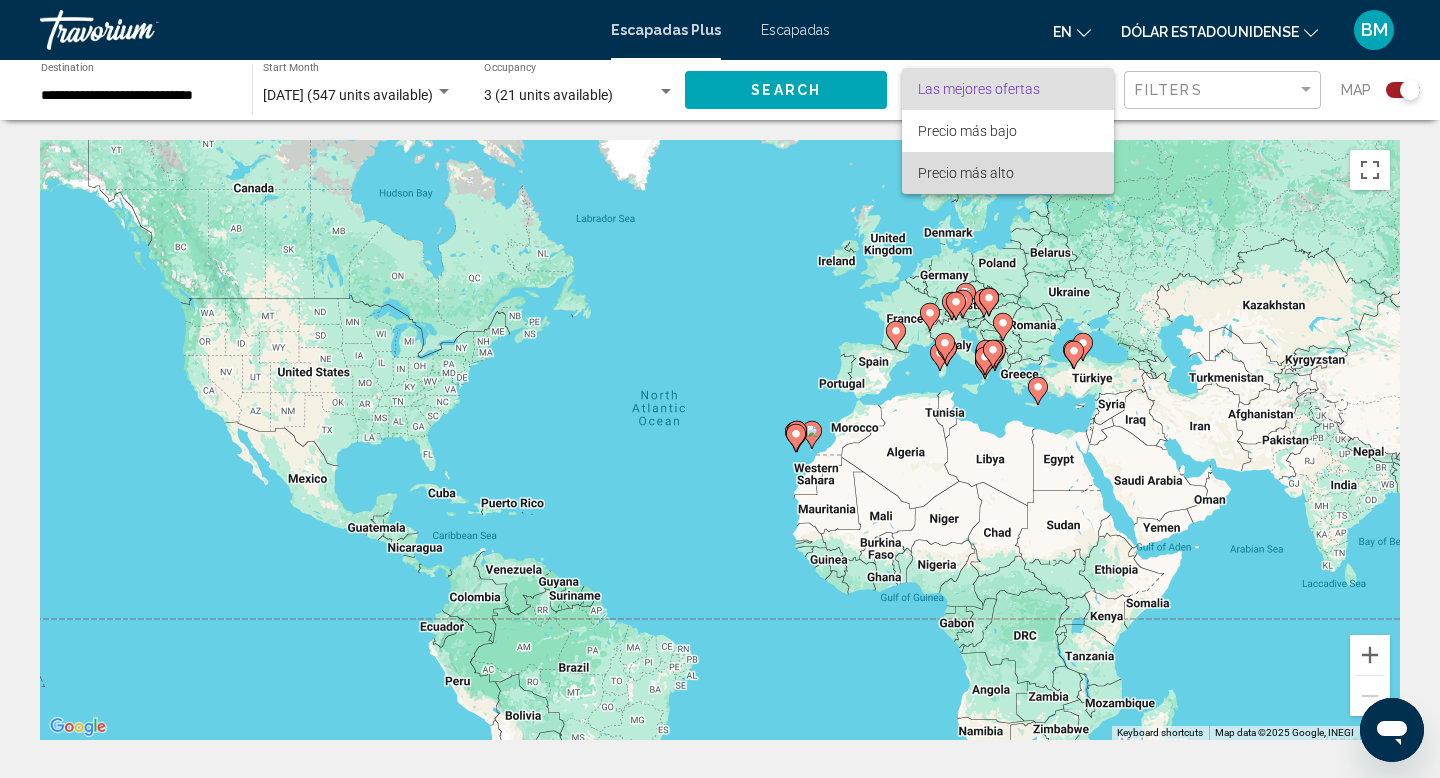 click on "Precio más alto" at bounding box center [1008, 173] 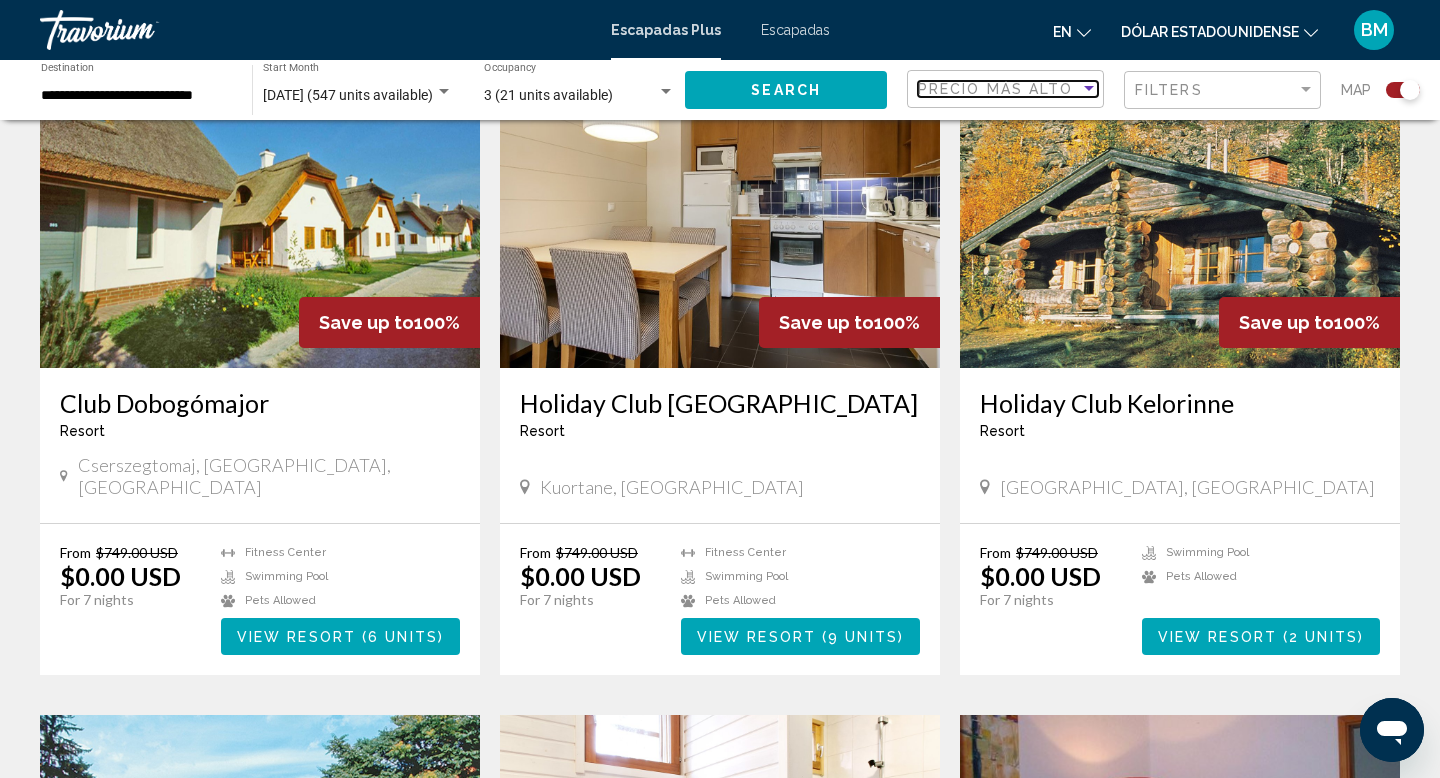 scroll, scrollTop: 814, scrollLeft: 0, axis: vertical 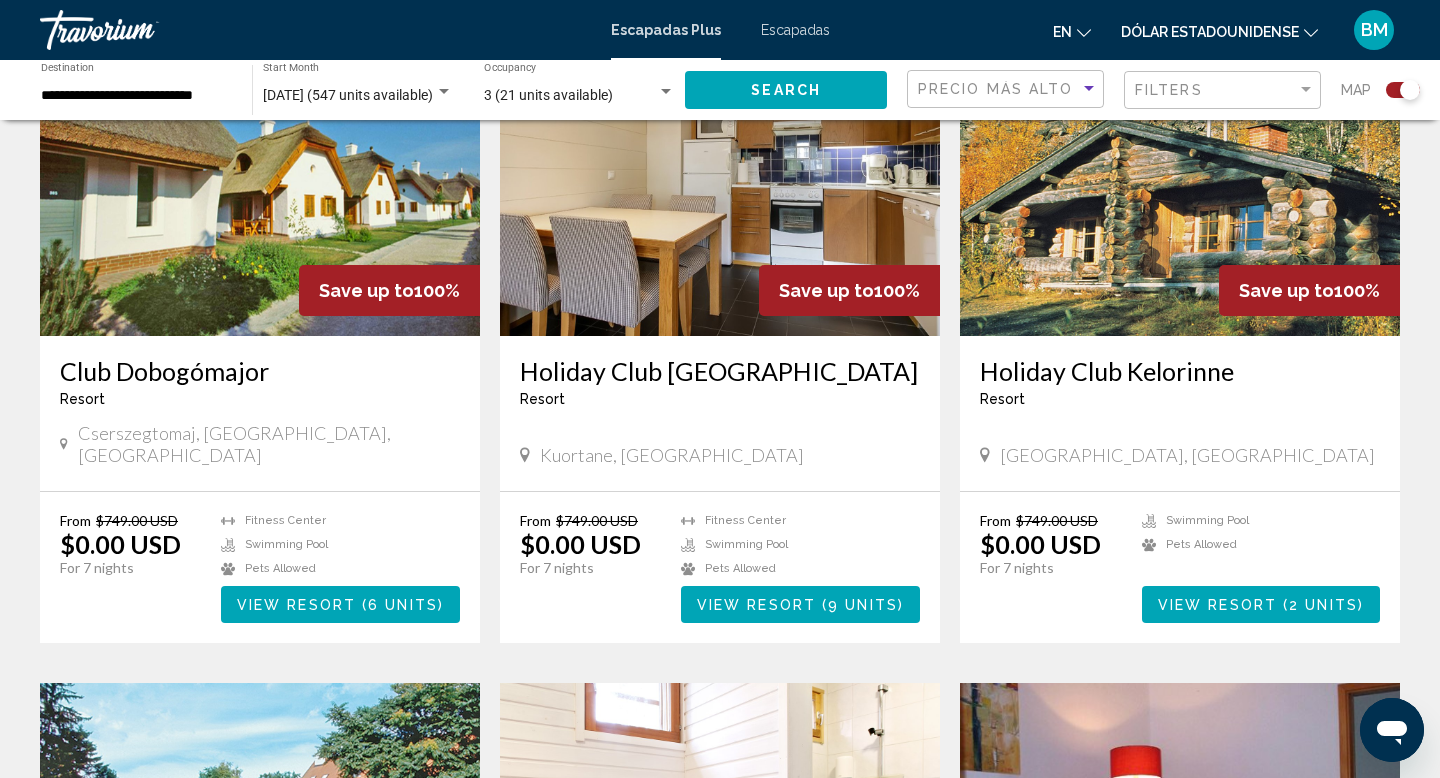 click on "Search" 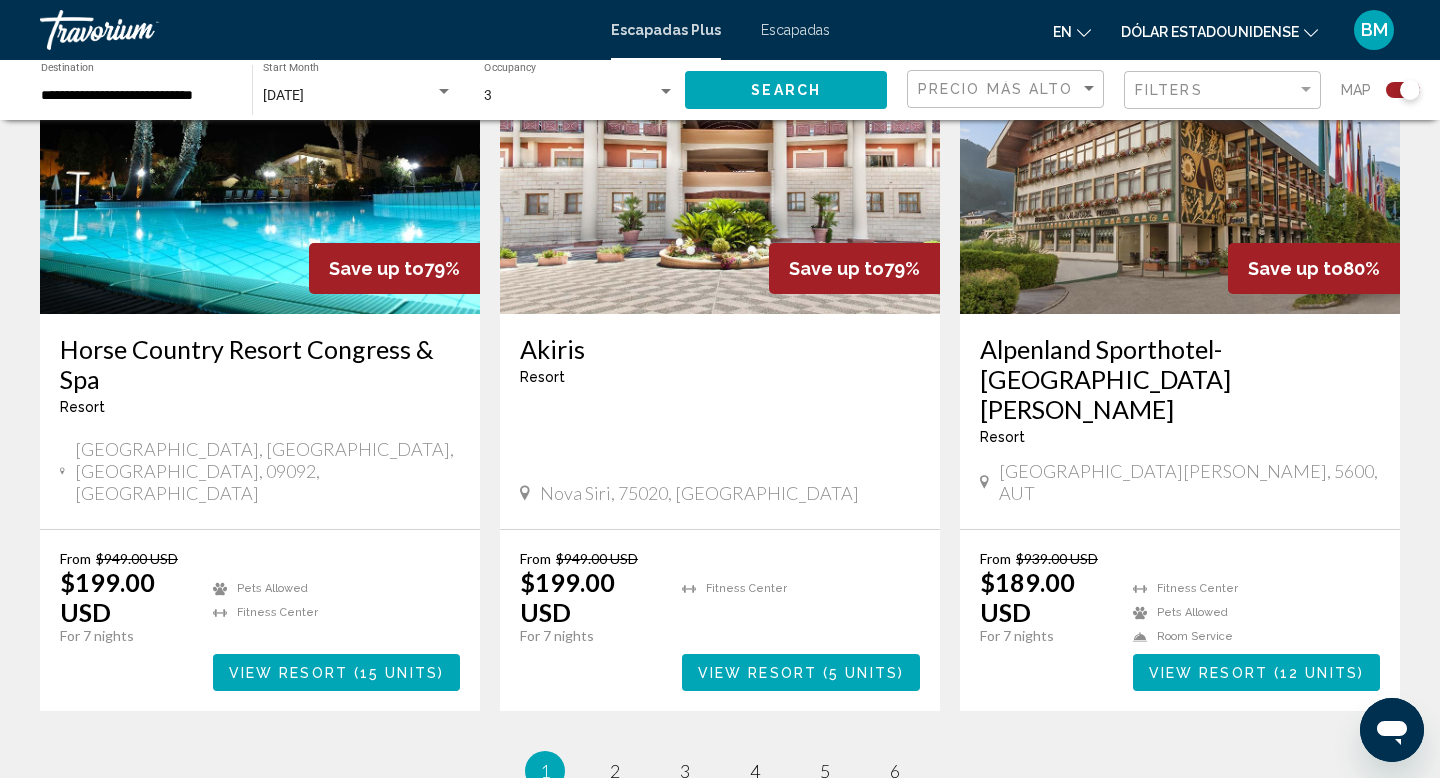 scroll, scrollTop: 2967, scrollLeft: 0, axis: vertical 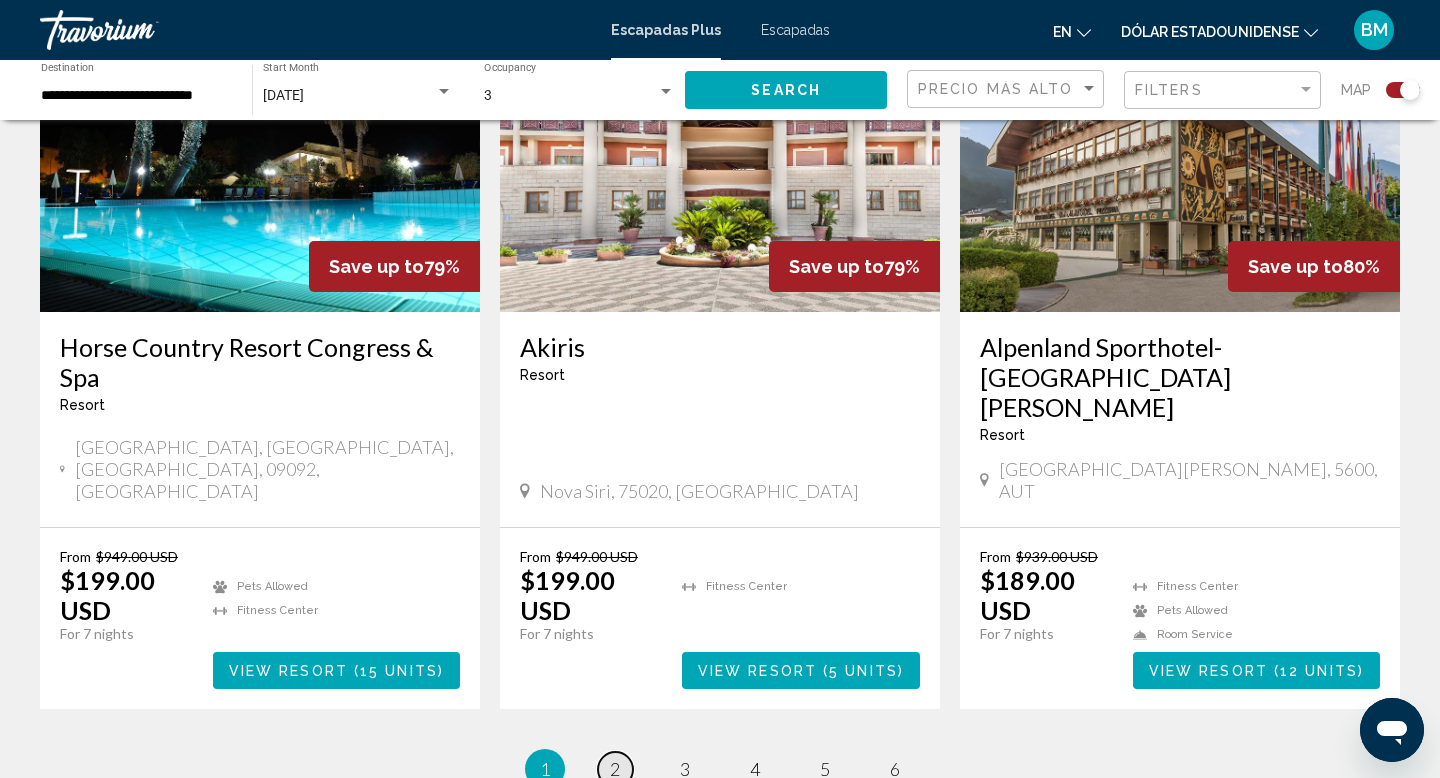 click on "2" at bounding box center [615, 769] 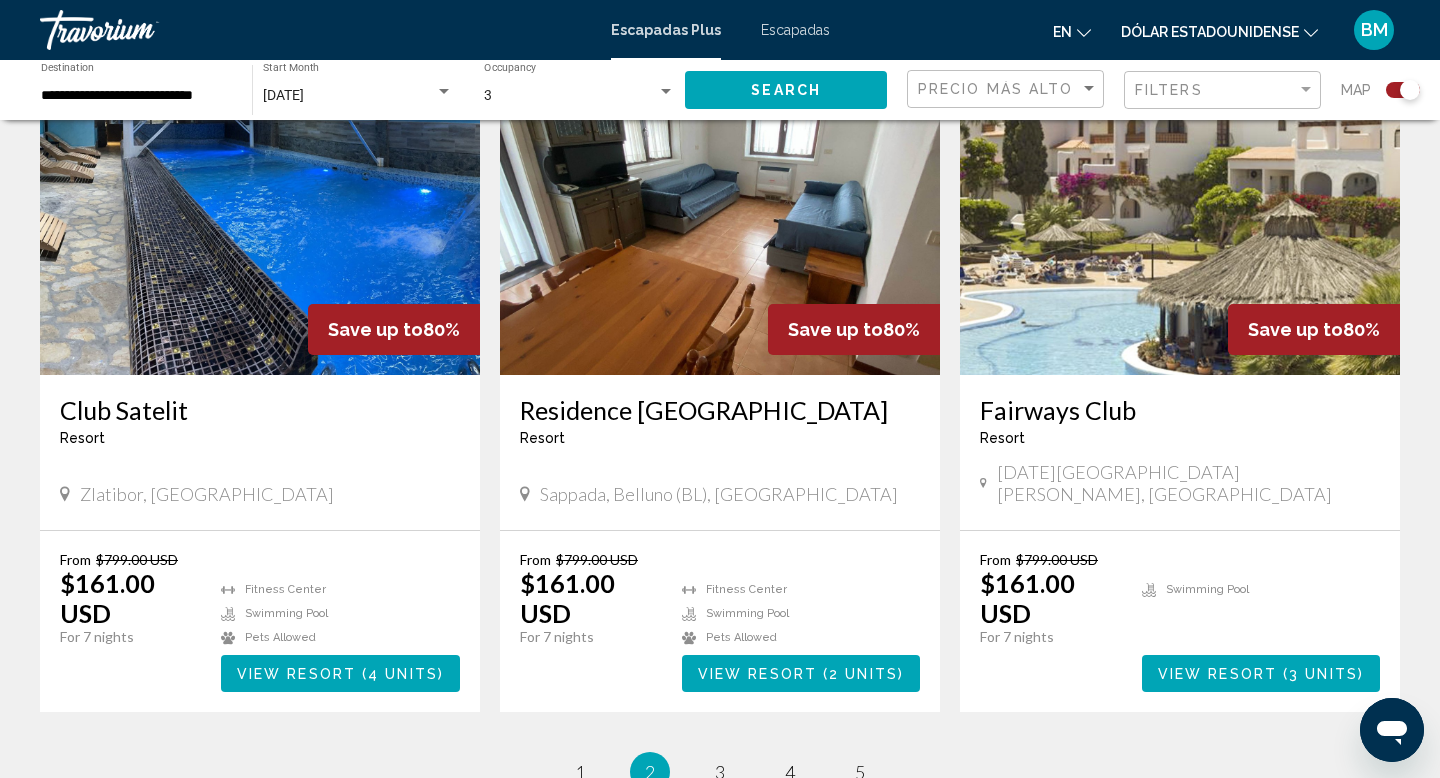 scroll, scrollTop: 2893, scrollLeft: 0, axis: vertical 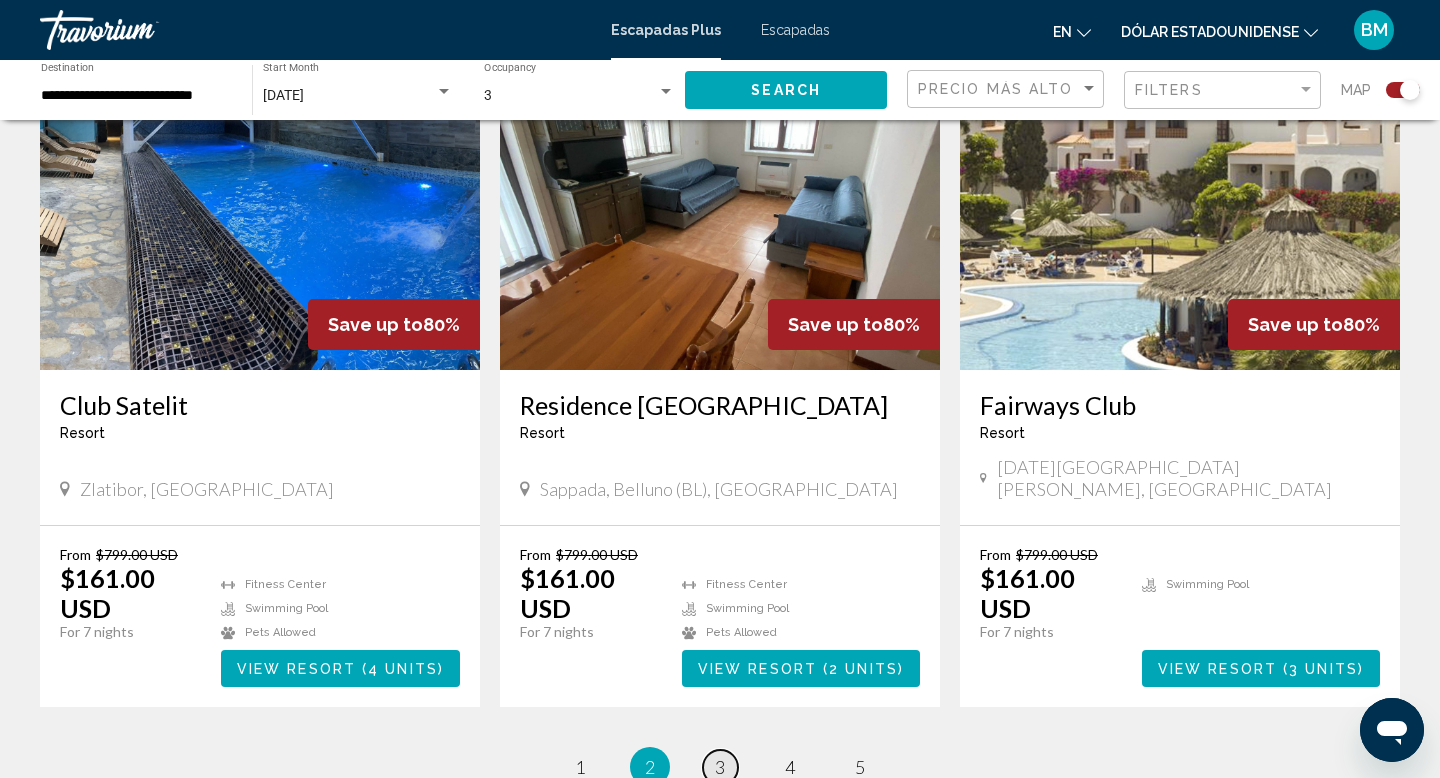 click on "3" at bounding box center [720, 767] 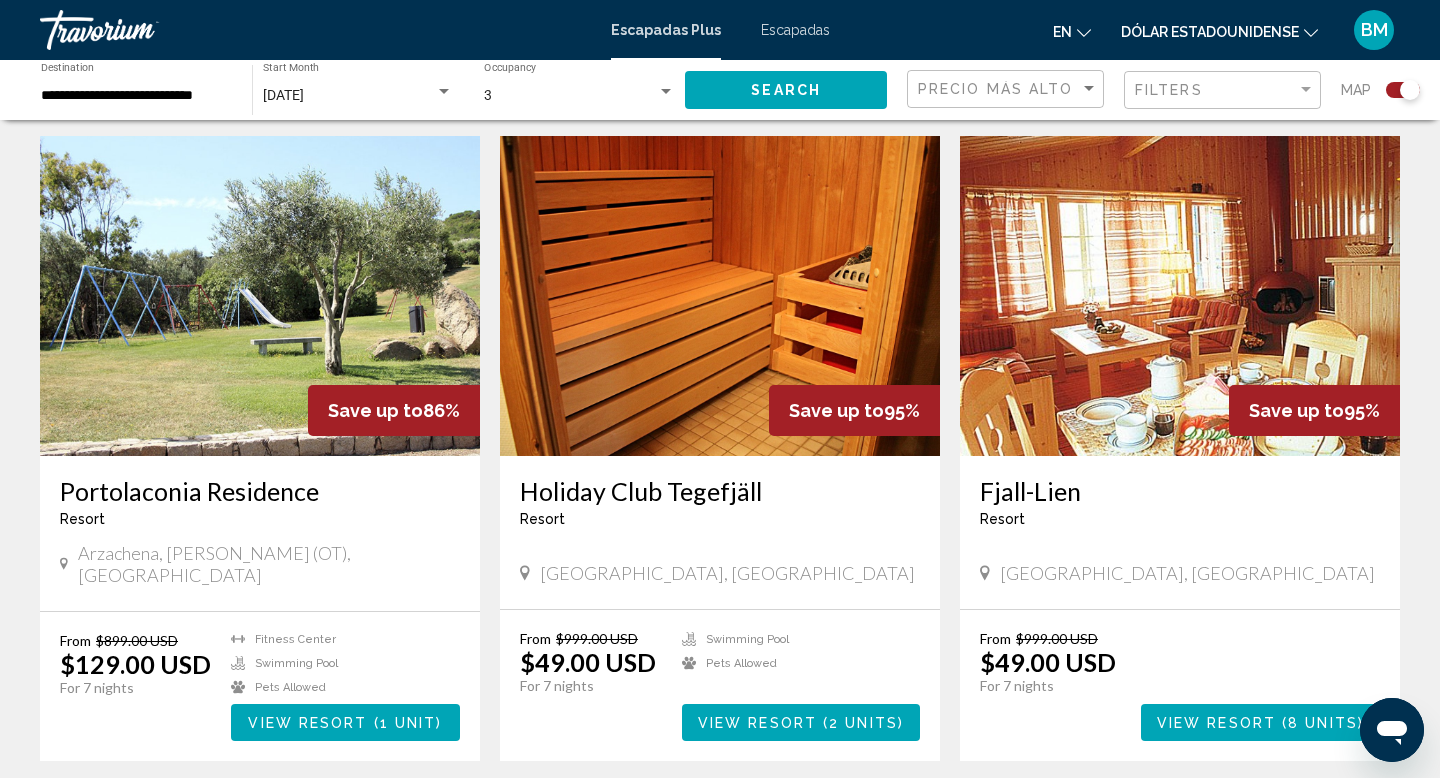 scroll, scrollTop: 2765, scrollLeft: 0, axis: vertical 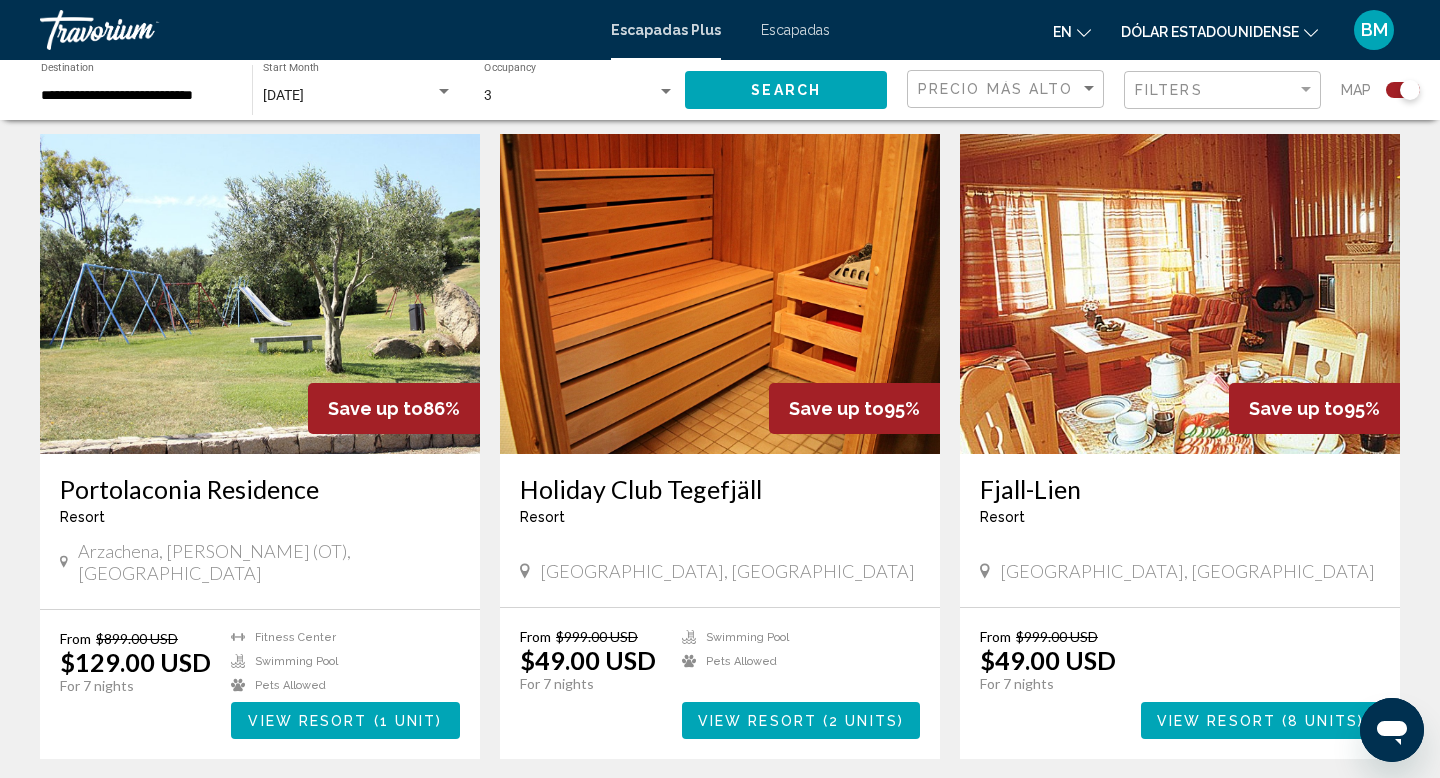 click on "4" at bounding box center [755, 819] 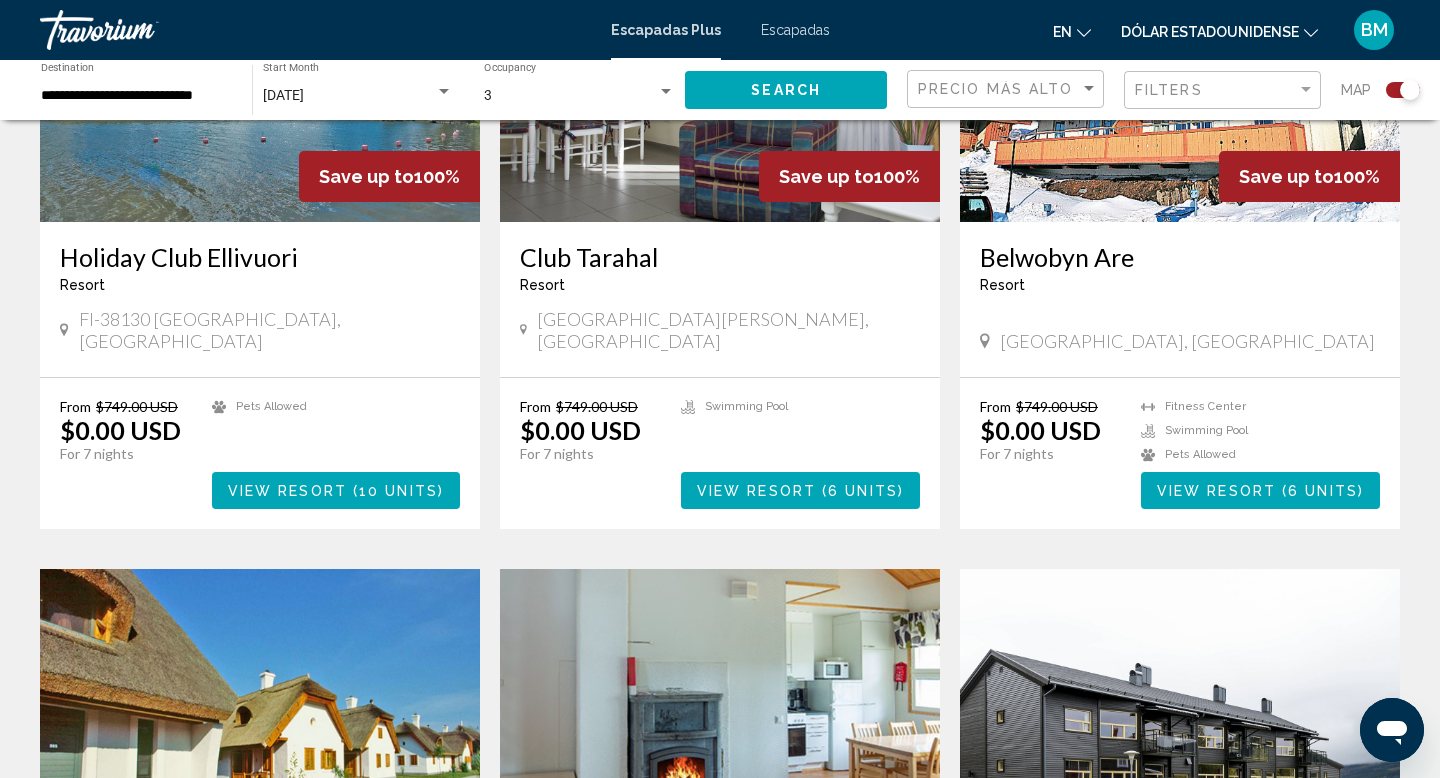 scroll, scrollTop: 2266, scrollLeft: 0, axis: vertical 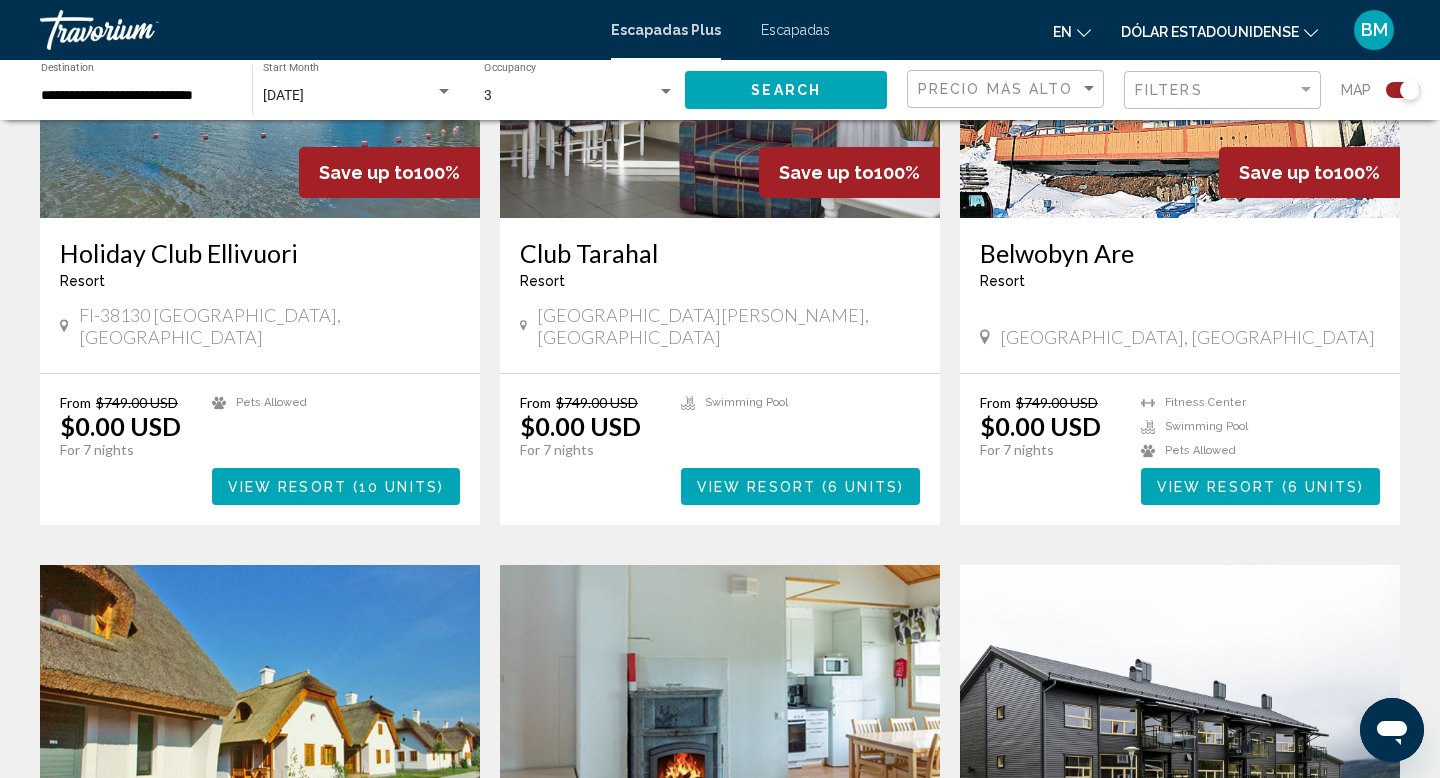 click on "Filters" 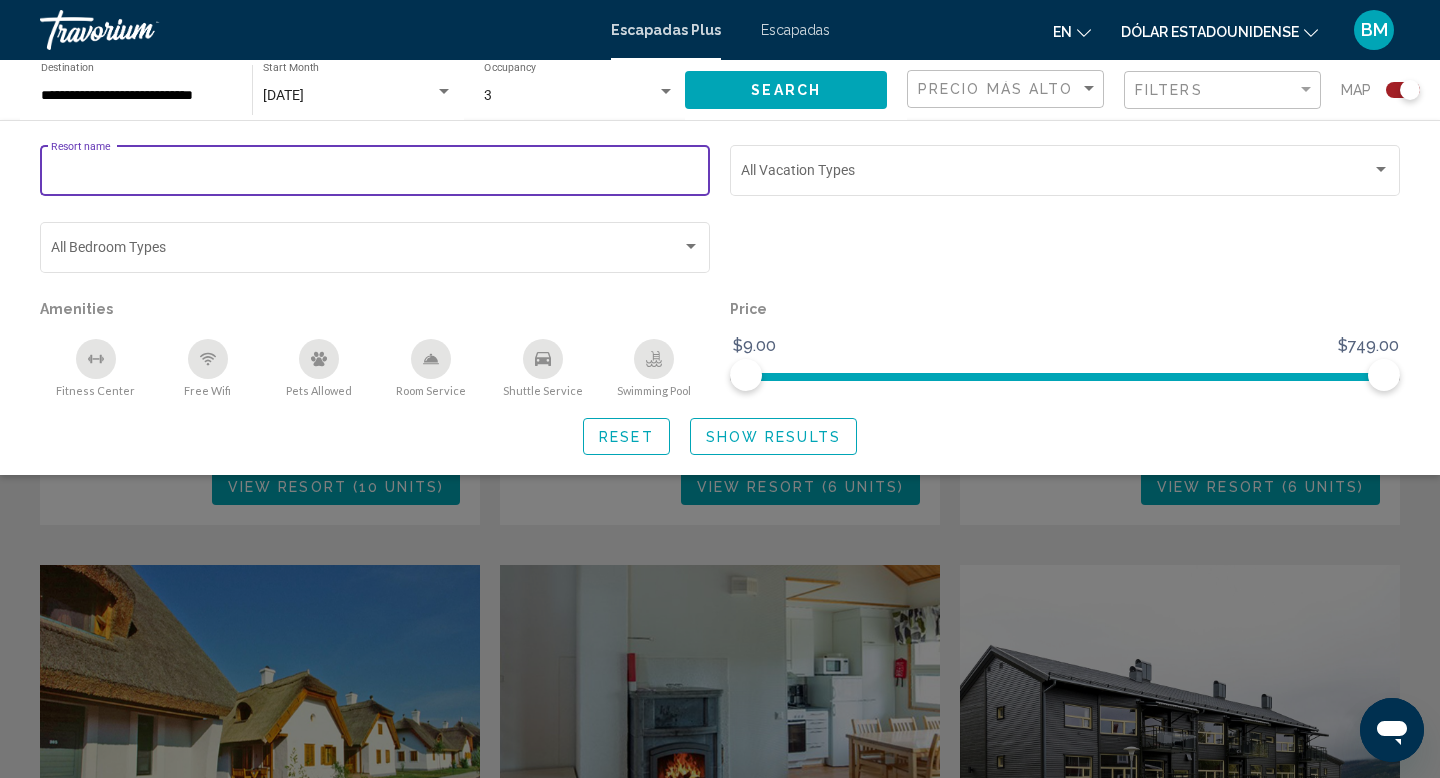 click on "Resort name" at bounding box center [375, 174] 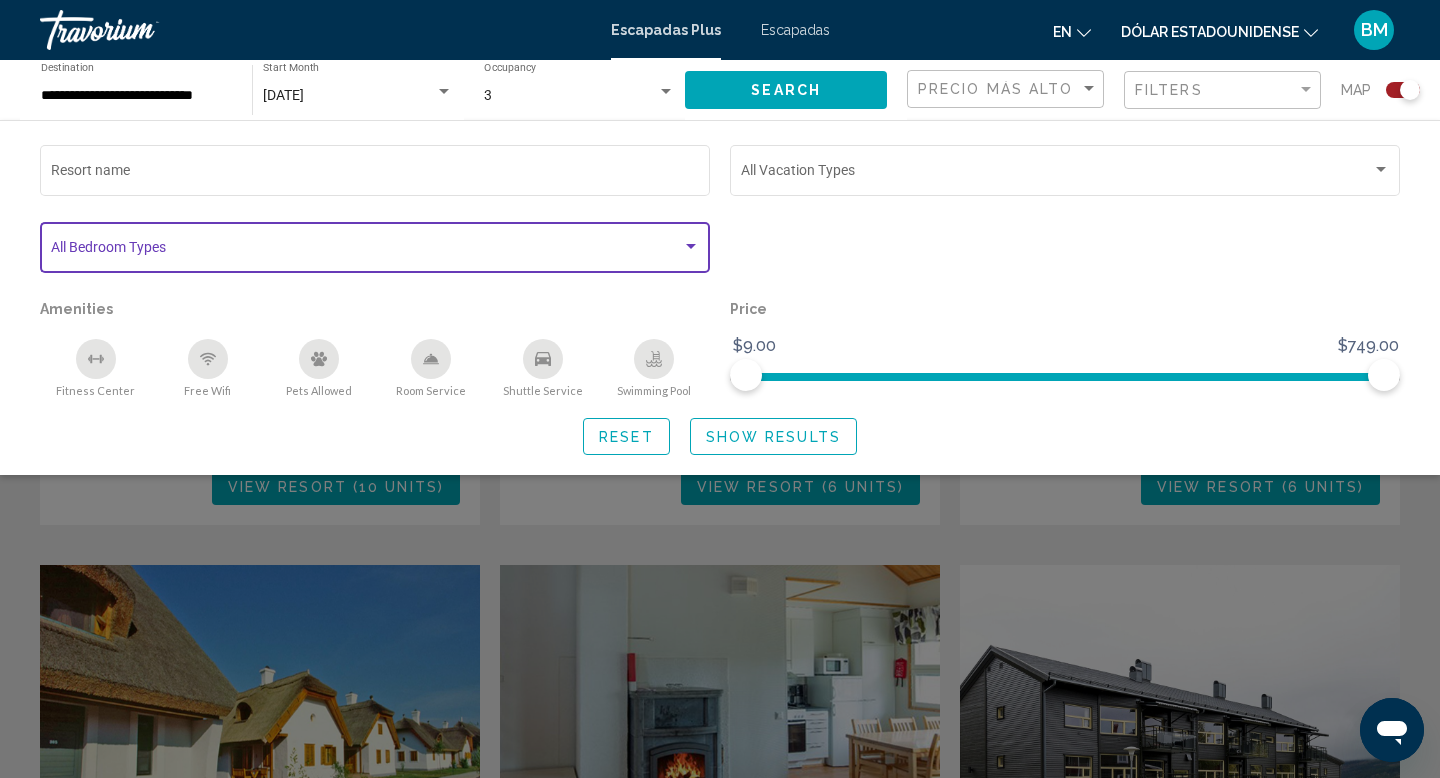 click at bounding box center (366, 251) 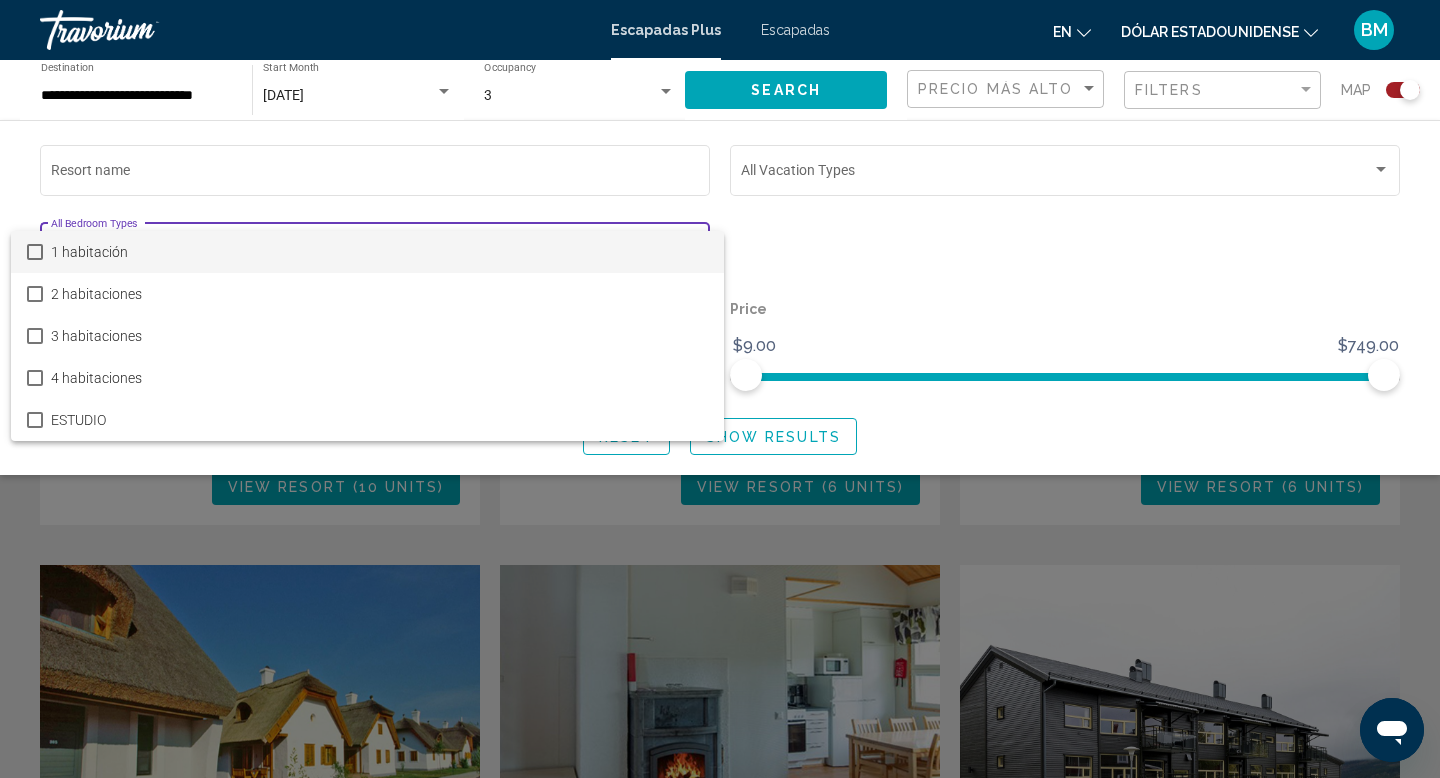 click at bounding box center [720, 389] 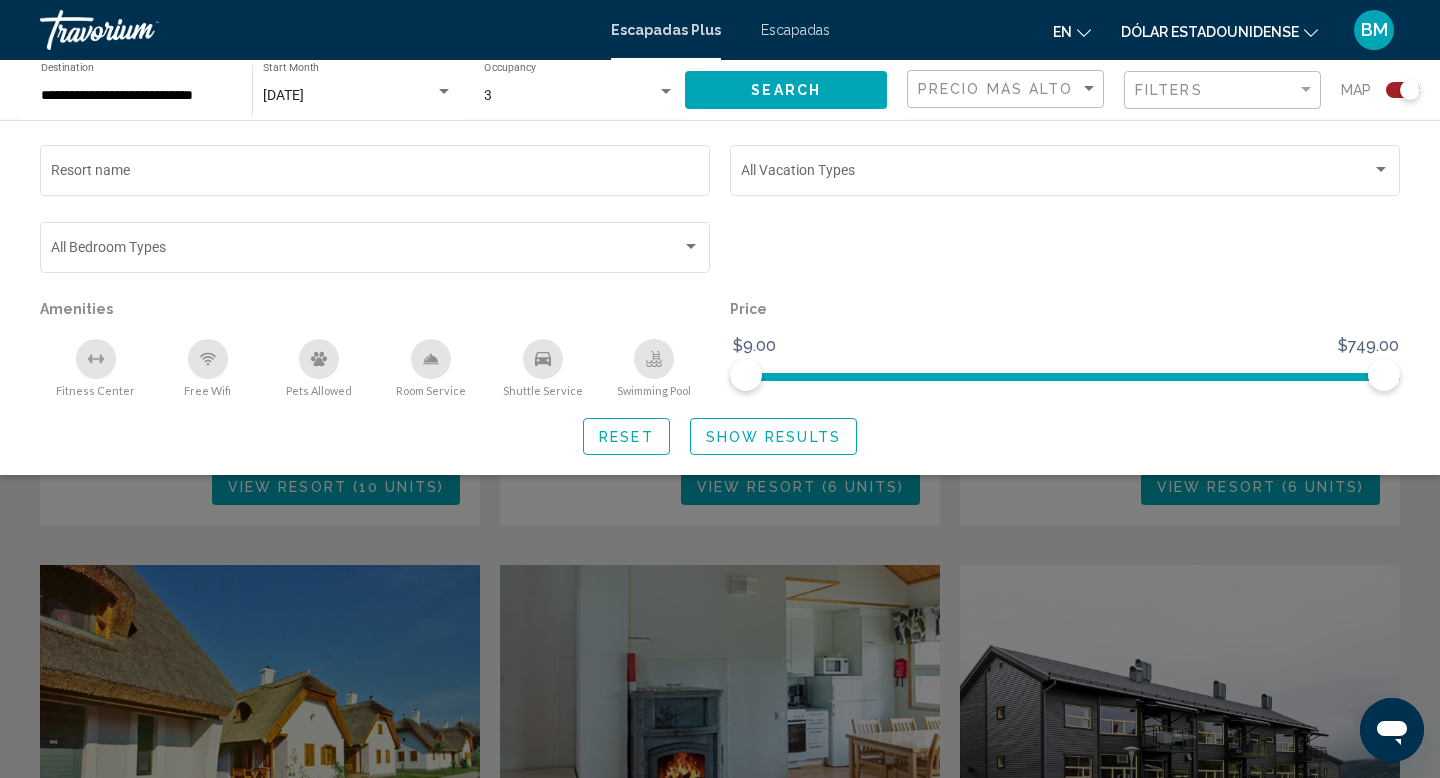 click 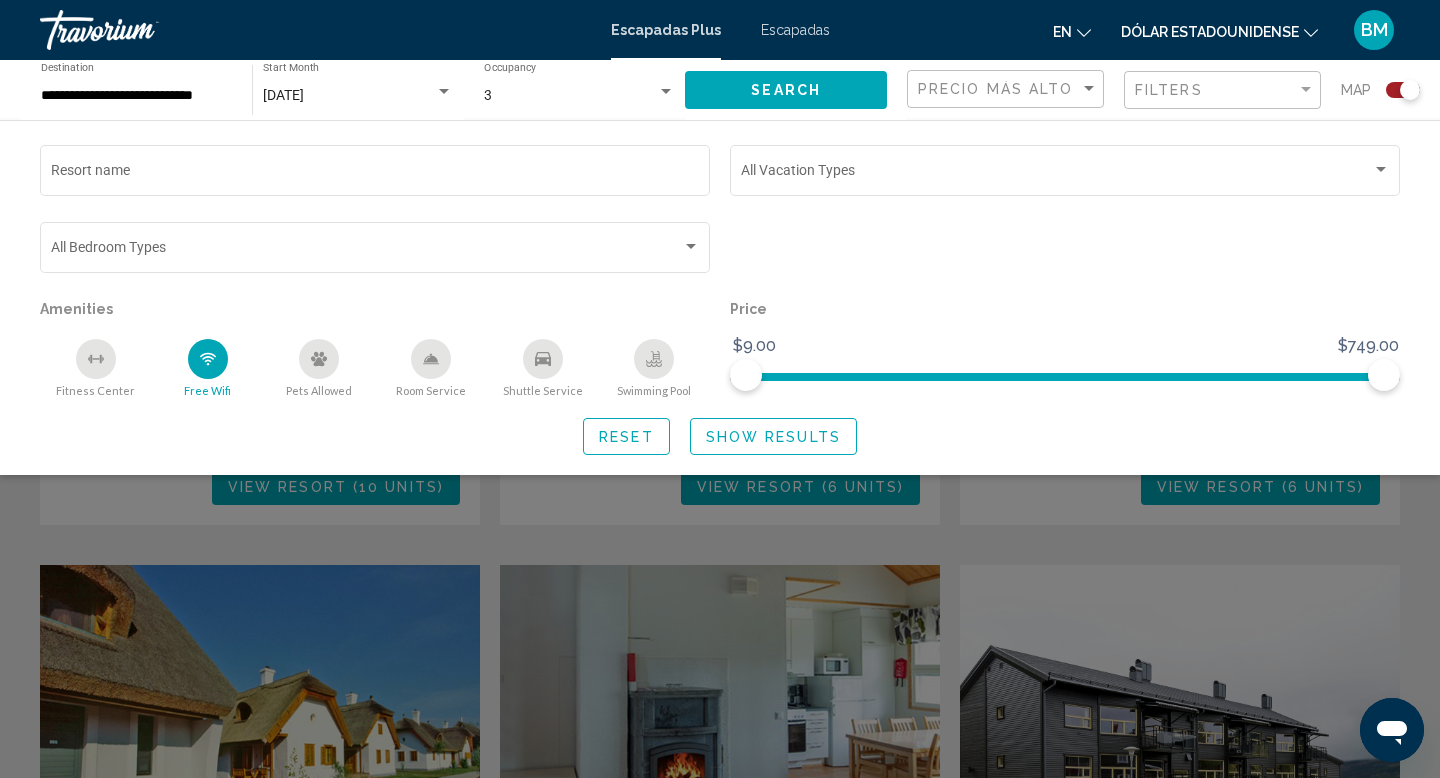 click 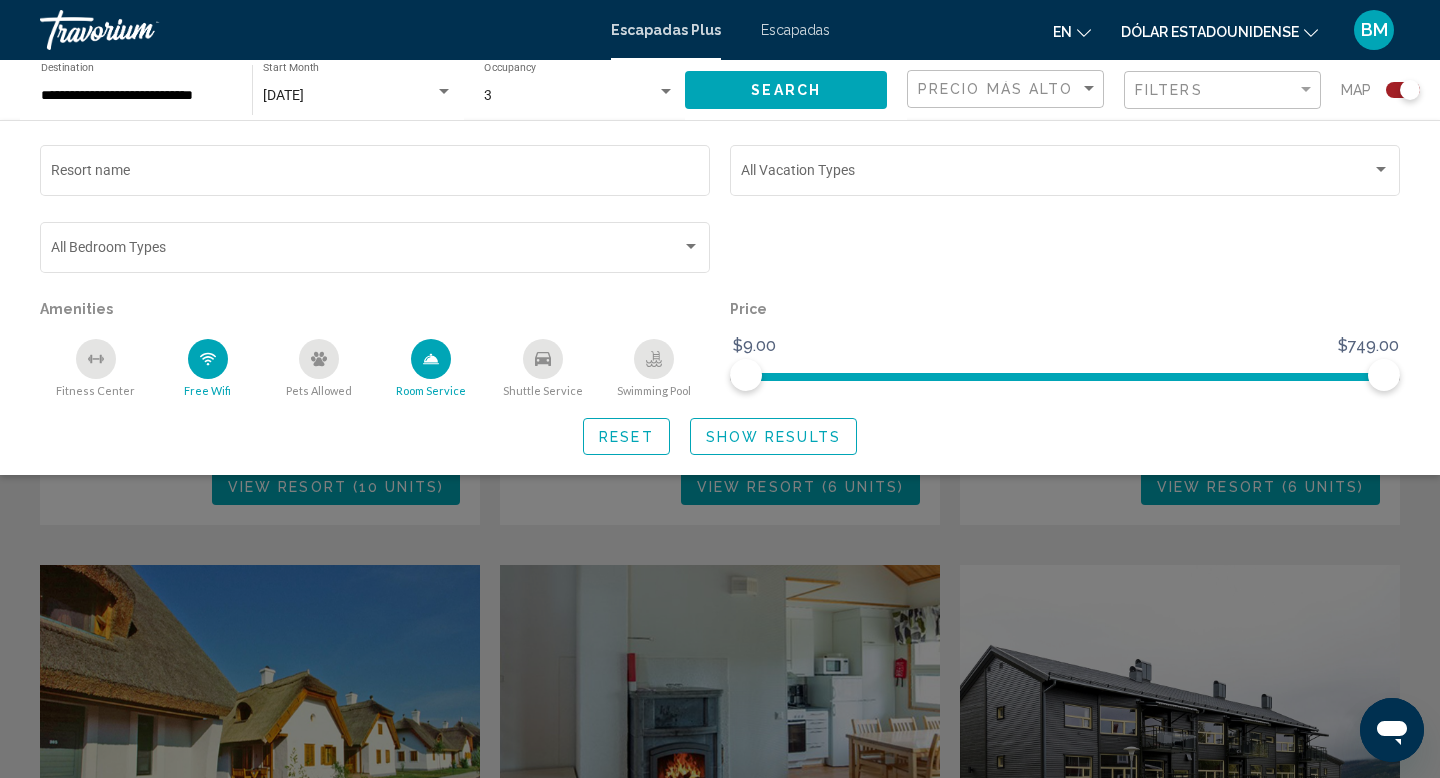 click 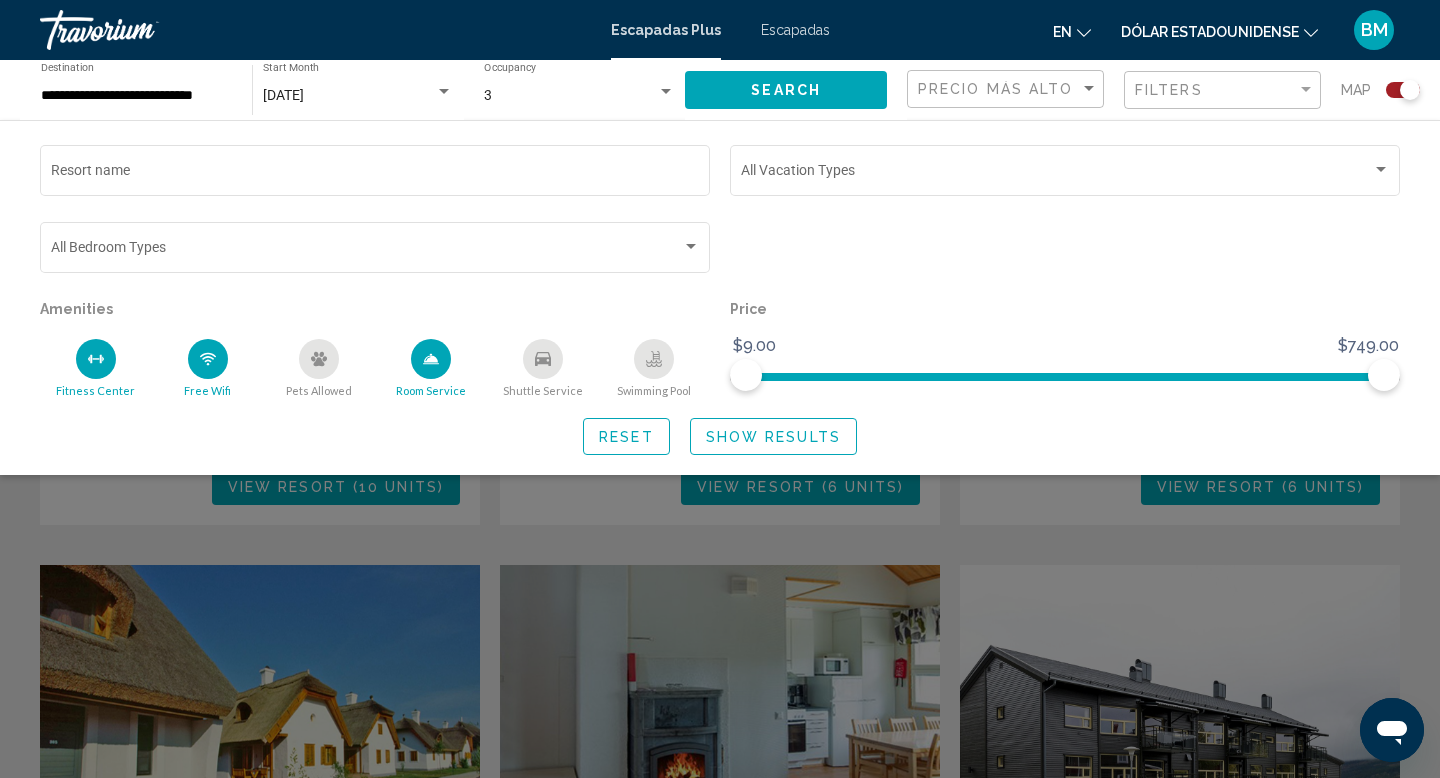 click on "Search" 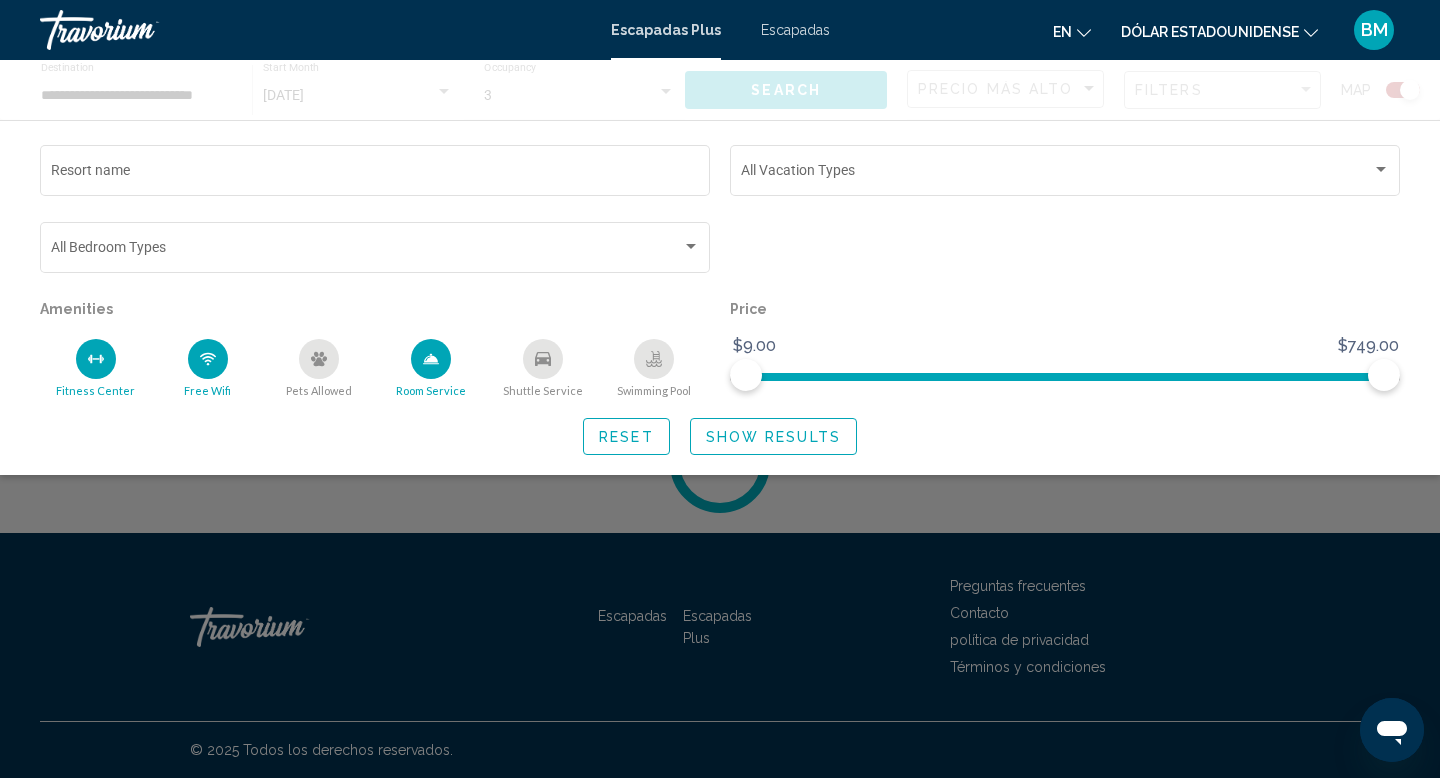 scroll, scrollTop: 0, scrollLeft: 0, axis: both 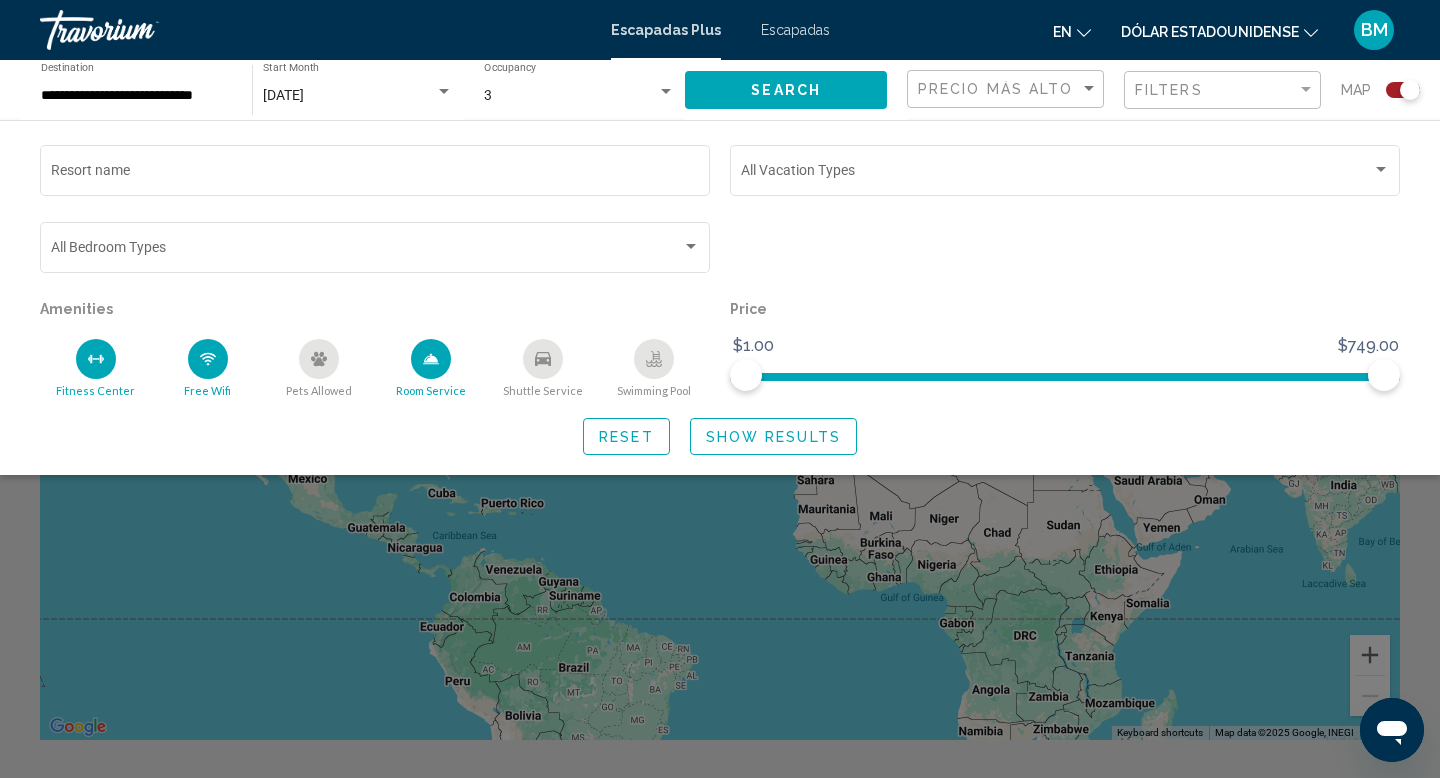 click 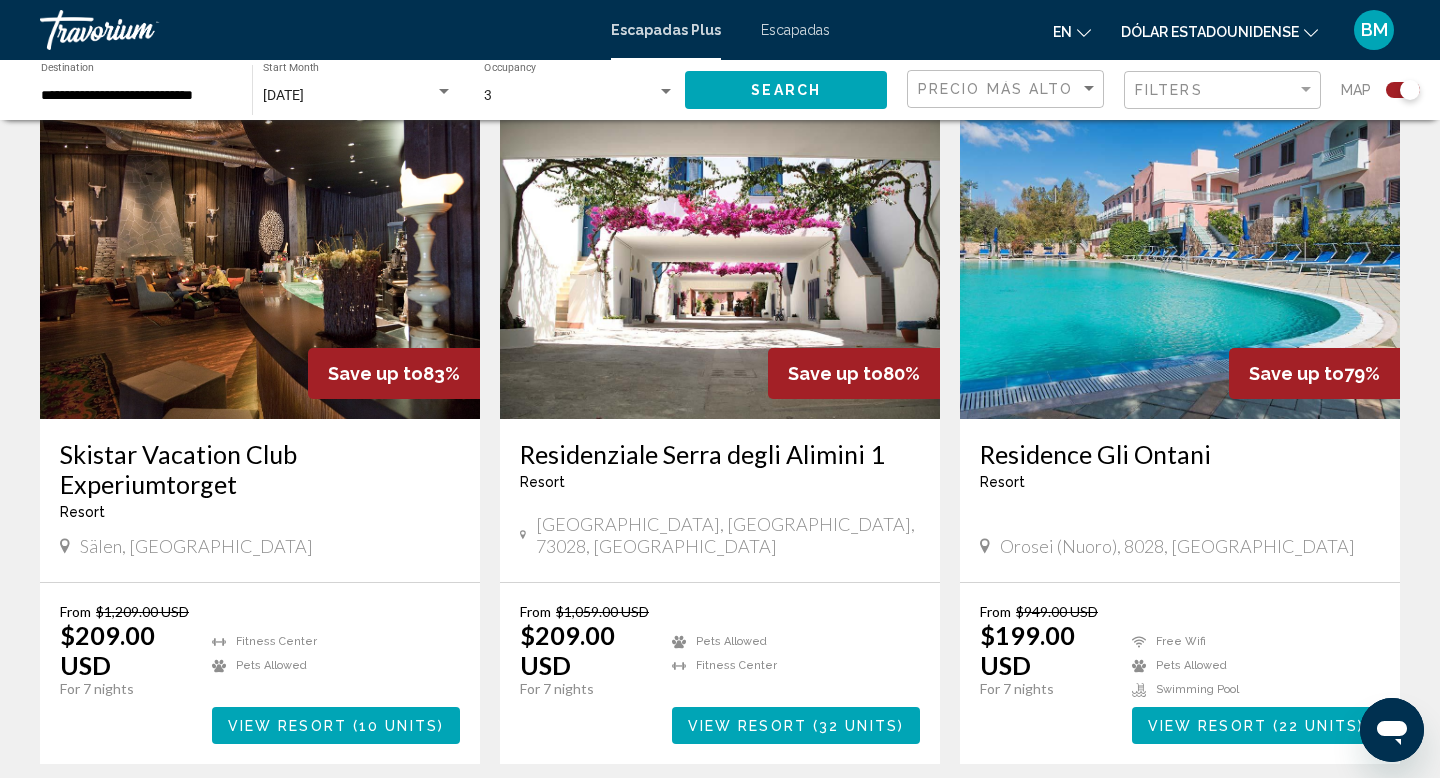 scroll, scrollTop: 709, scrollLeft: 0, axis: vertical 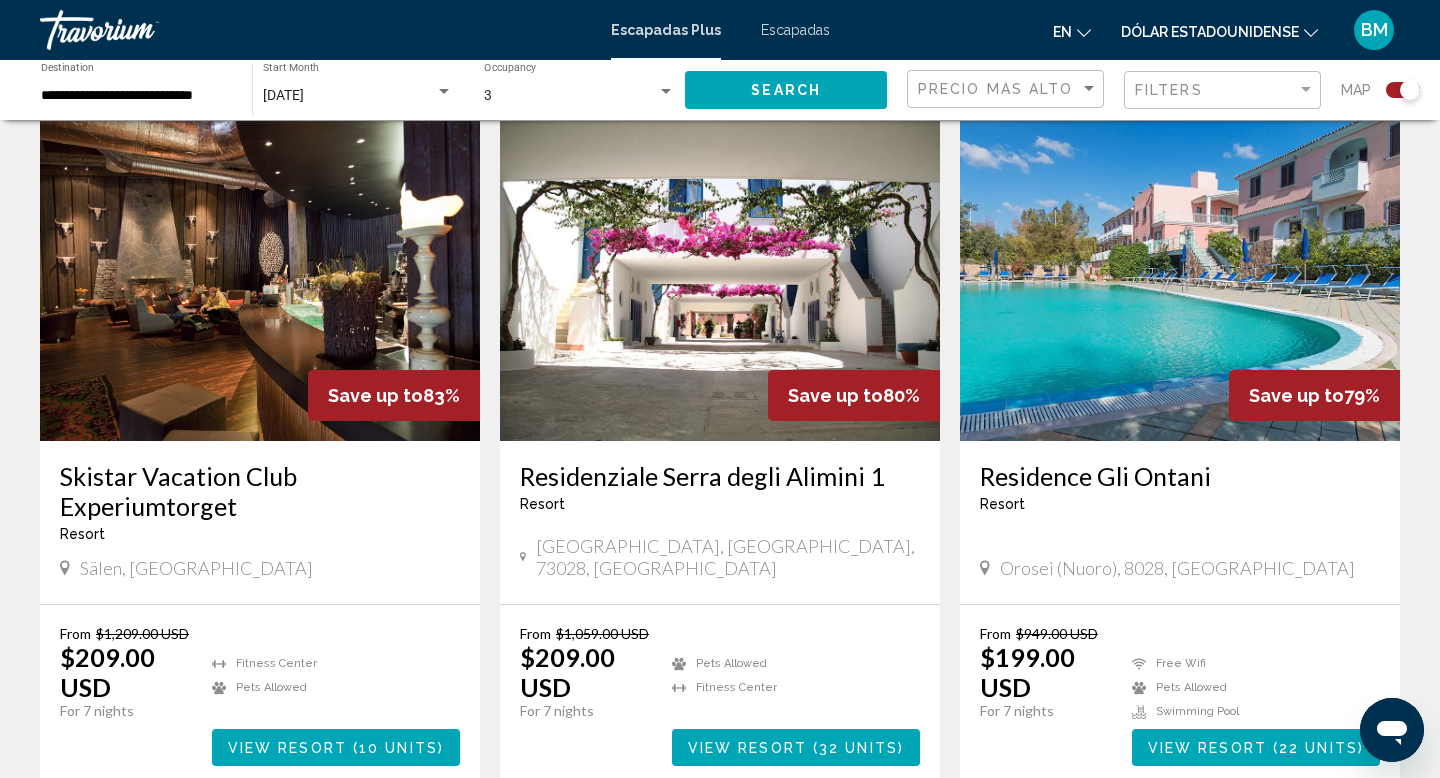 click at bounding box center (720, 281) 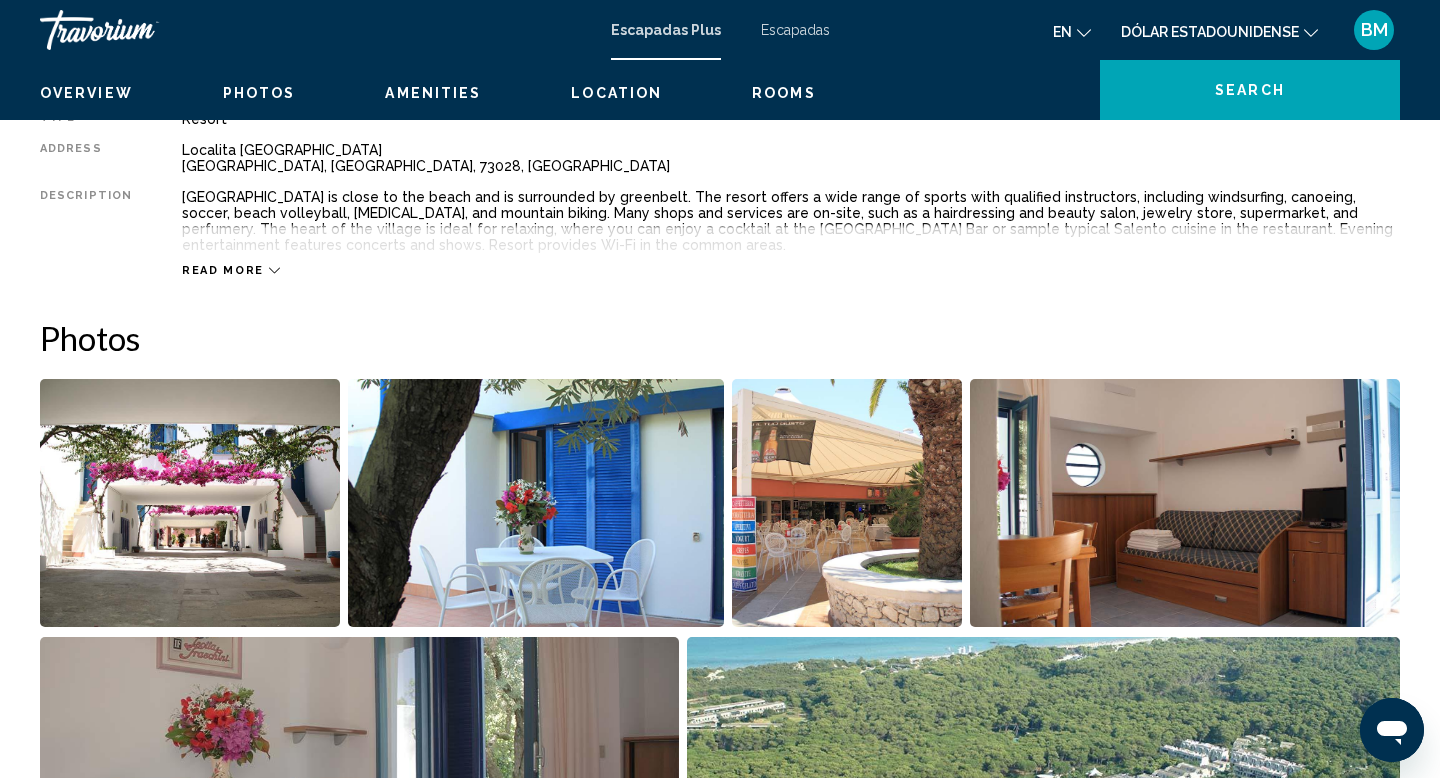 scroll, scrollTop: 0, scrollLeft: 0, axis: both 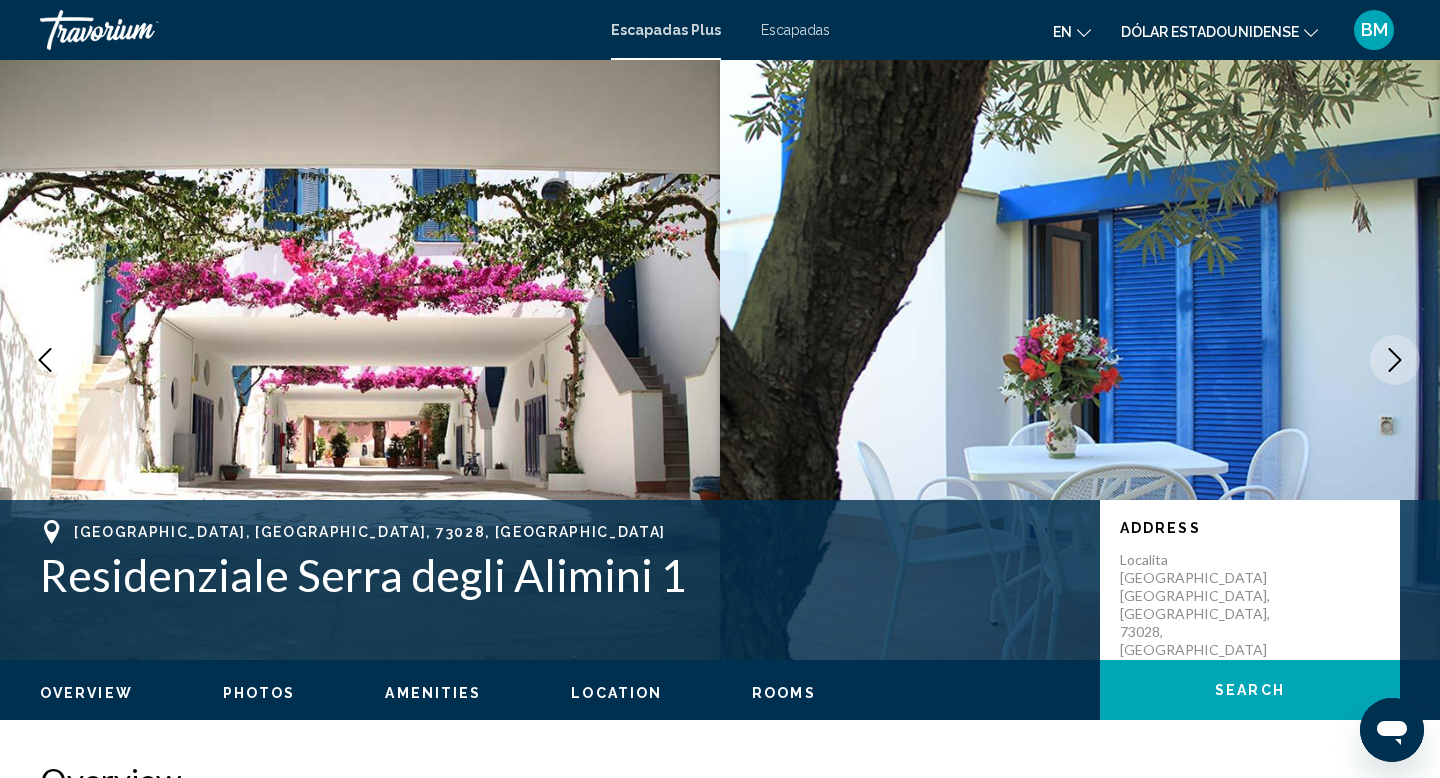 click at bounding box center [1395, 360] 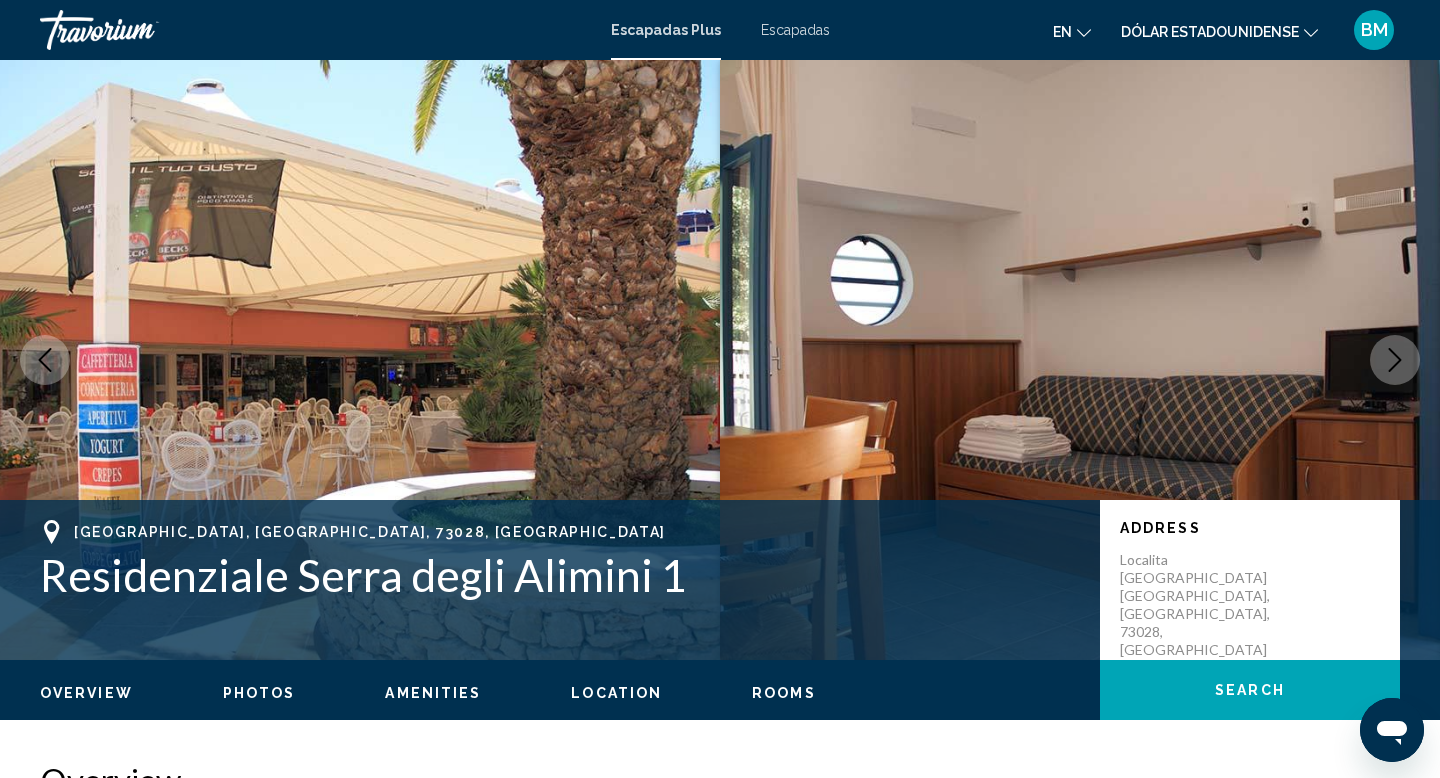 click at bounding box center (1395, 360) 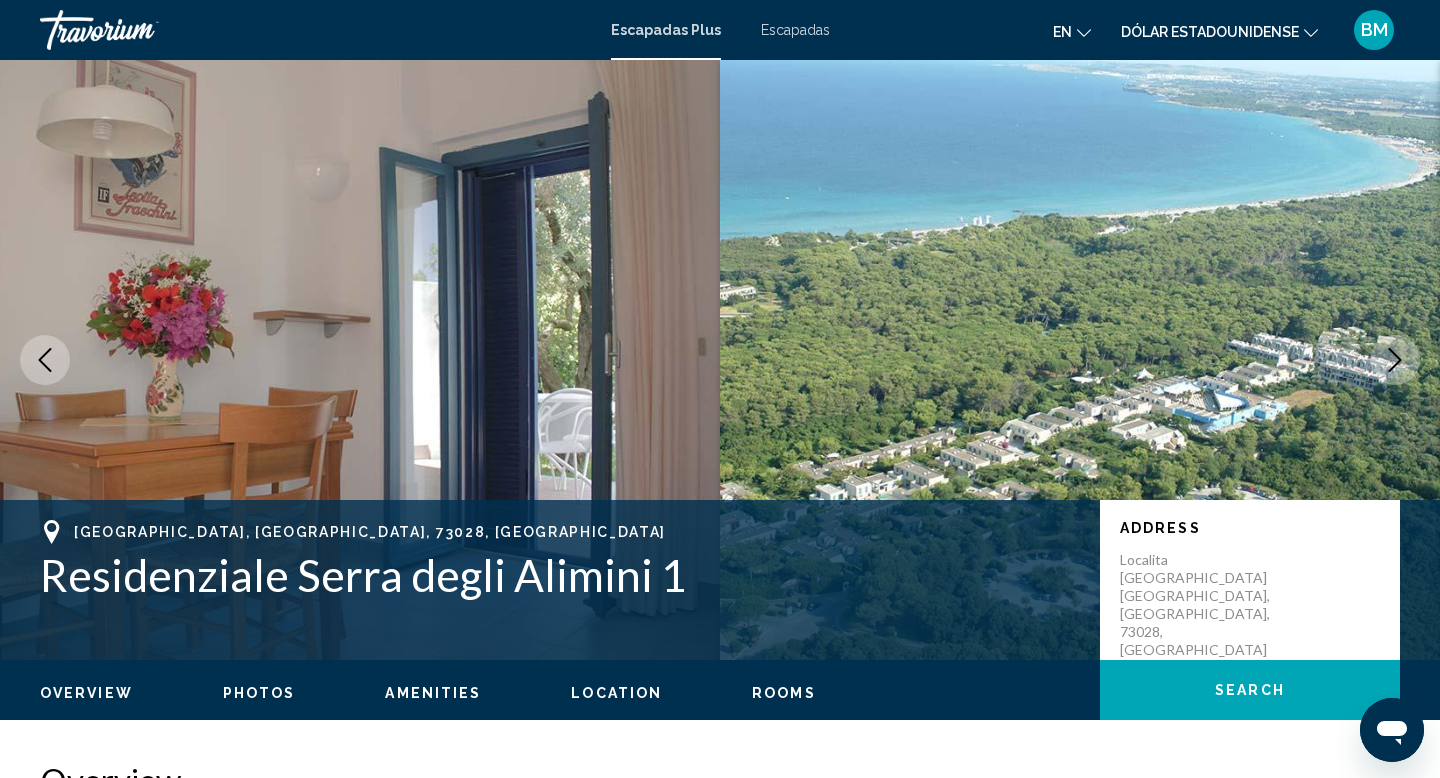 click 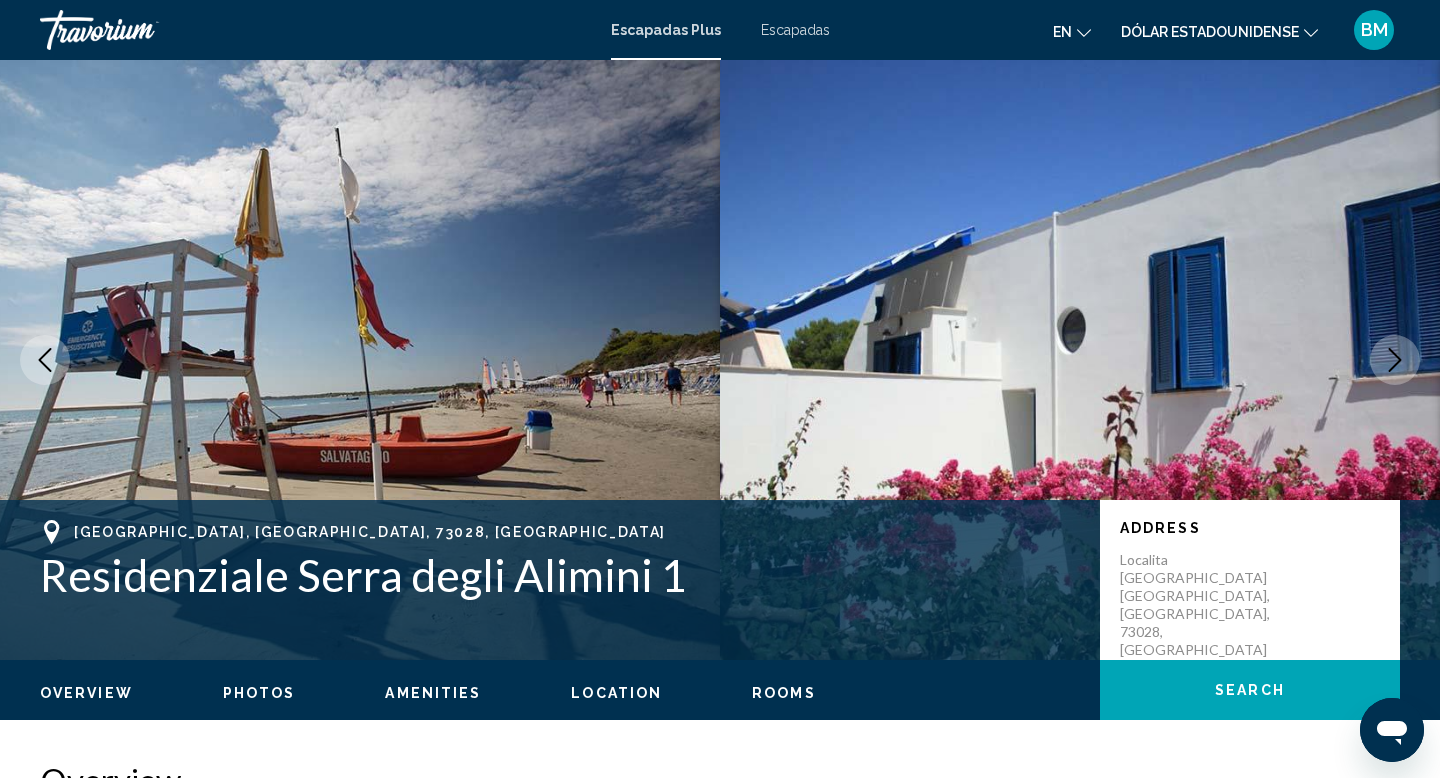 click 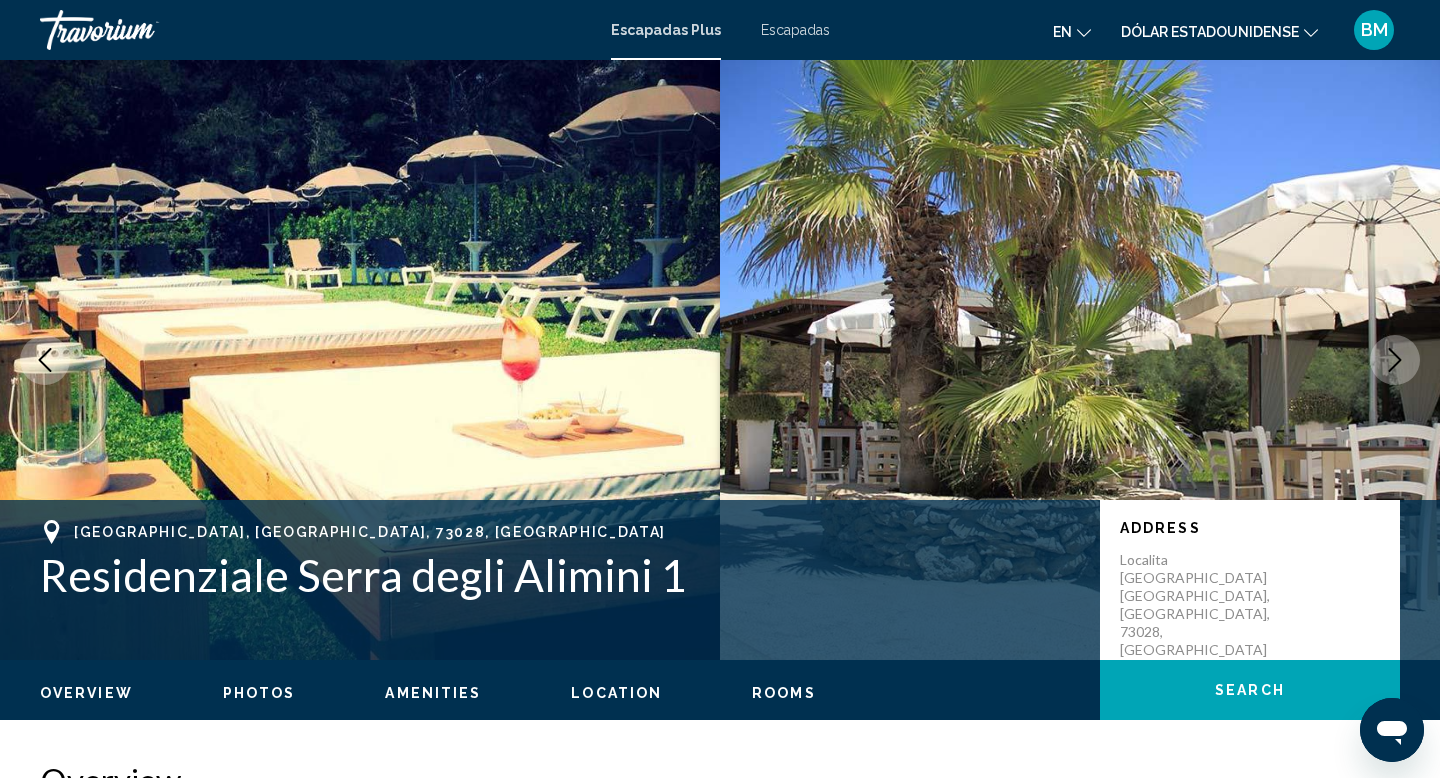 click 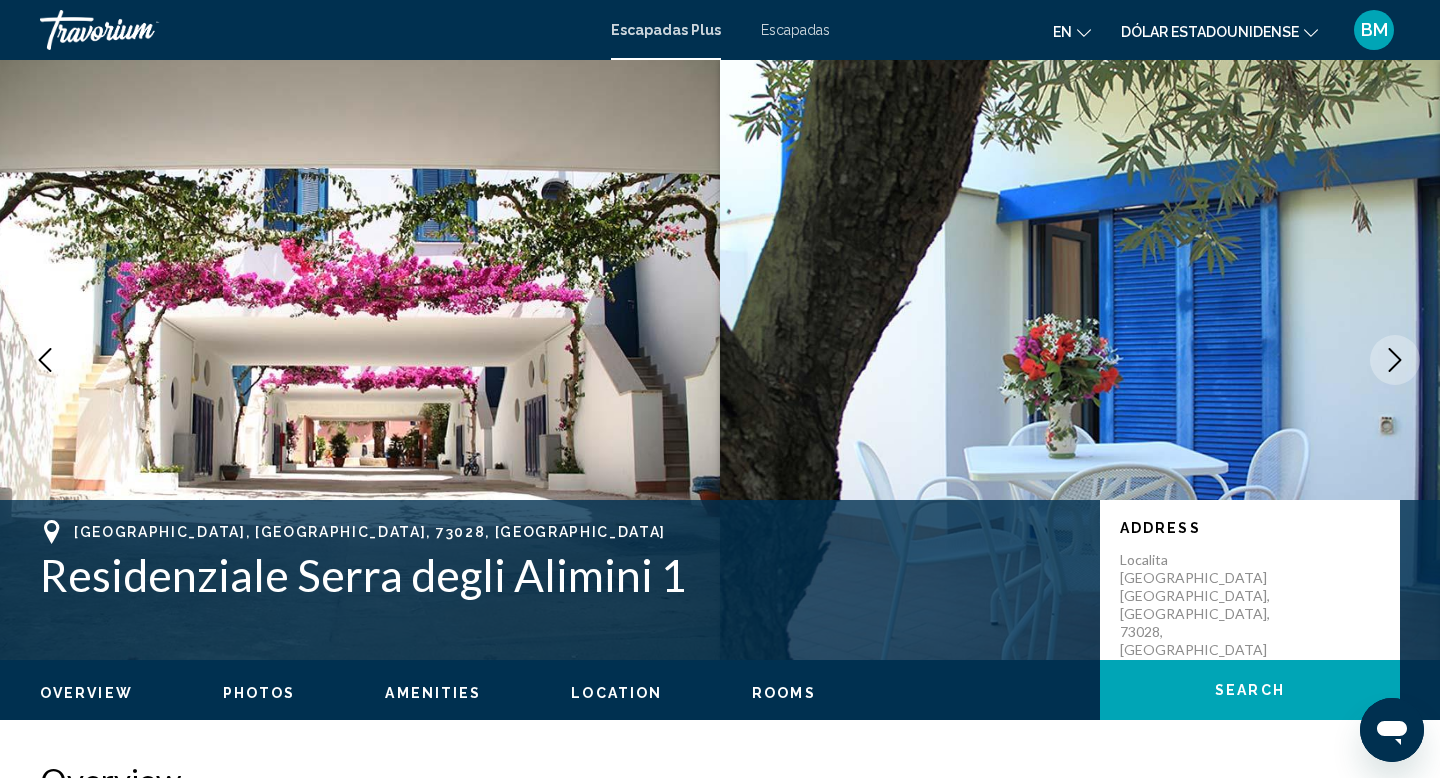 click 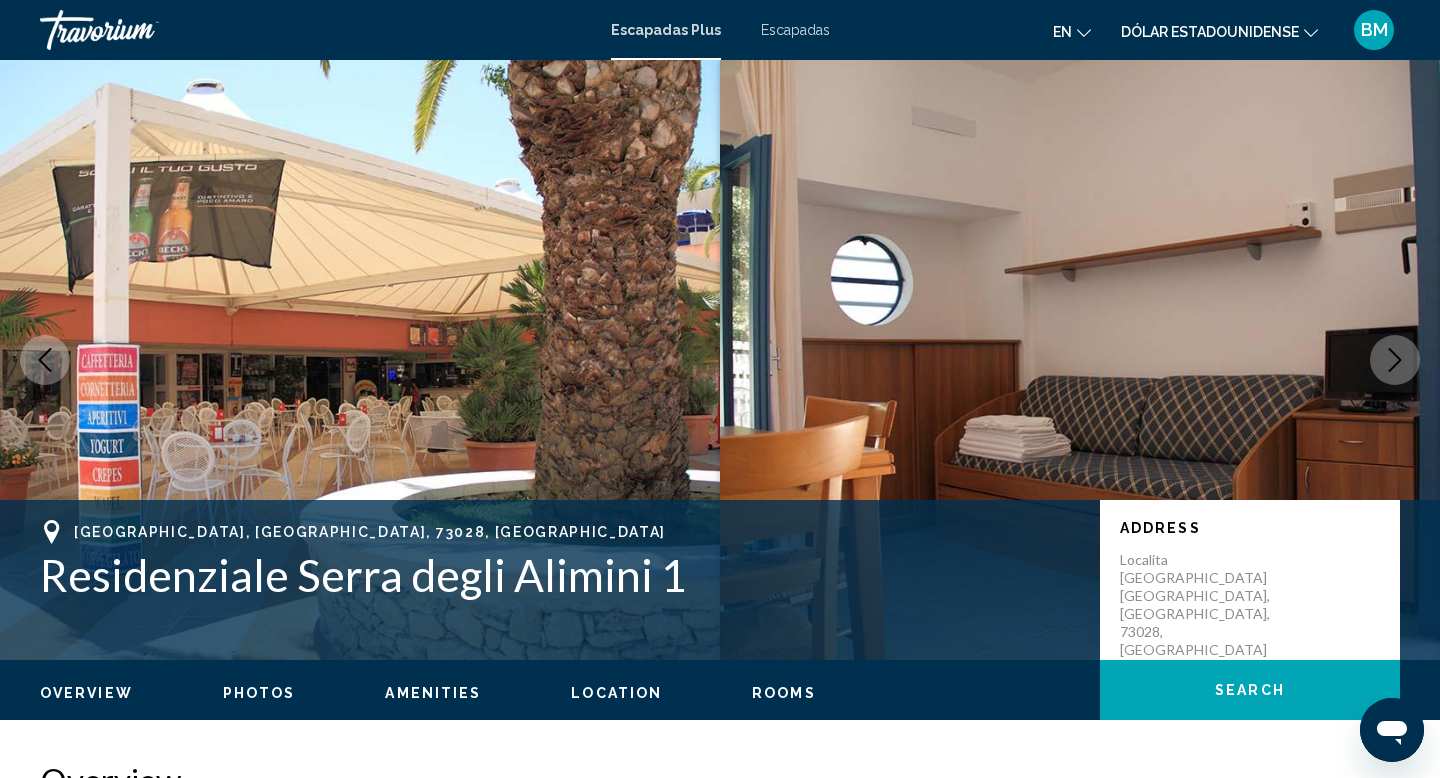 click 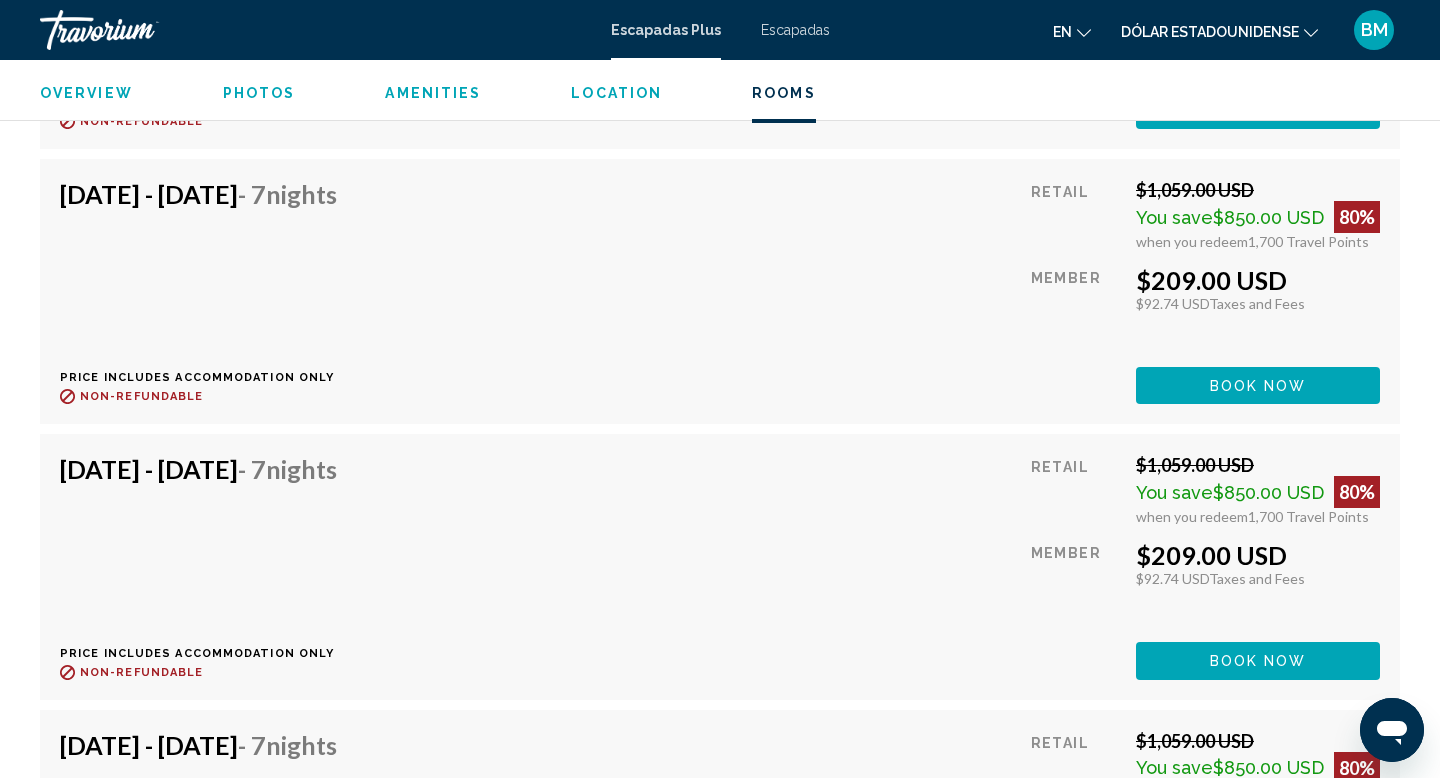 scroll, scrollTop: 4546, scrollLeft: 0, axis: vertical 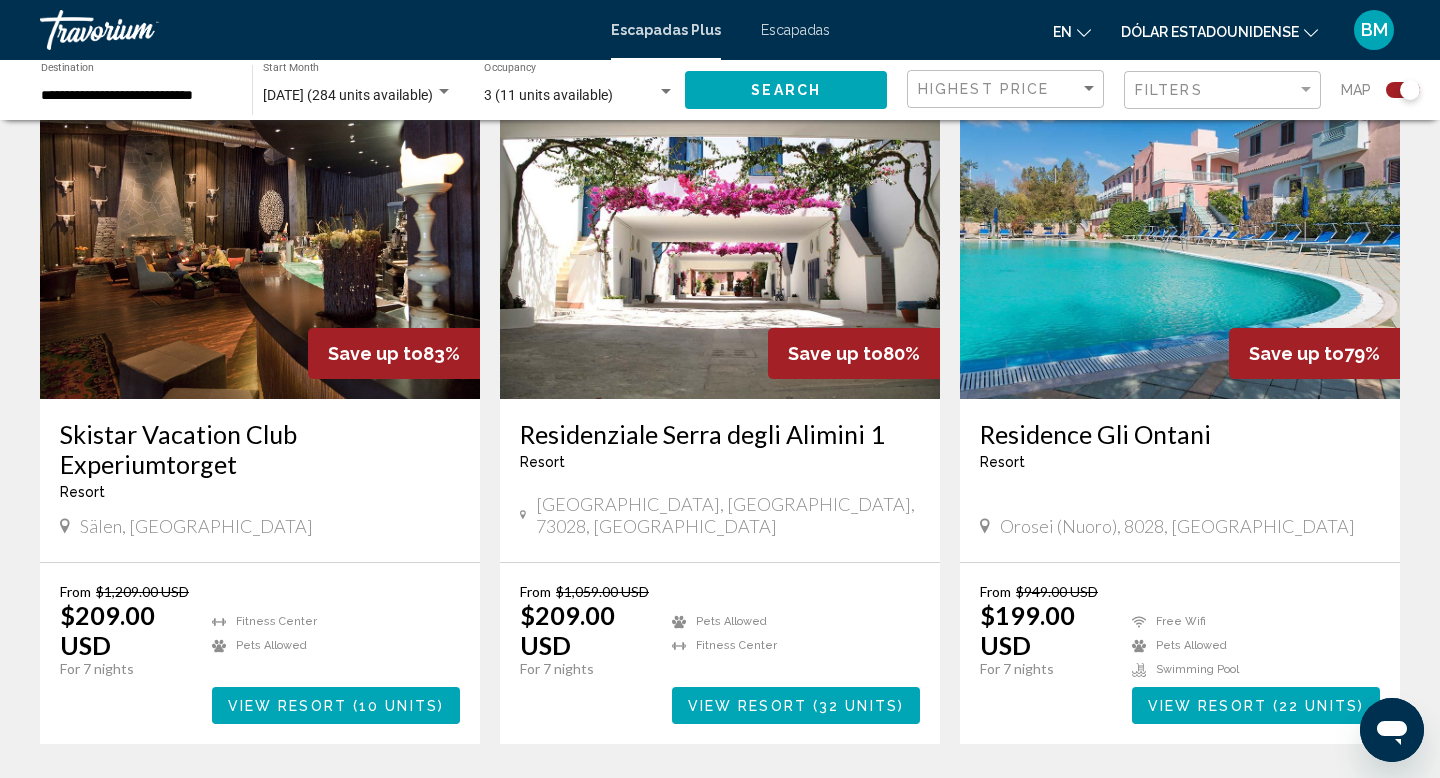 click at bounding box center [260, 239] 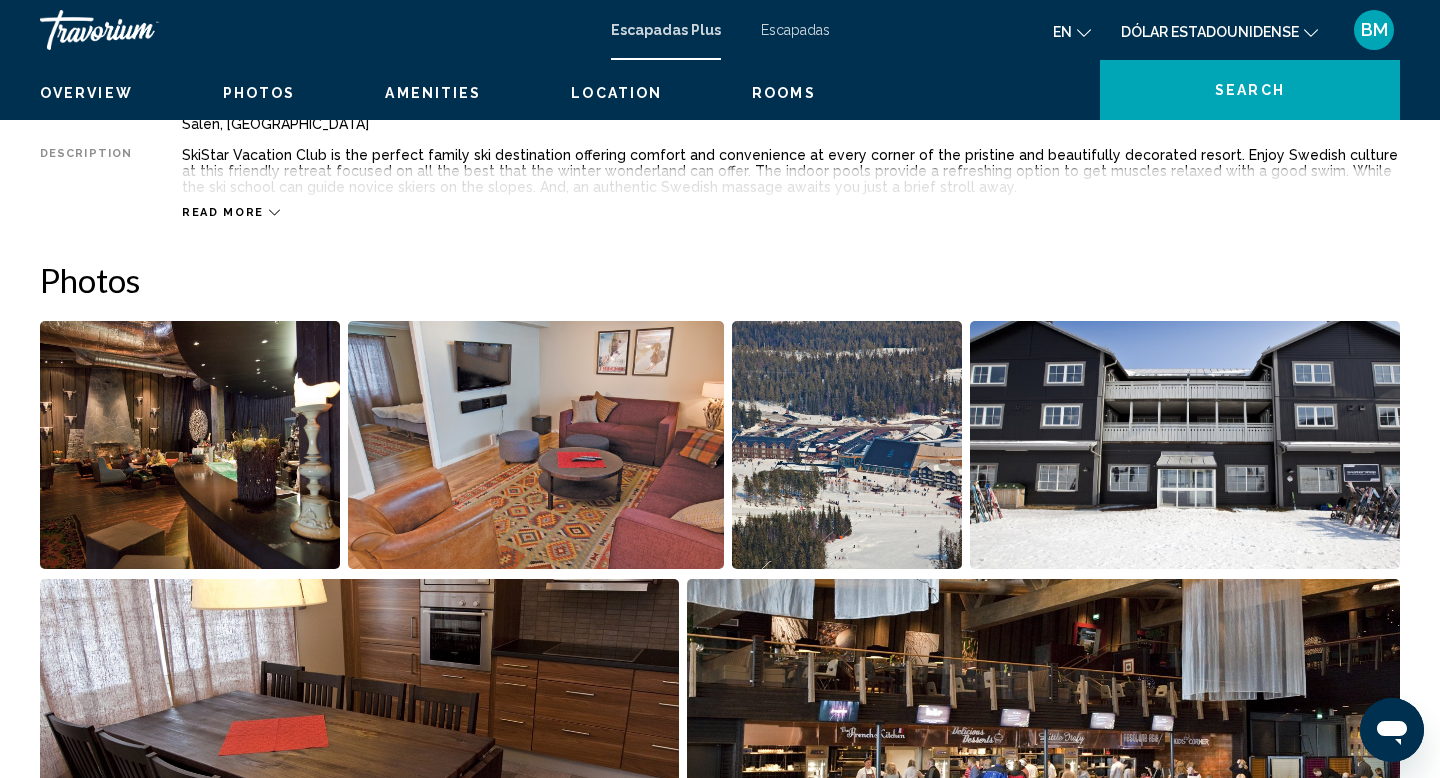 scroll, scrollTop: 0, scrollLeft: 0, axis: both 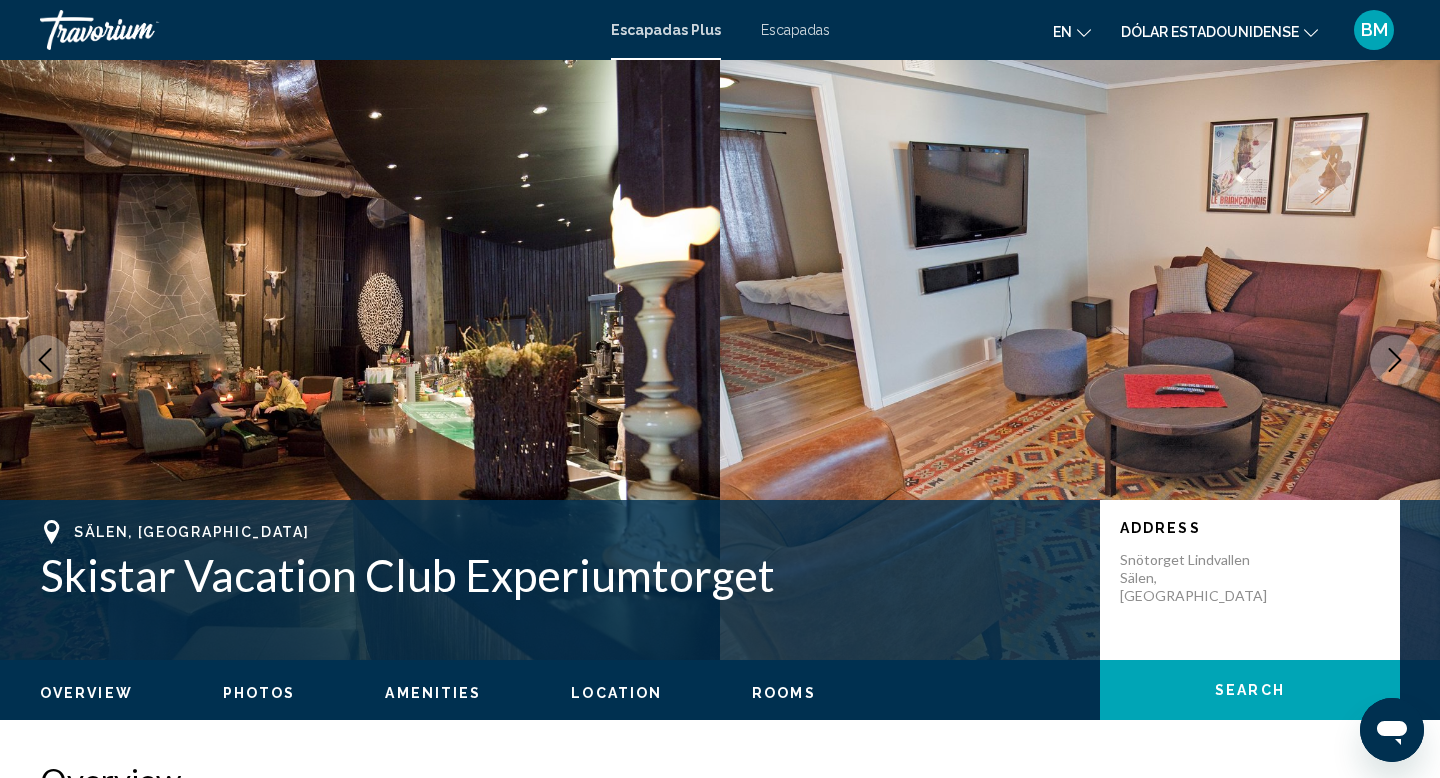 click 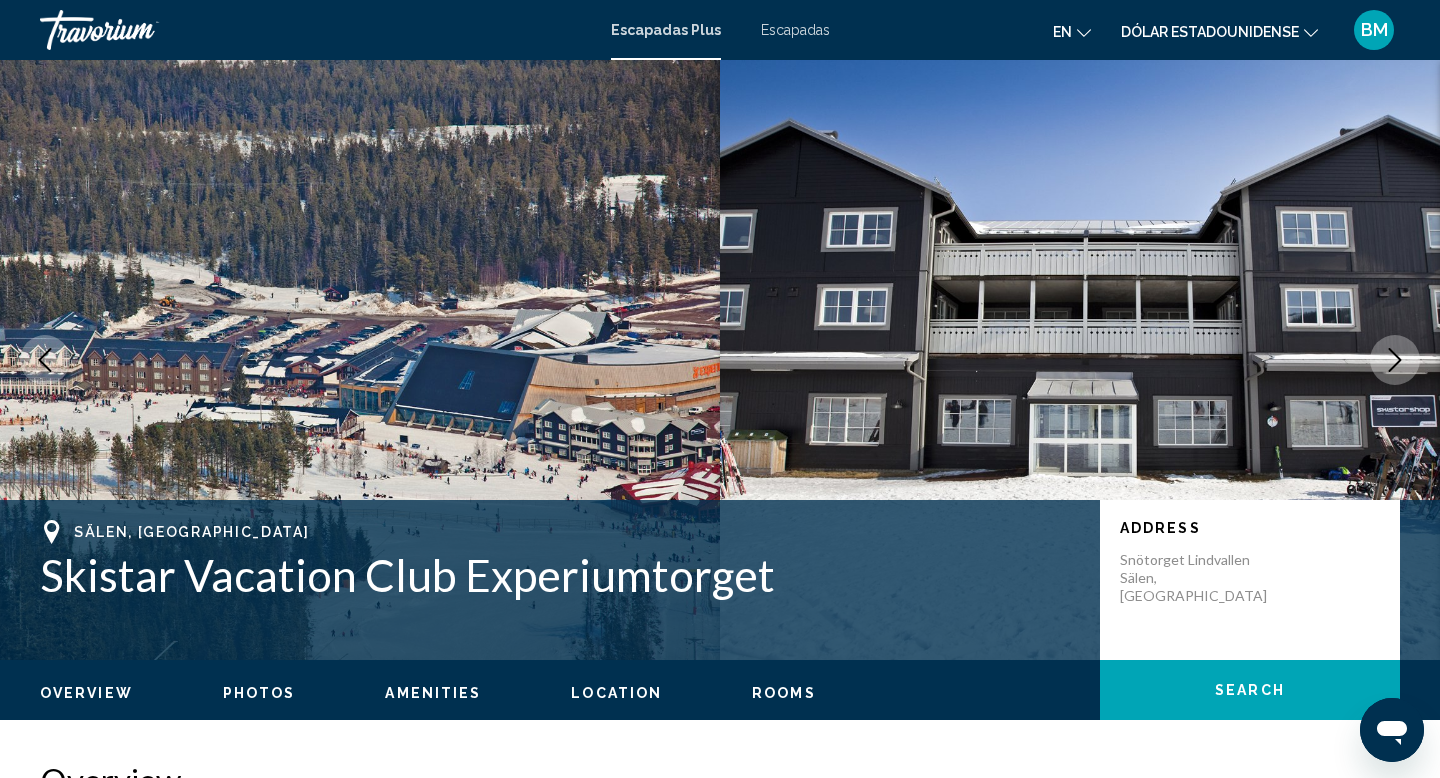 click 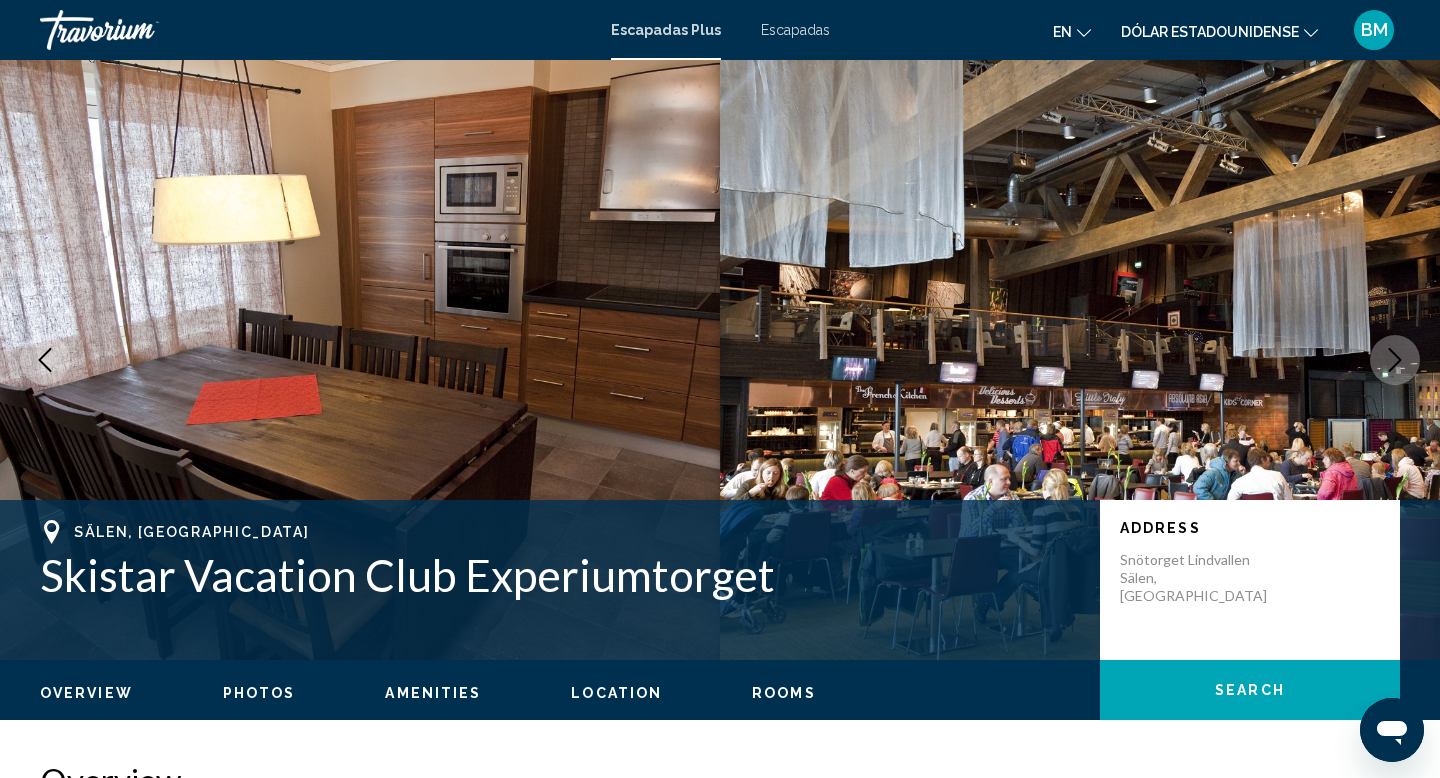 click 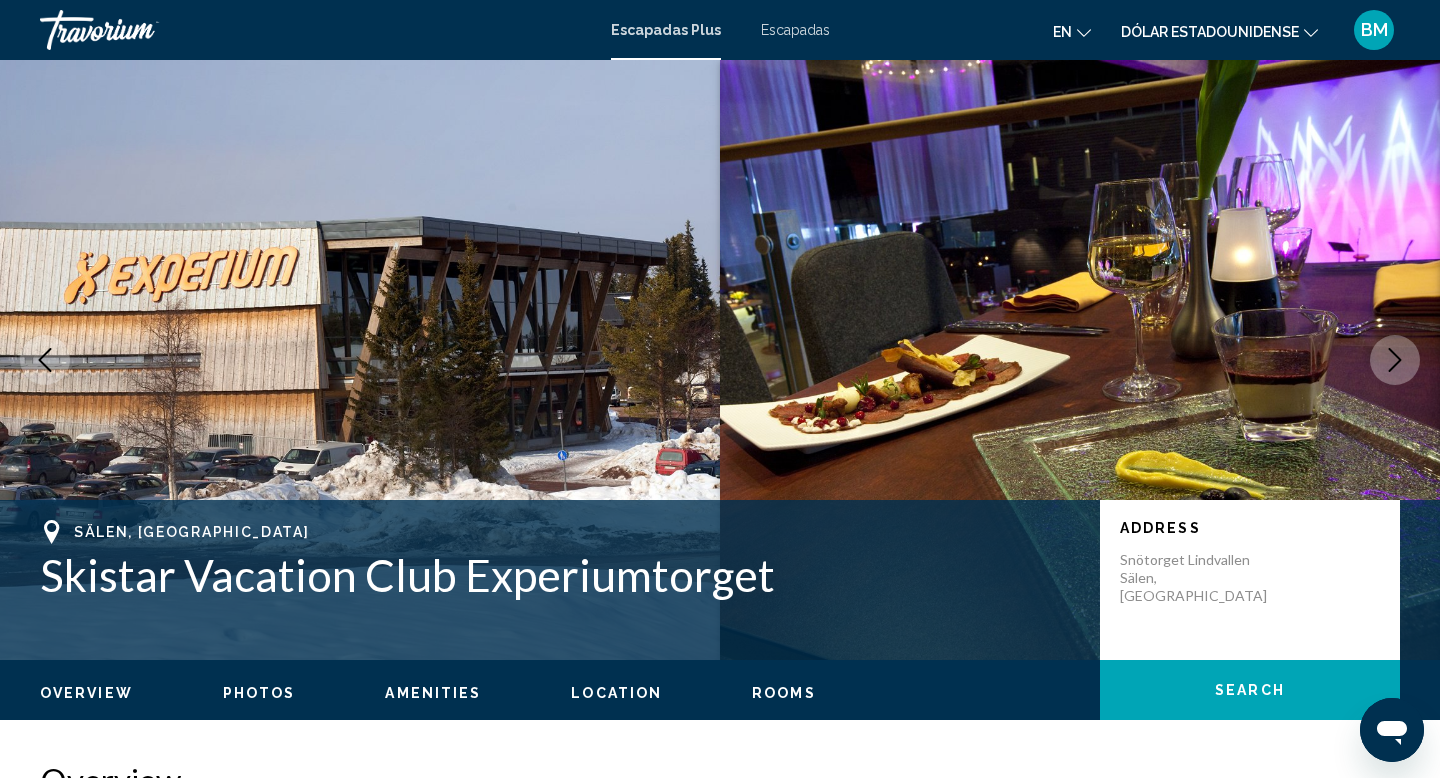 click 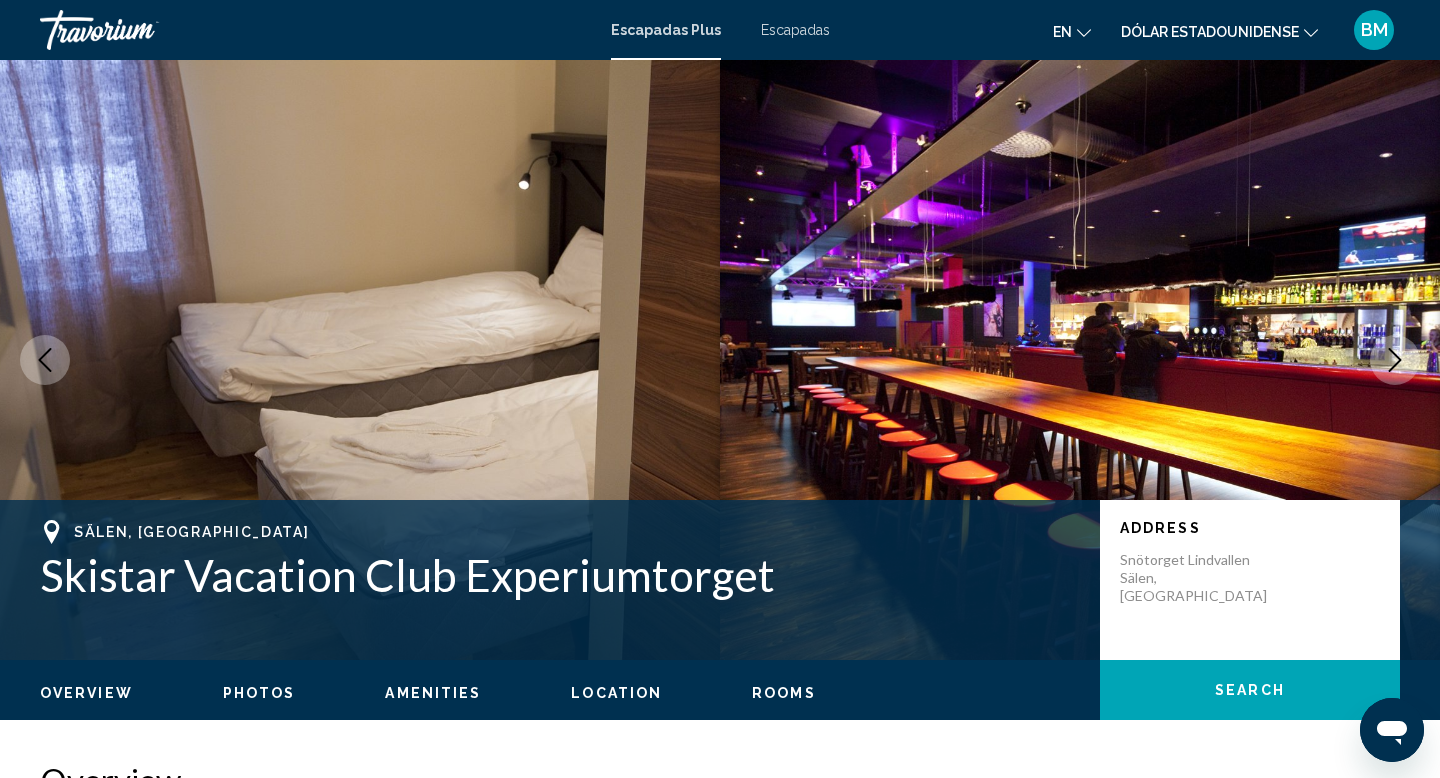 click 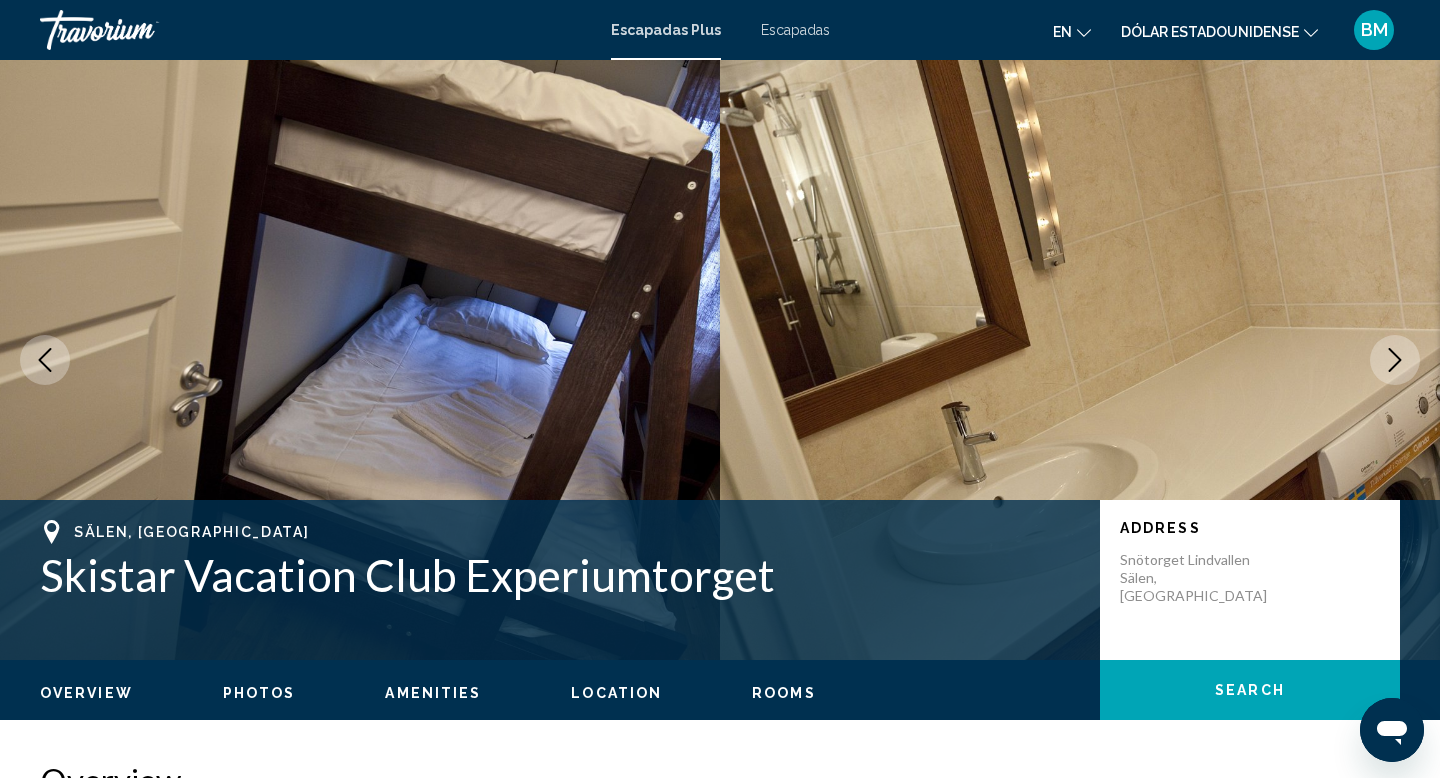 click 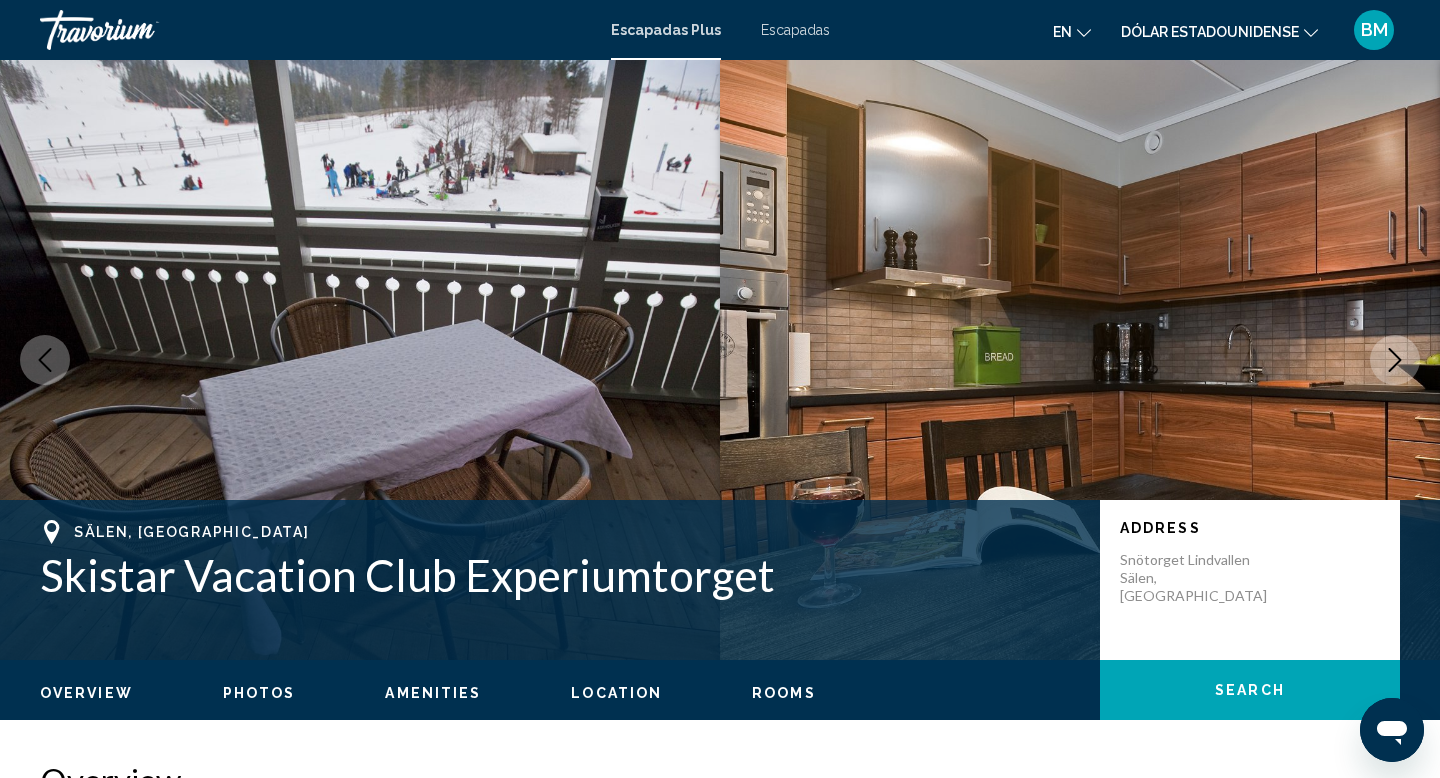 click 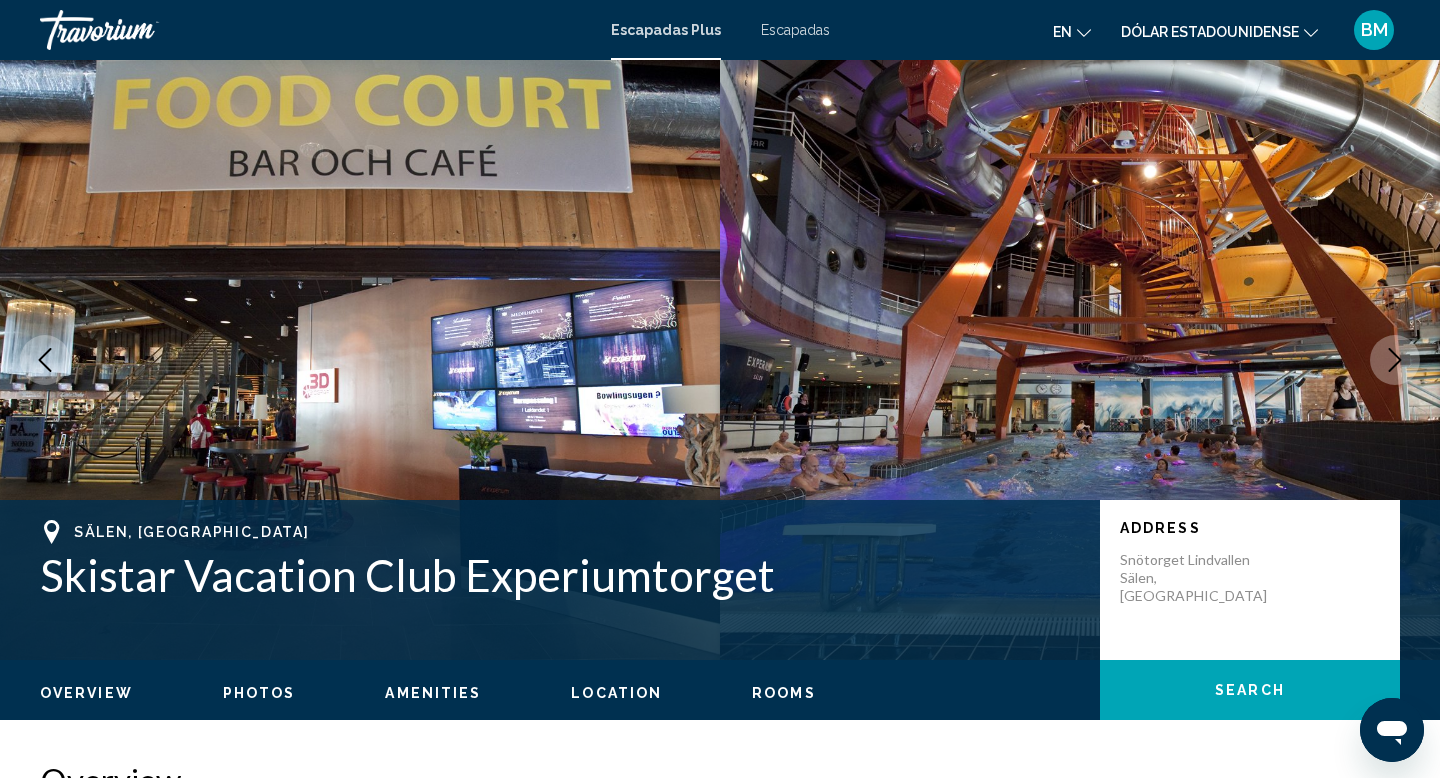 click 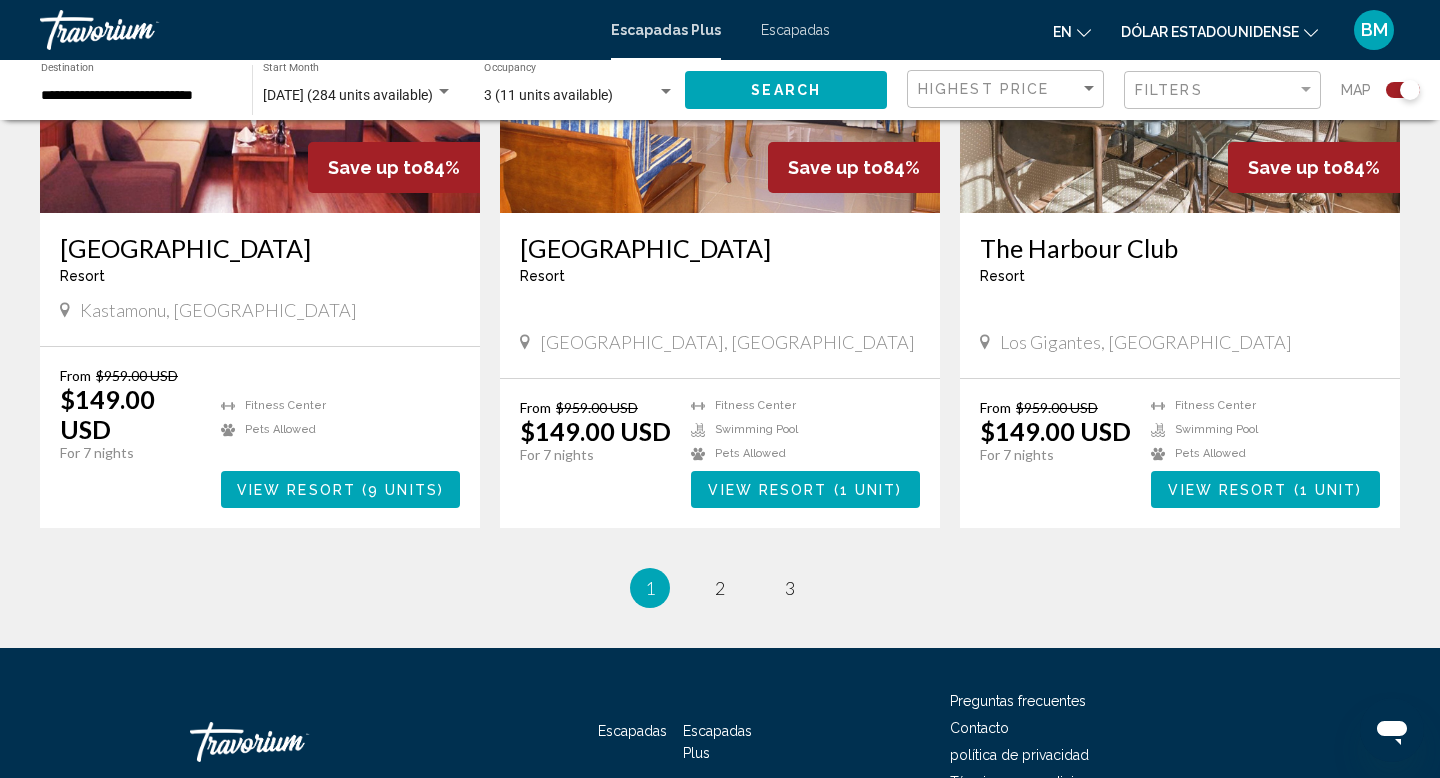scroll, scrollTop: 3149, scrollLeft: 0, axis: vertical 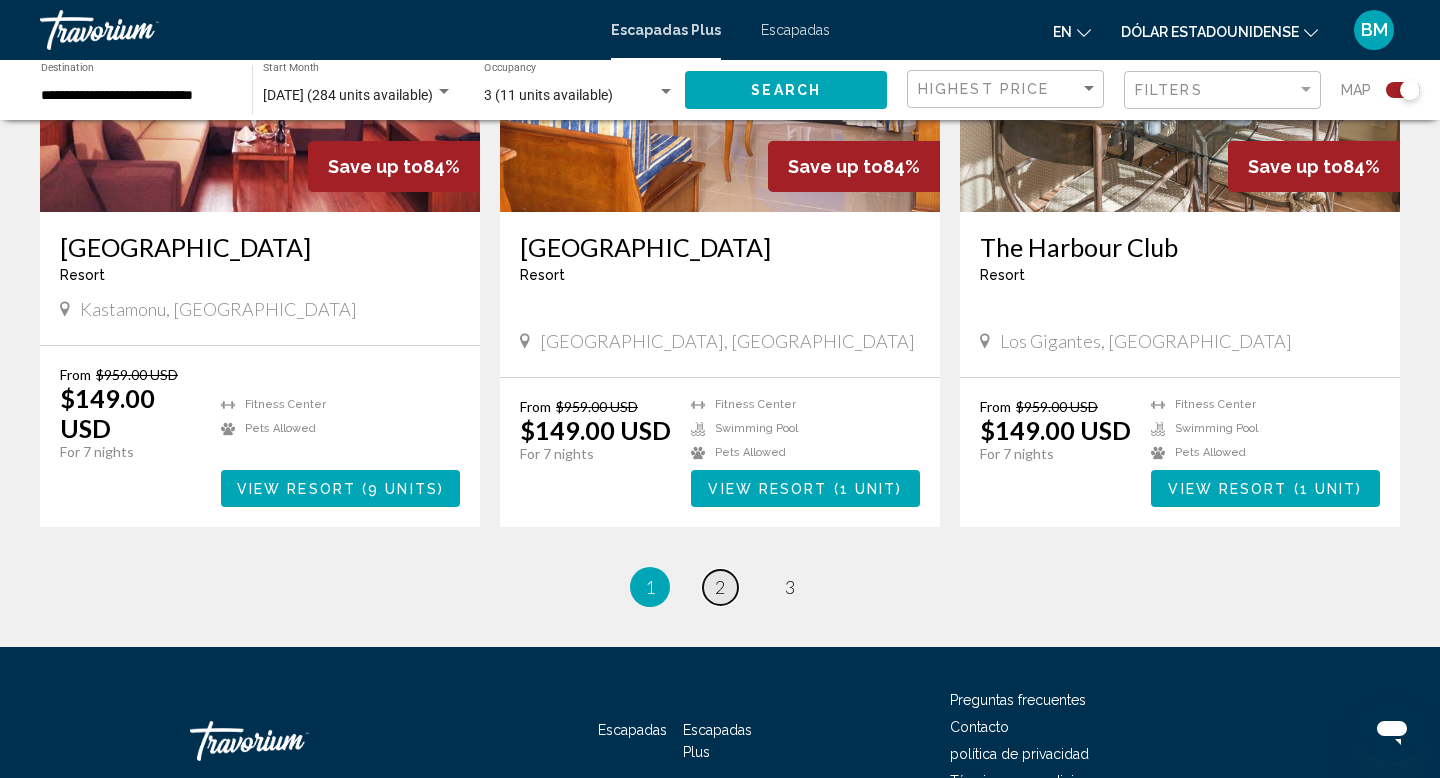 click on "page  2" at bounding box center (720, 587) 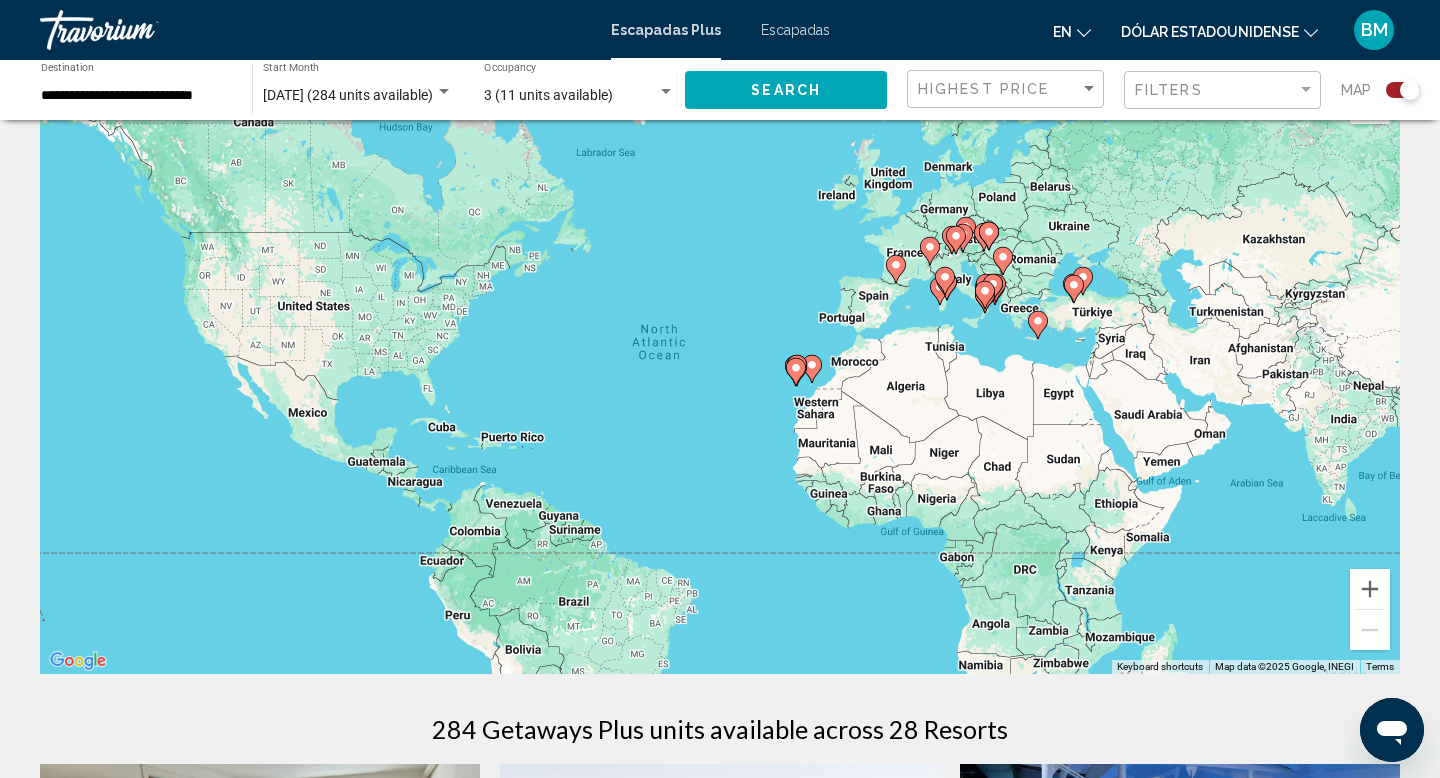 scroll, scrollTop: 0, scrollLeft: 0, axis: both 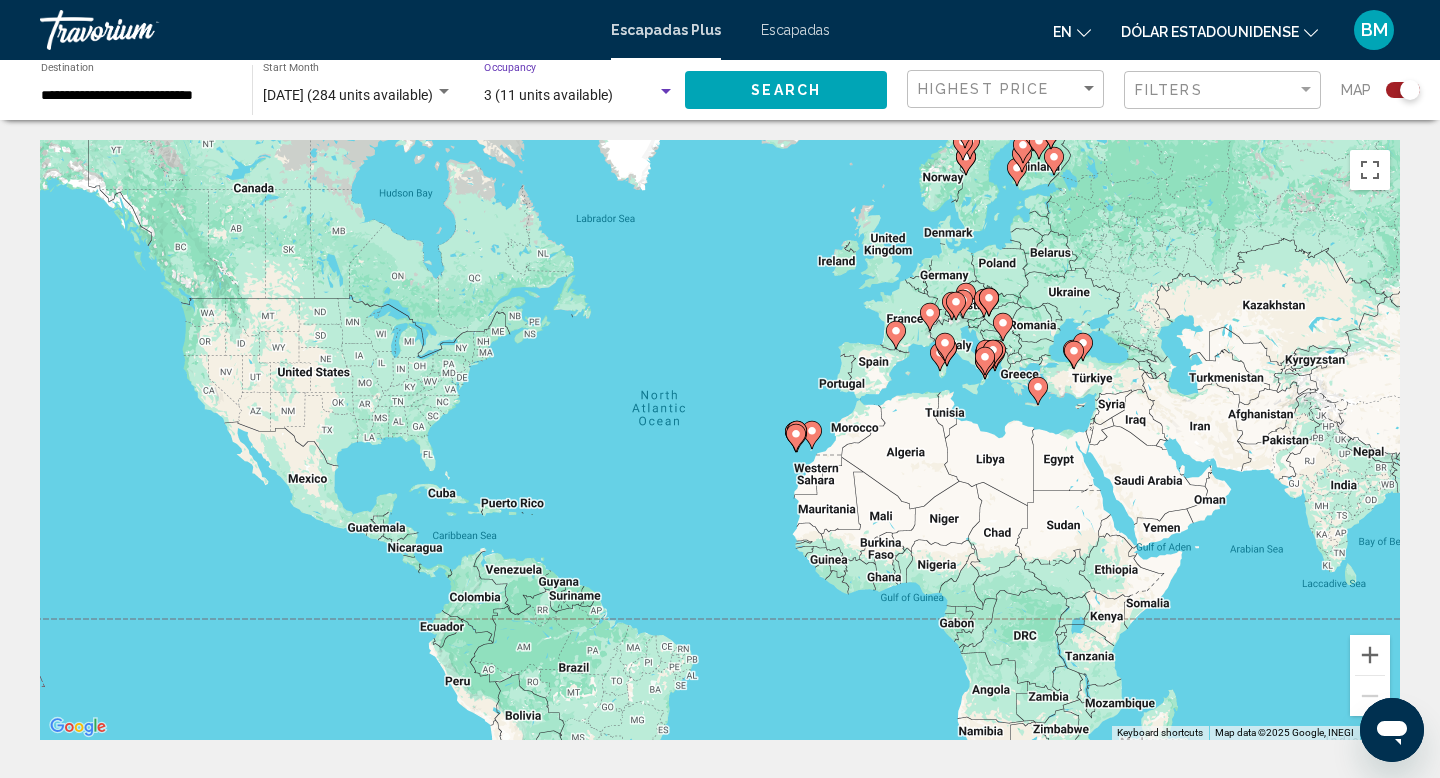 click on "3 (11 units available)" at bounding box center (548, 95) 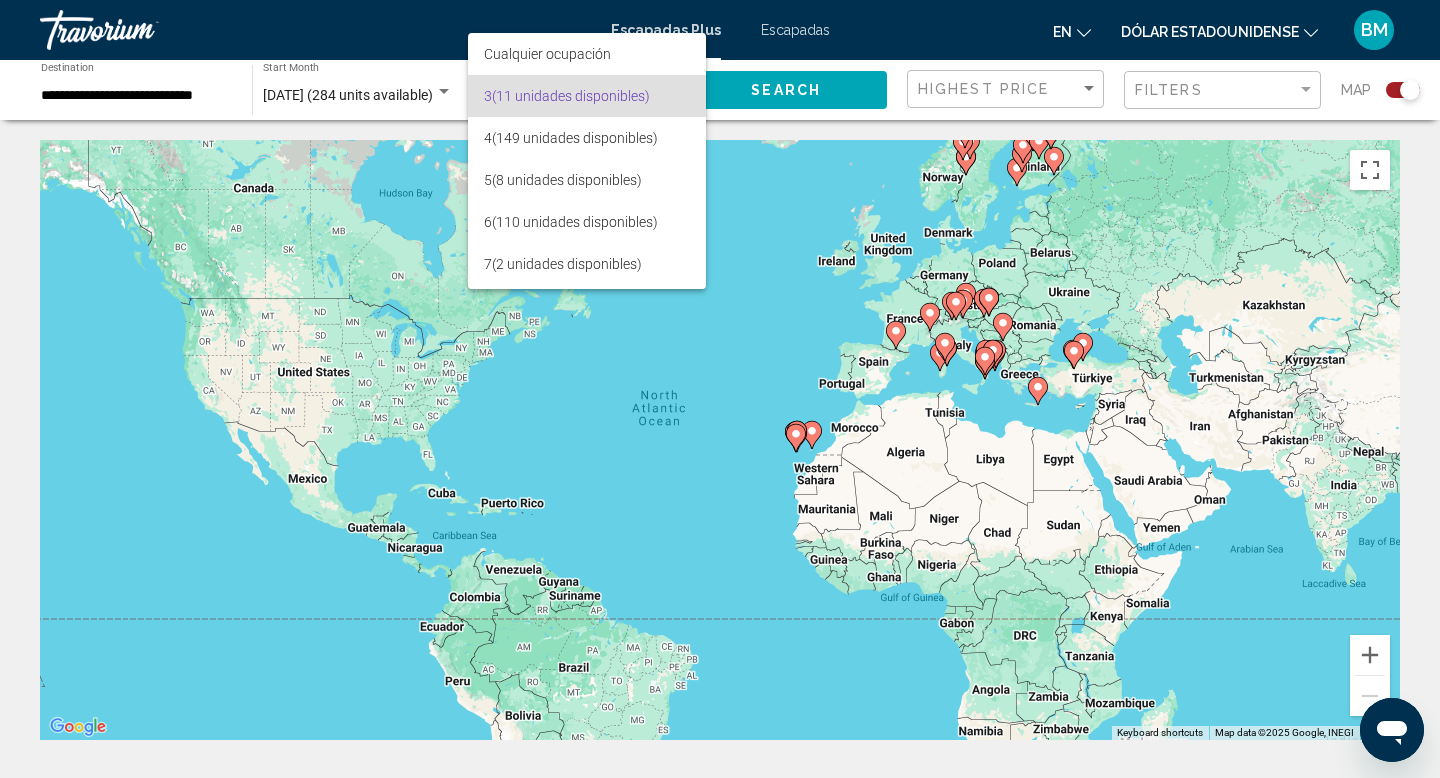 click on "(11 unidades disponibles)" at bounding box center [571, 96] 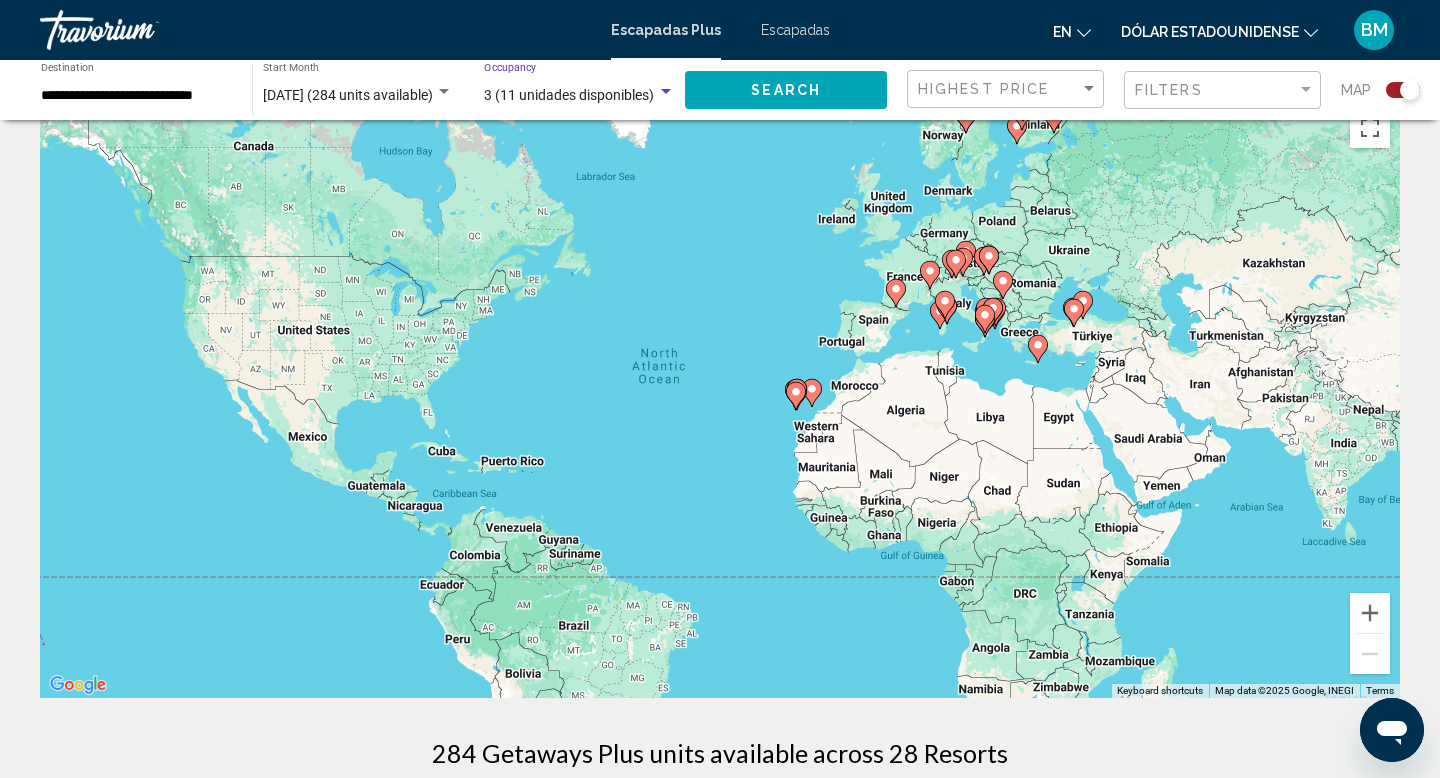 scroll, scrollTop: 0, scrollLeft: 0, axis: both 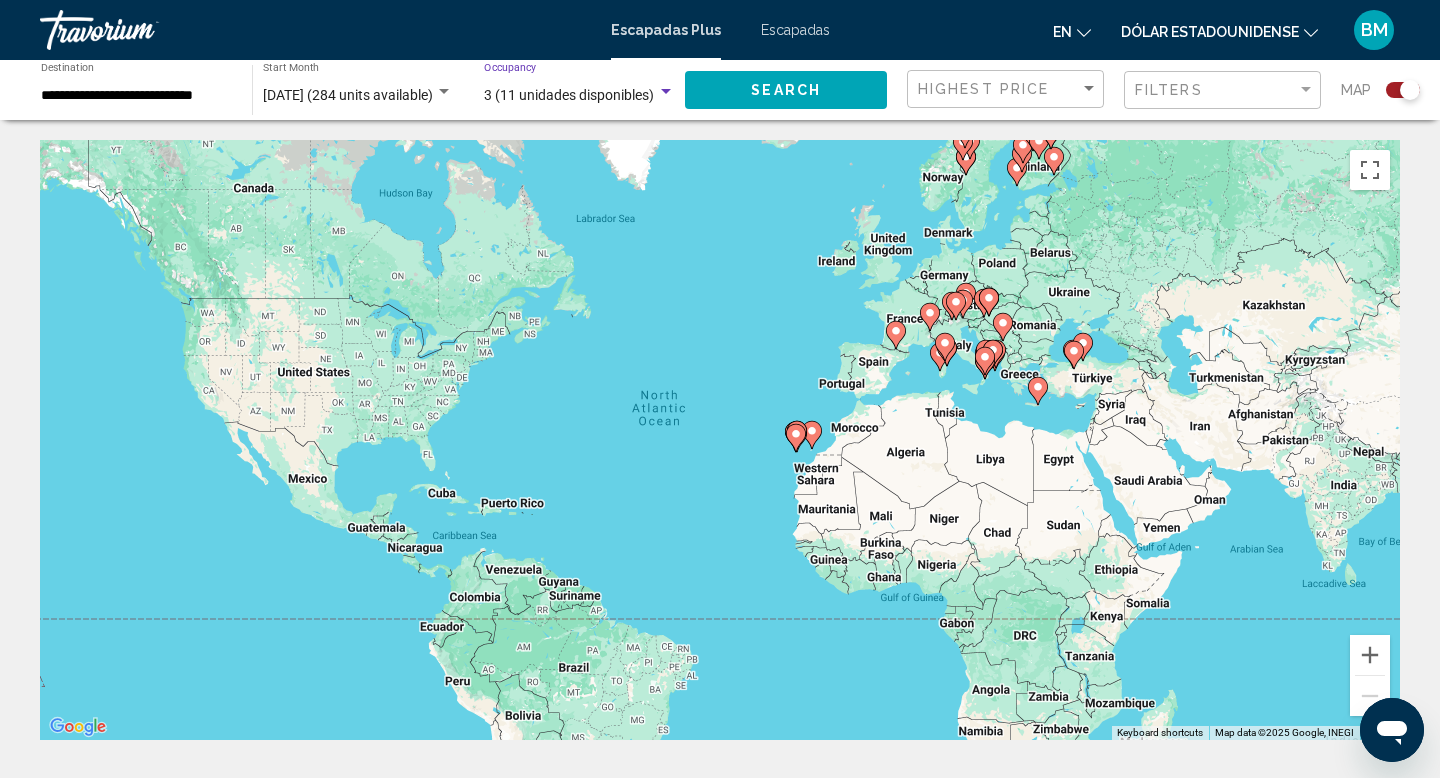 click on "3 (11 unidades disponibles)" at bounding box center (569, 95) 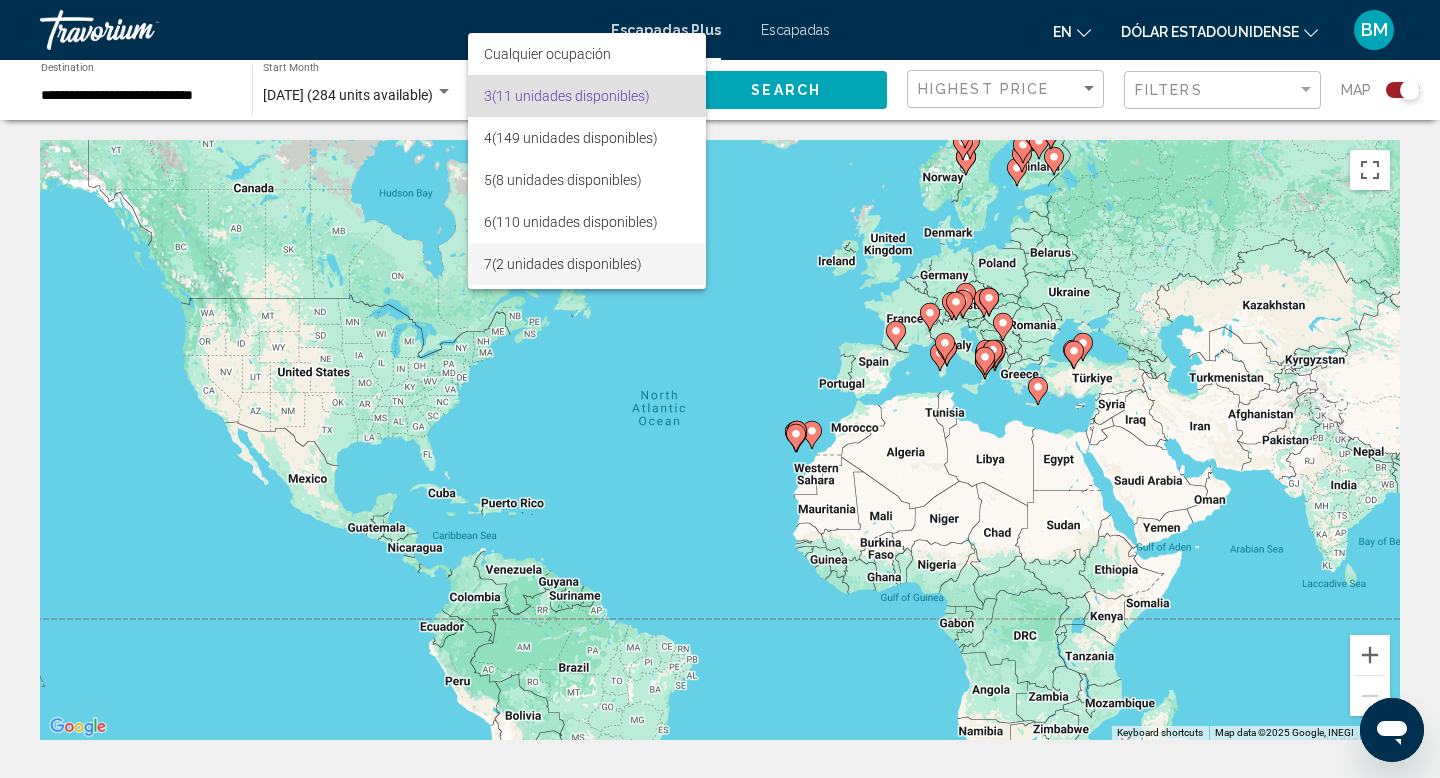 click on "(2 unidades disponibles)" at bounding box center [567, 264] 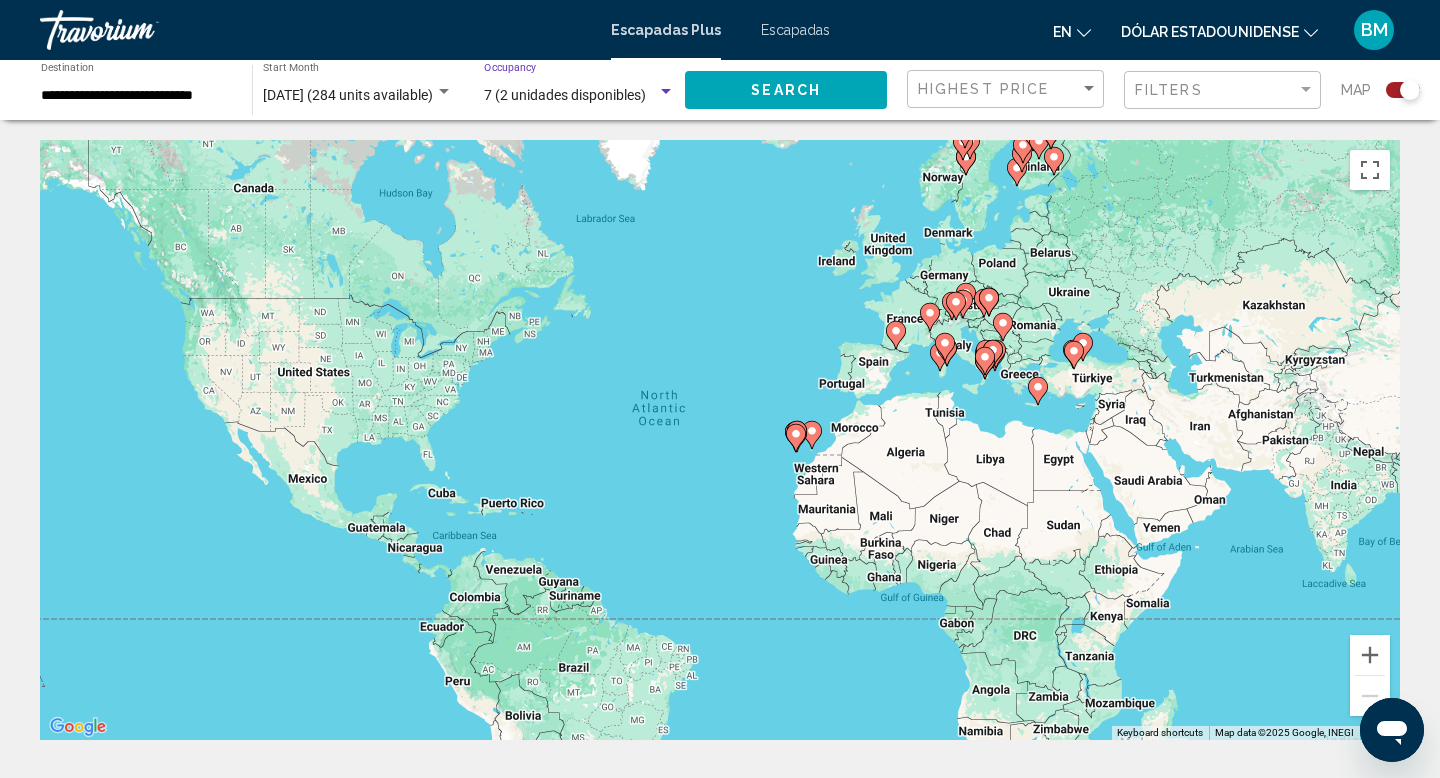 click on "Search" 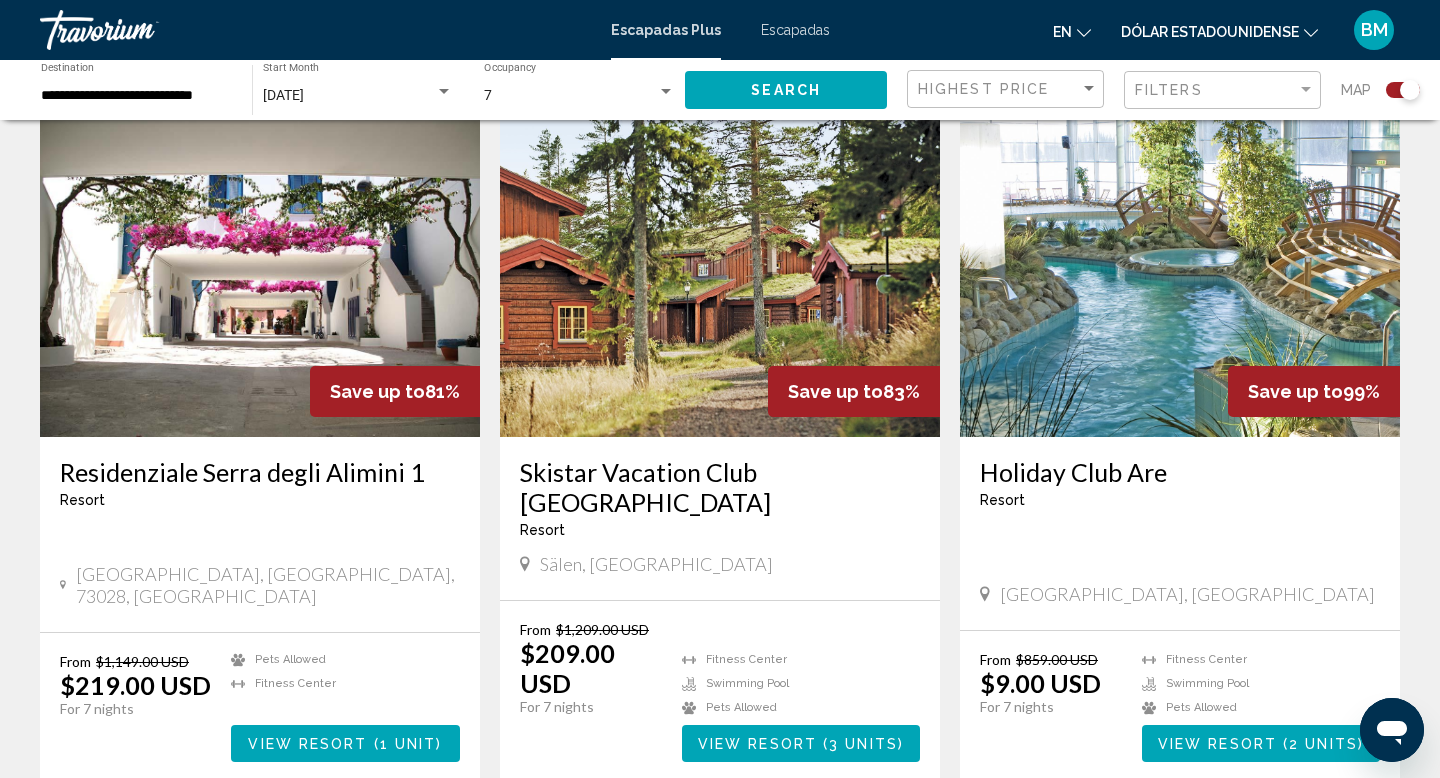 scroll, scrollTop: 712, scrollLeft: 0, axis: vertical 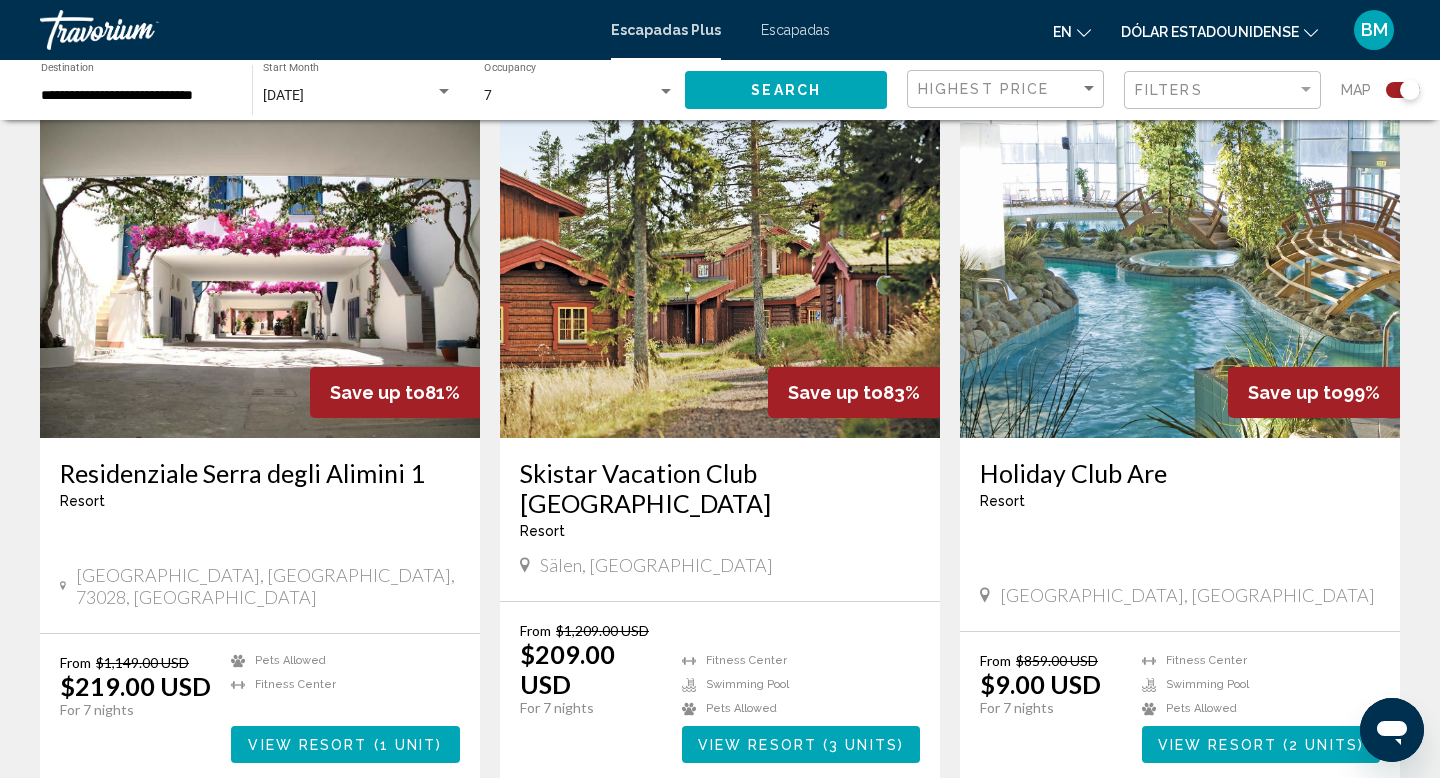 click at bounding box center [1180, 278] 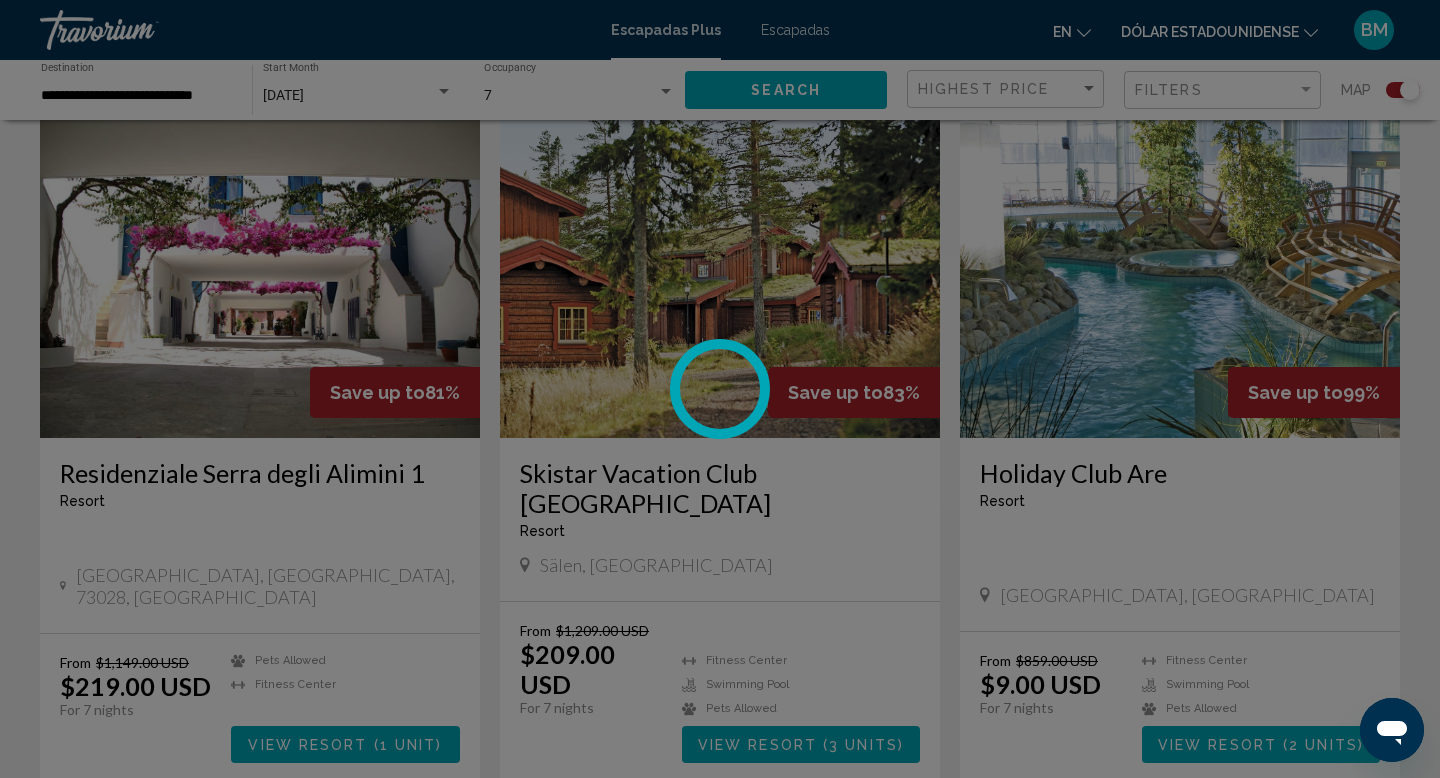 scroll, scrollTop: 0, scrollLeft: 0, axis: both 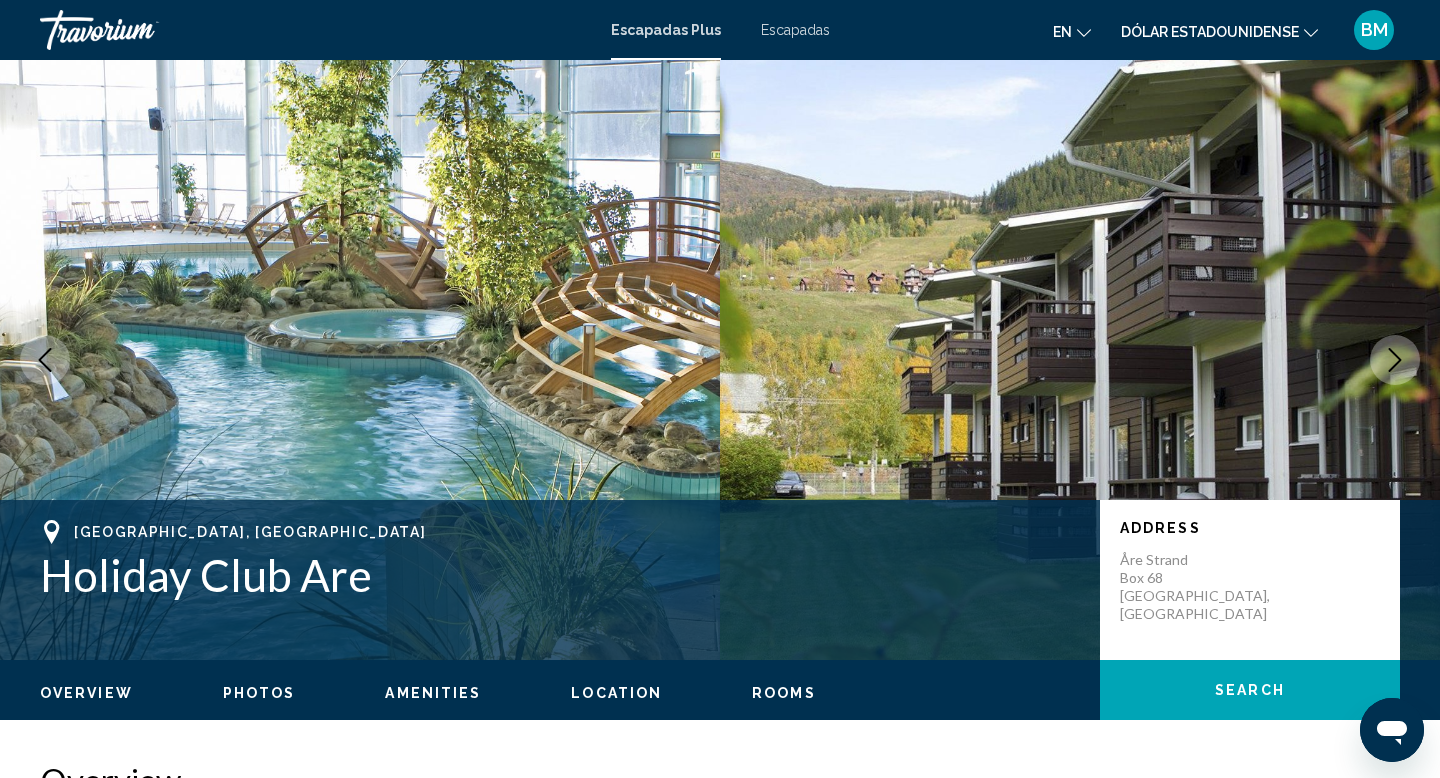 click at bounding box center [1395, 360] 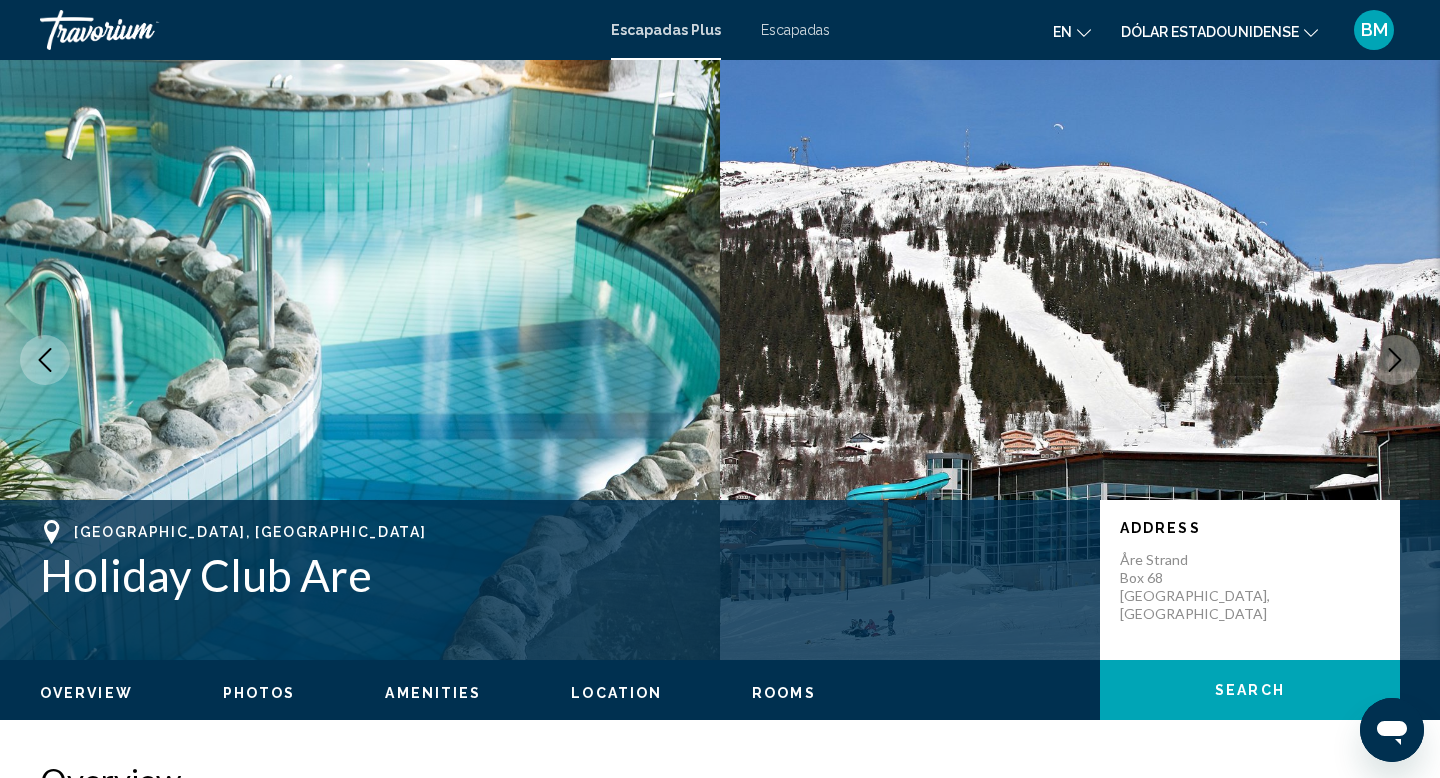 click 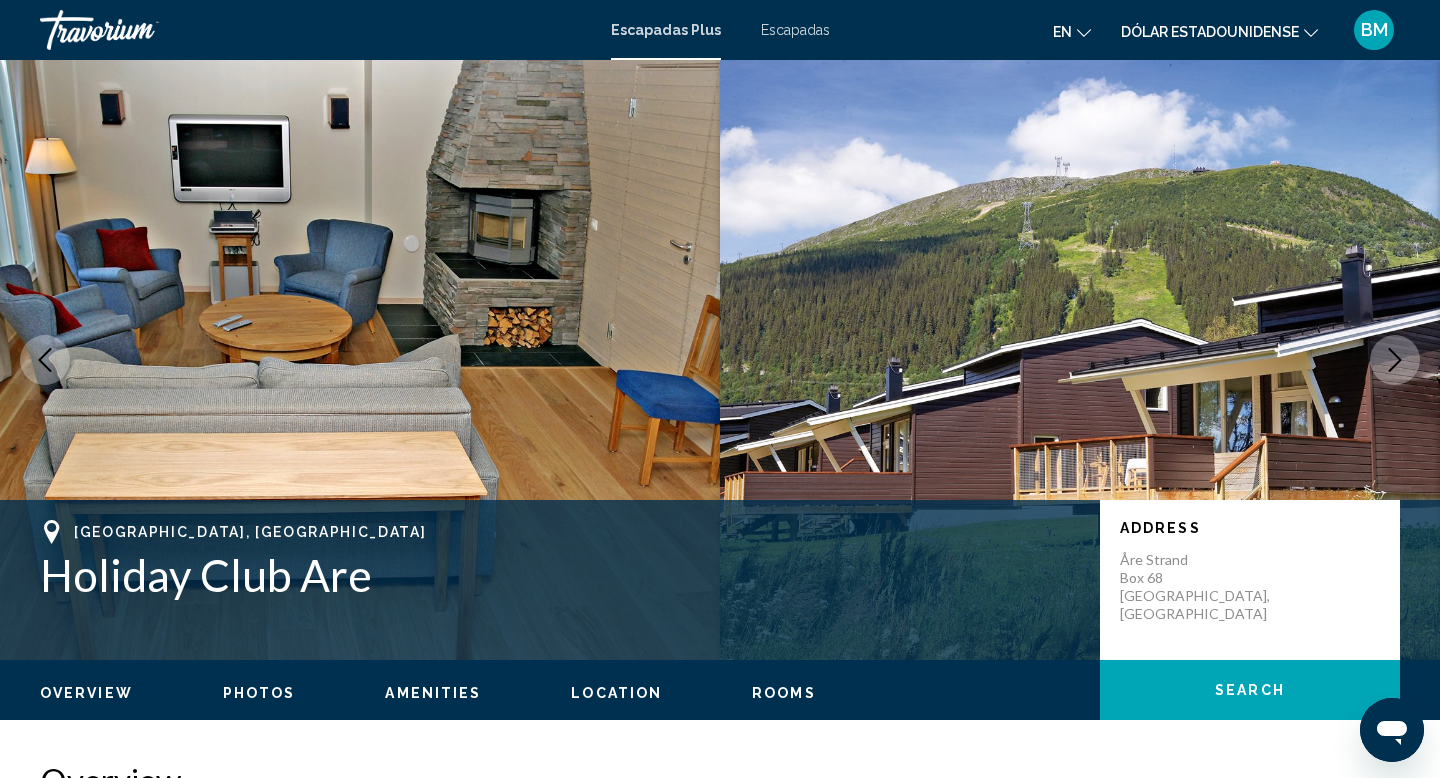 click 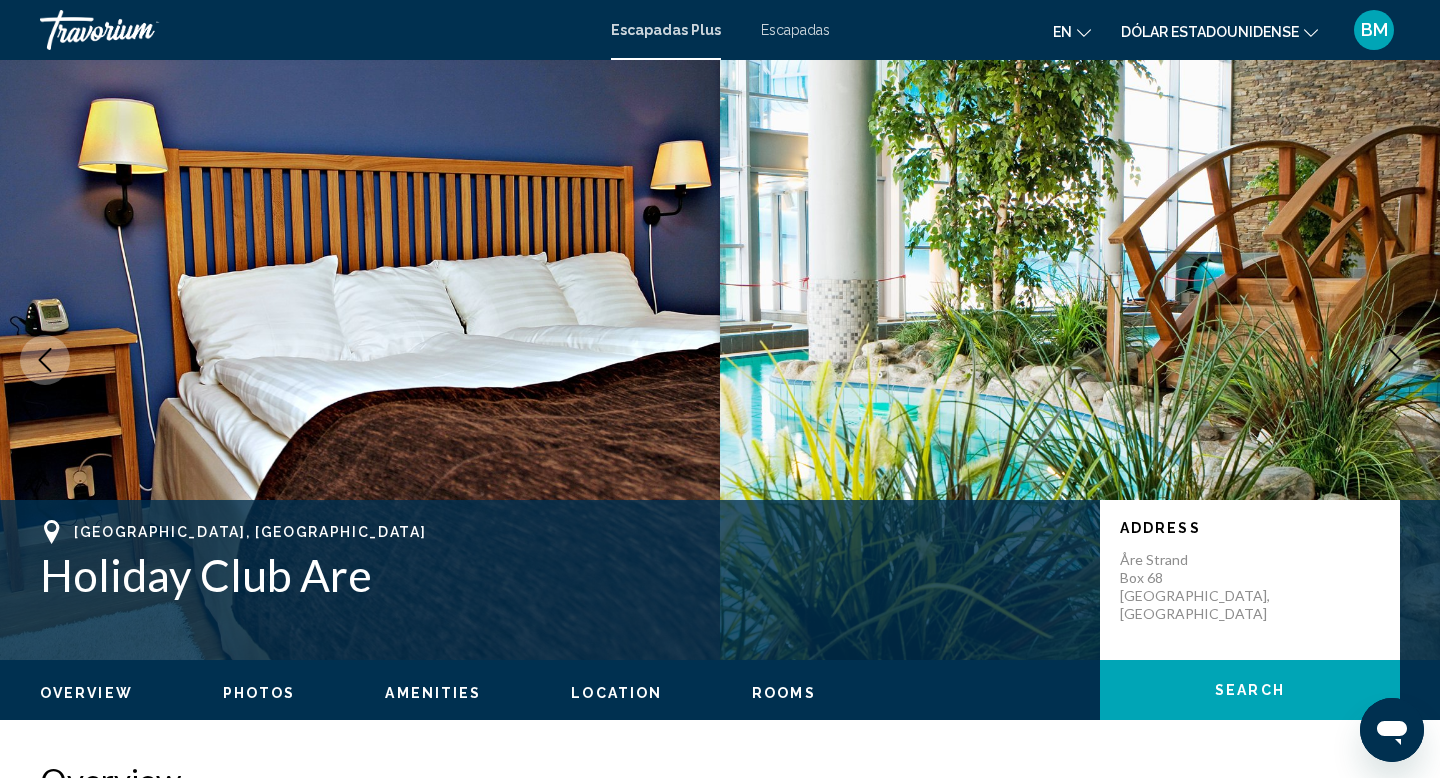click 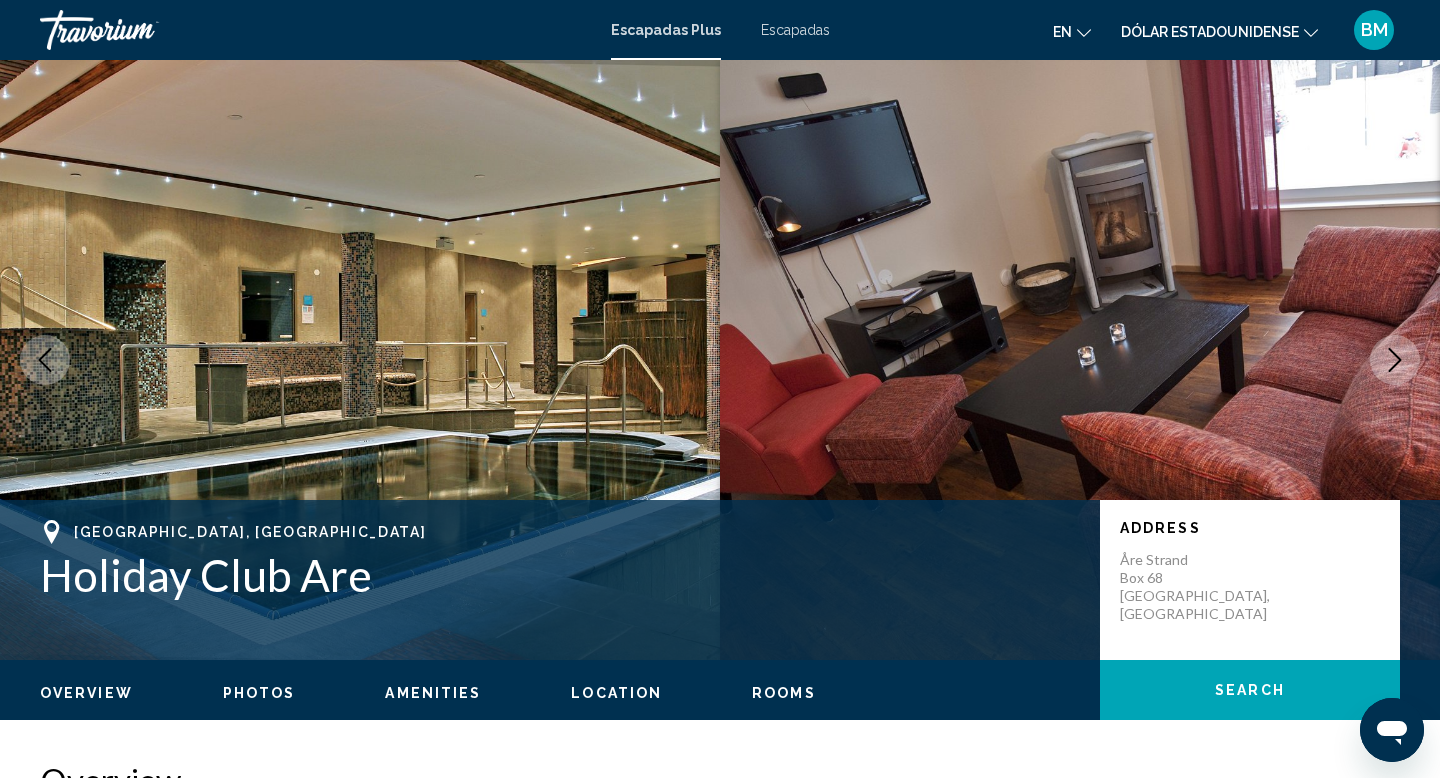 click 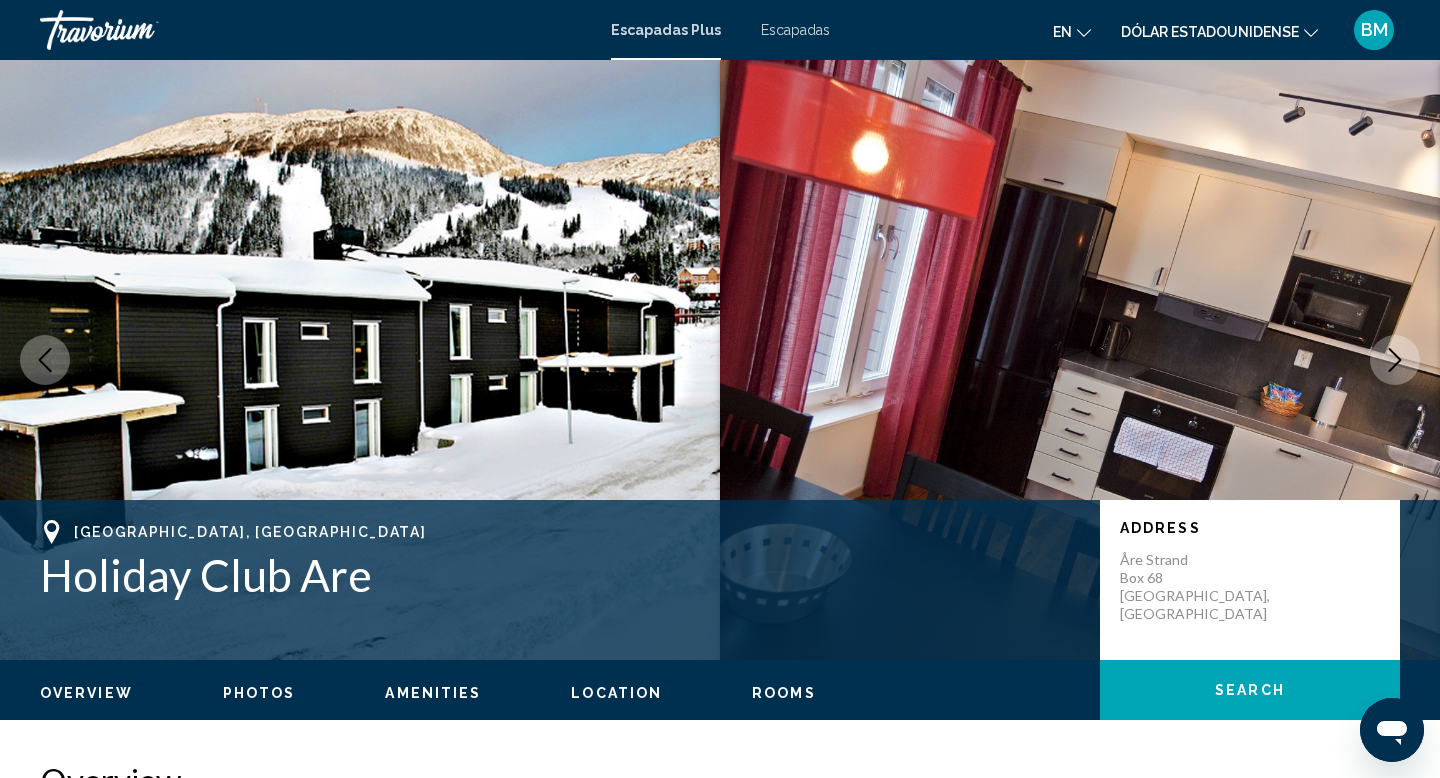 click 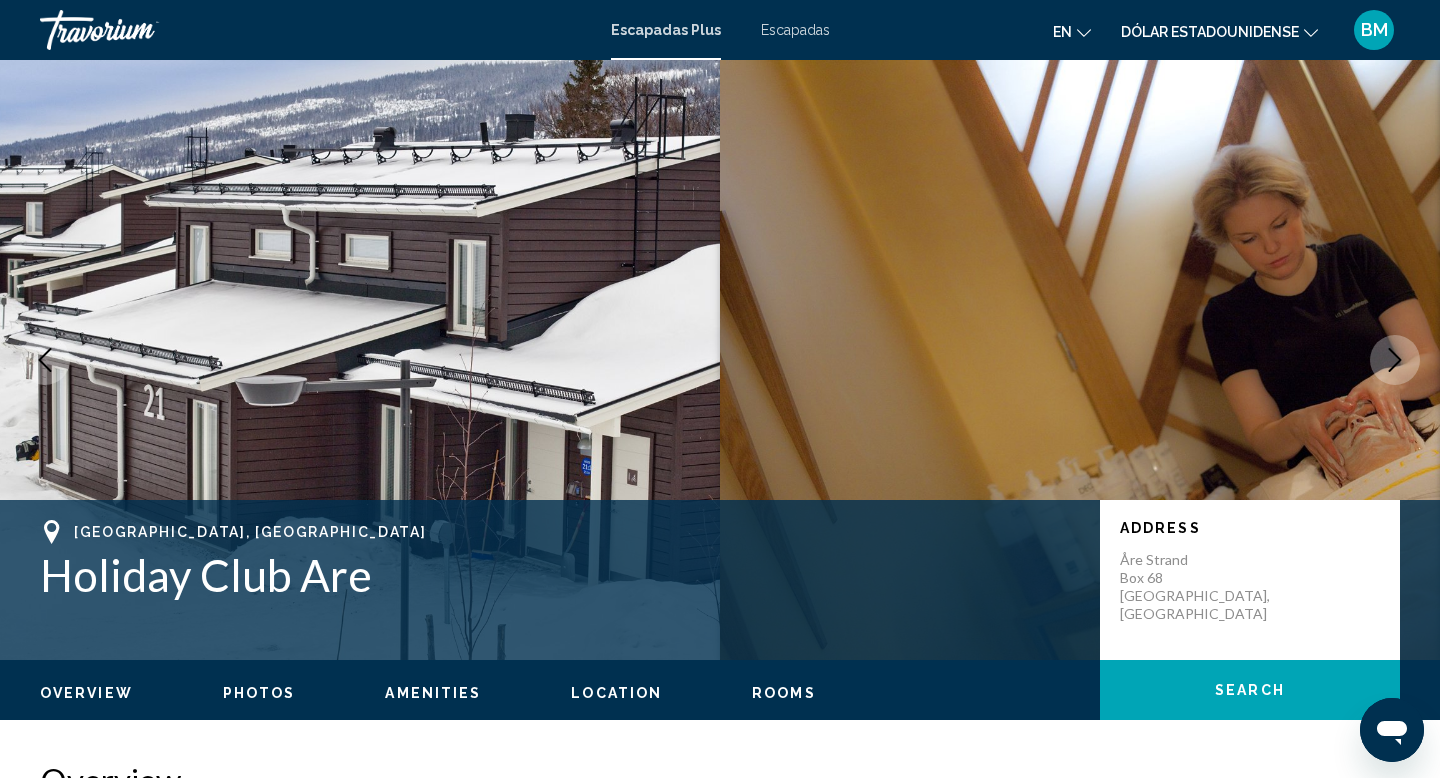 click at bounding box center [1395, 360] 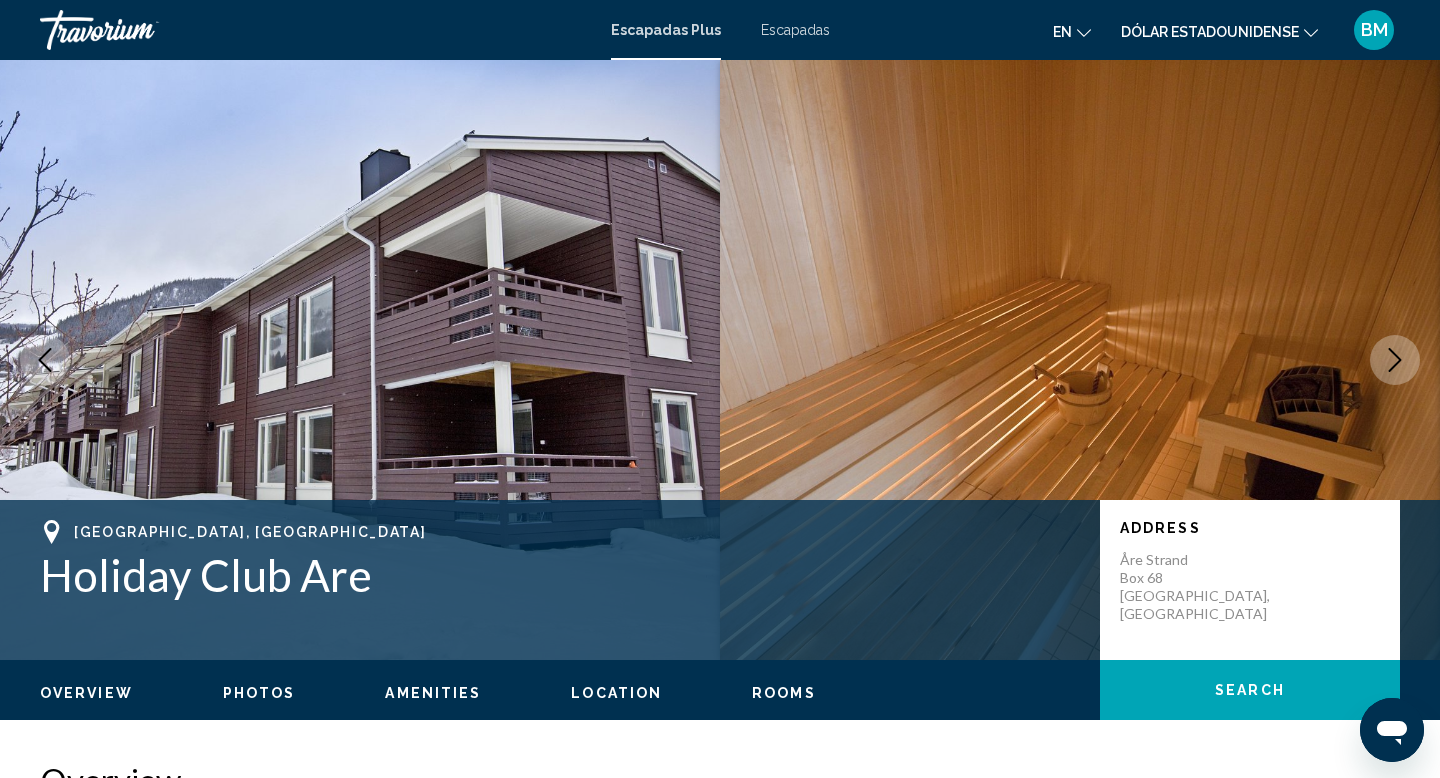 click at bounding box center [1395, 360] 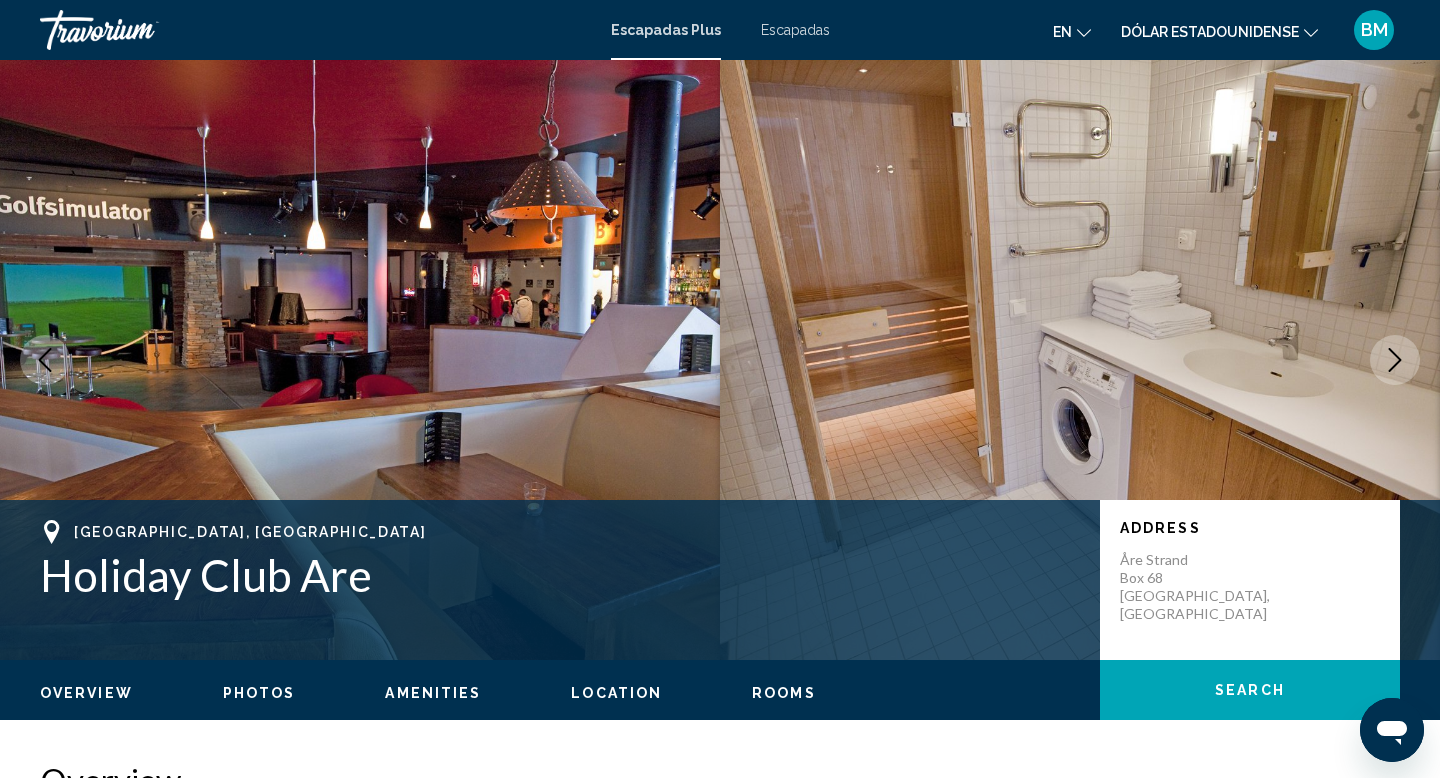 click at bounding box center [1395, 360] 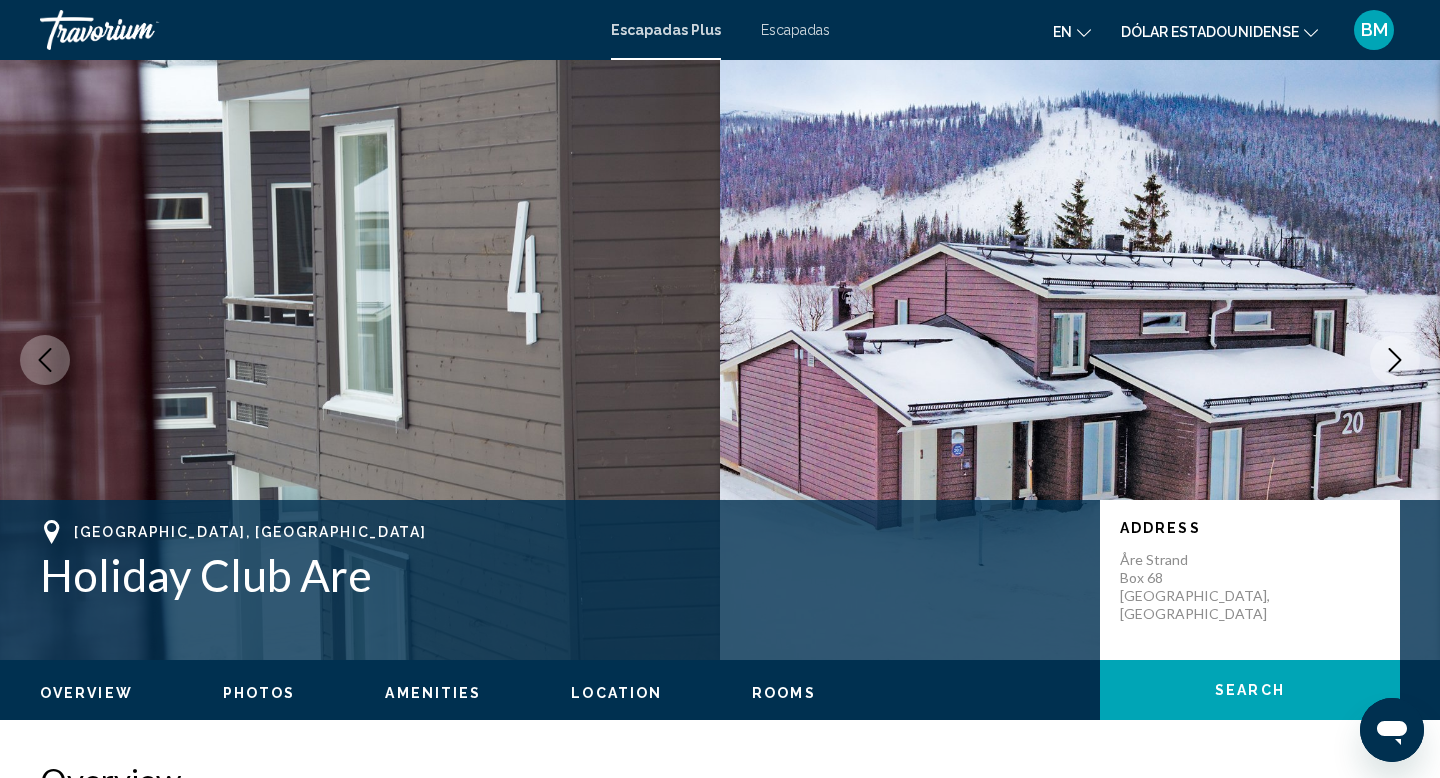 click at bounding box center (1395, 360) 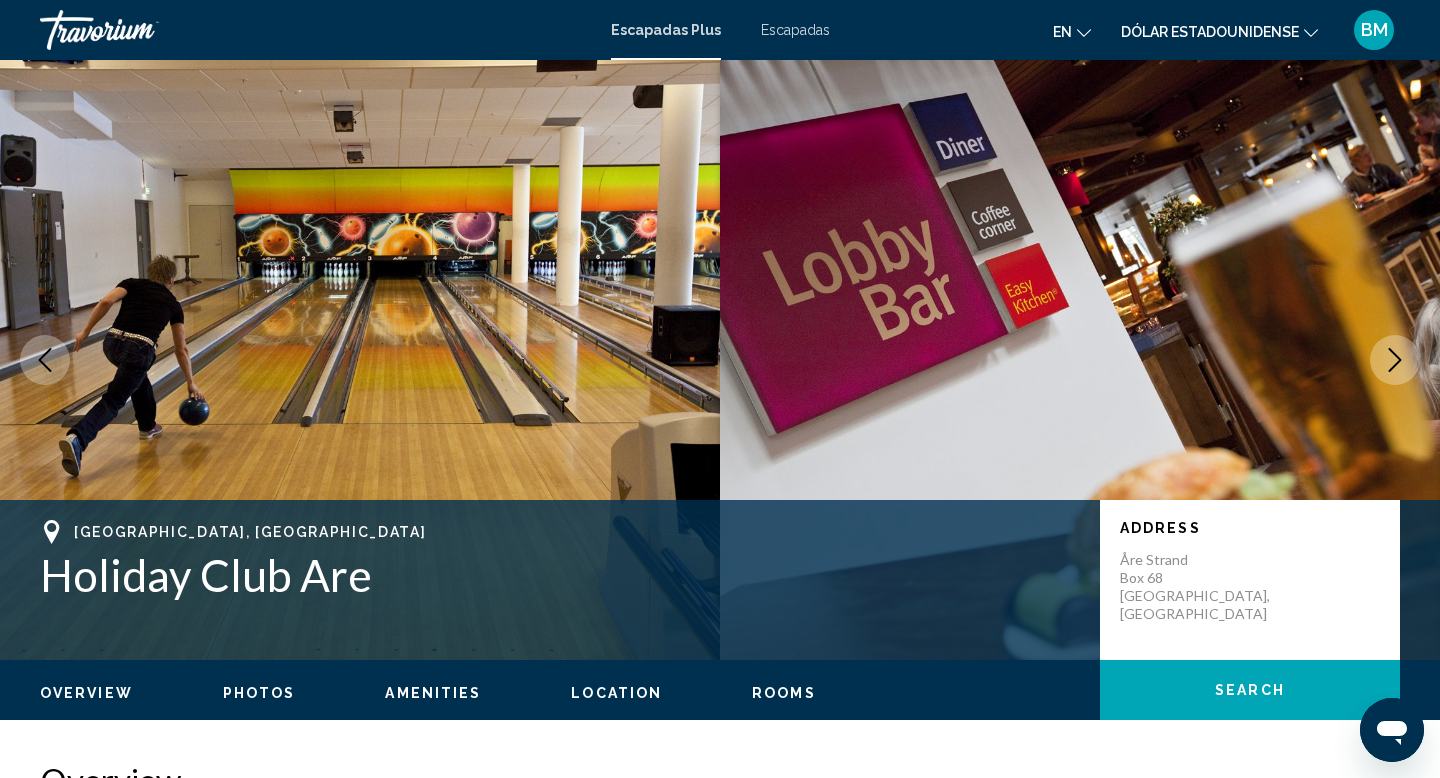 click at bounding box center (1395, 360) 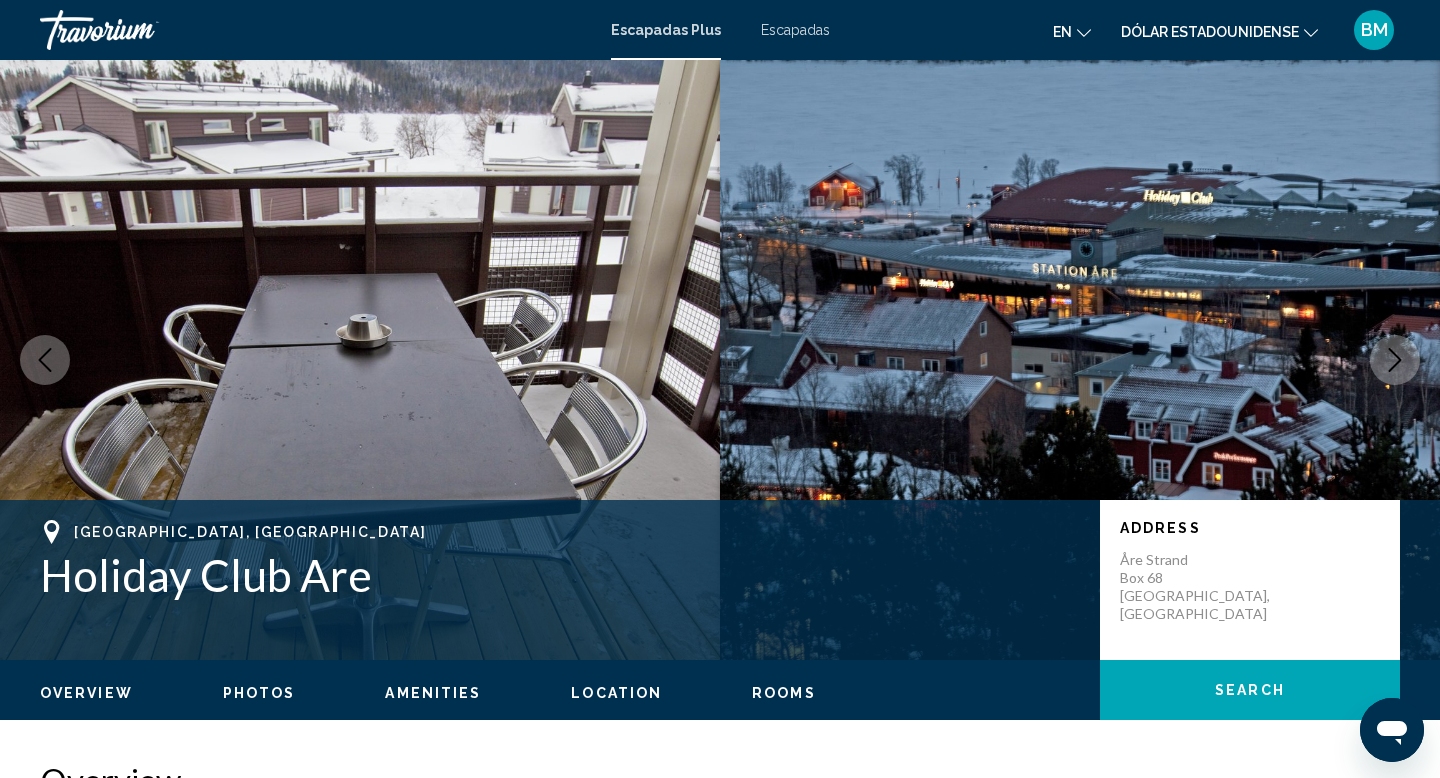 click at bounding box center [1395, 360] 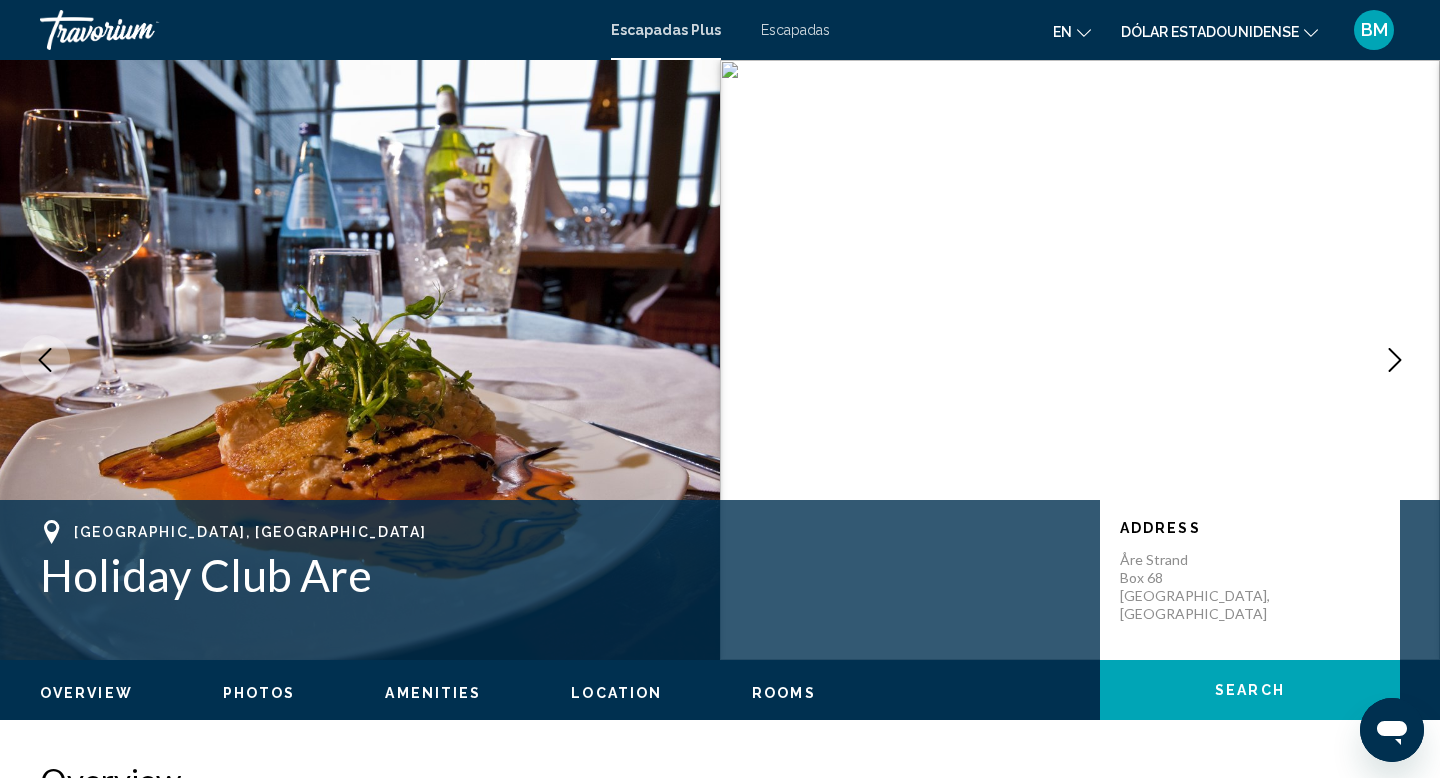 click on "Escapadas Plus" at bounding box center (666, 30) 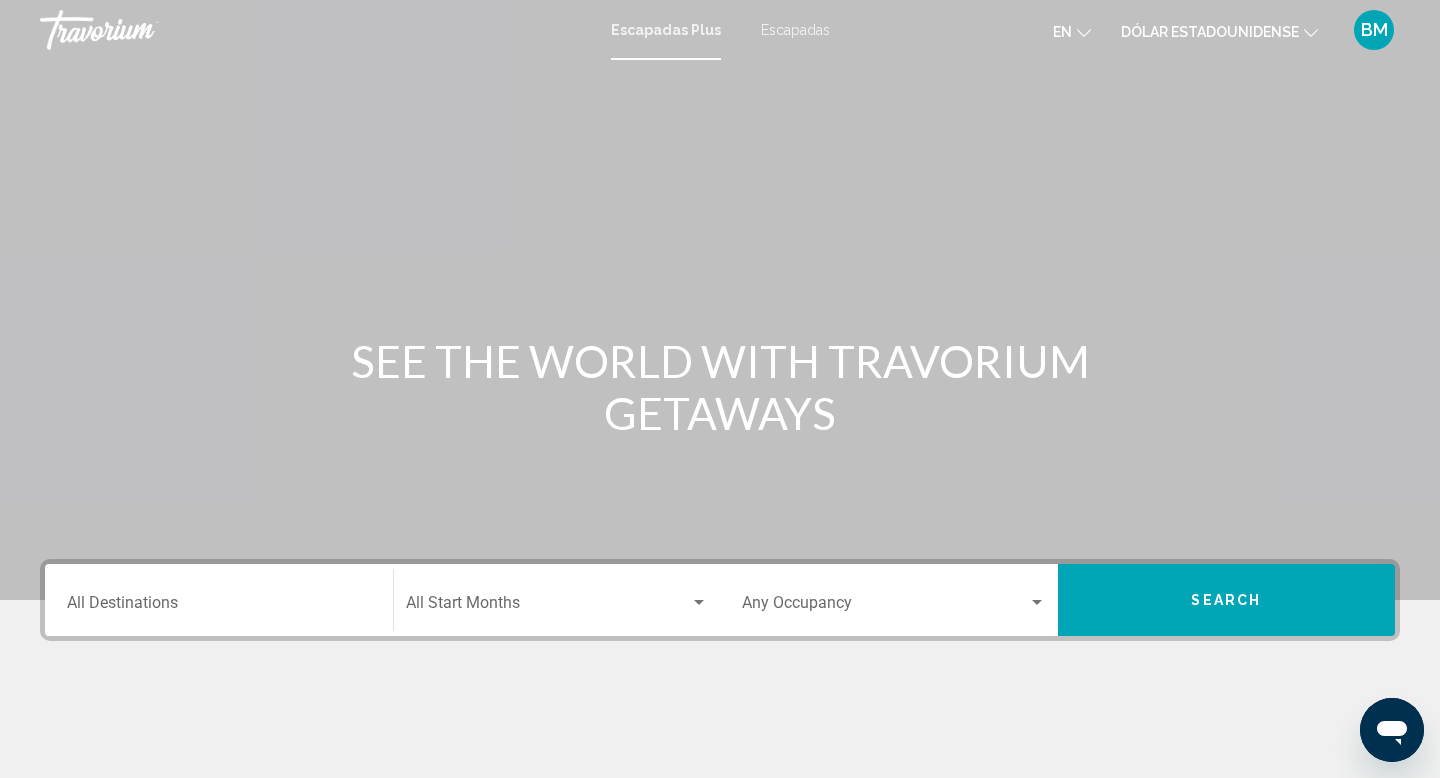 click on "Escapadas" at bounding box center (795, 30) 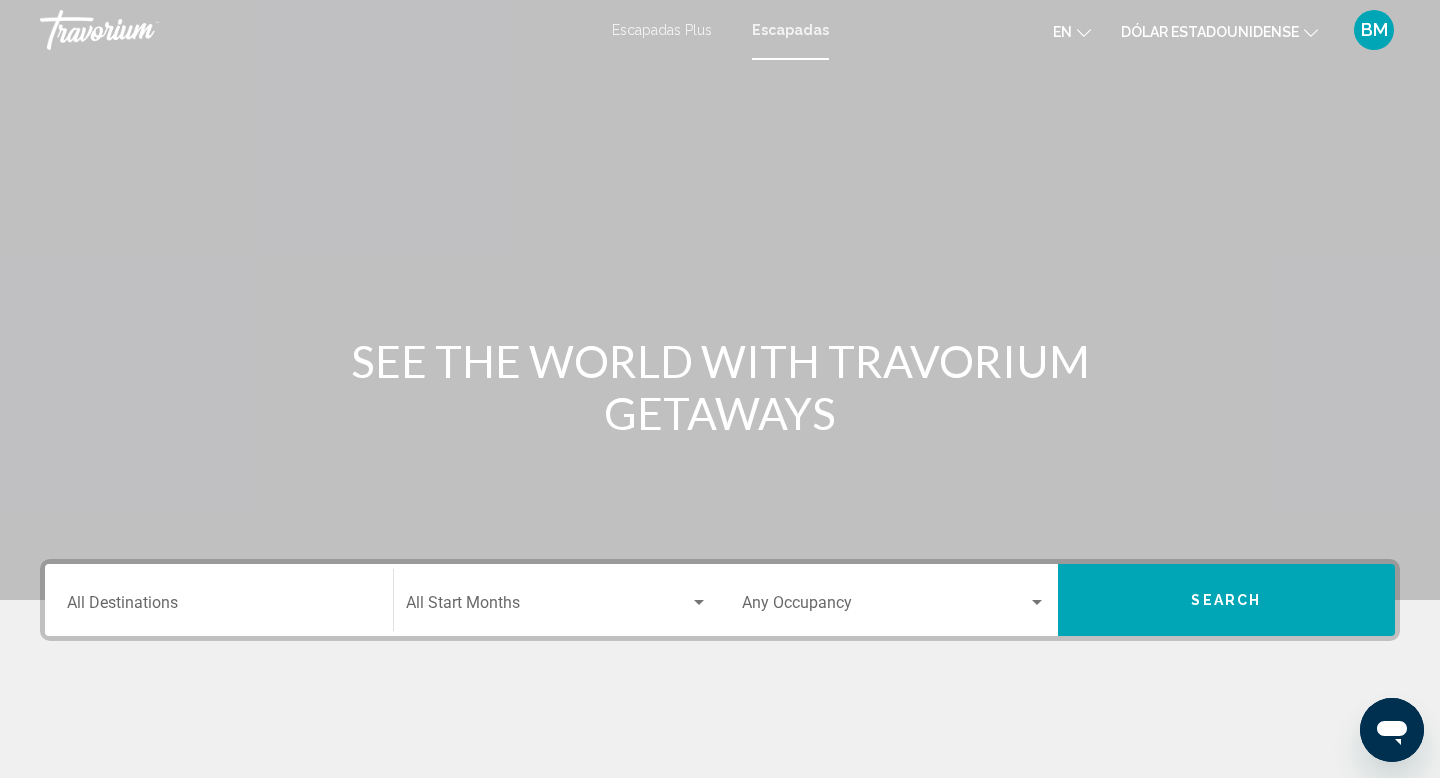 click on "Escapadas Plus" at bounding box center (662, 30) 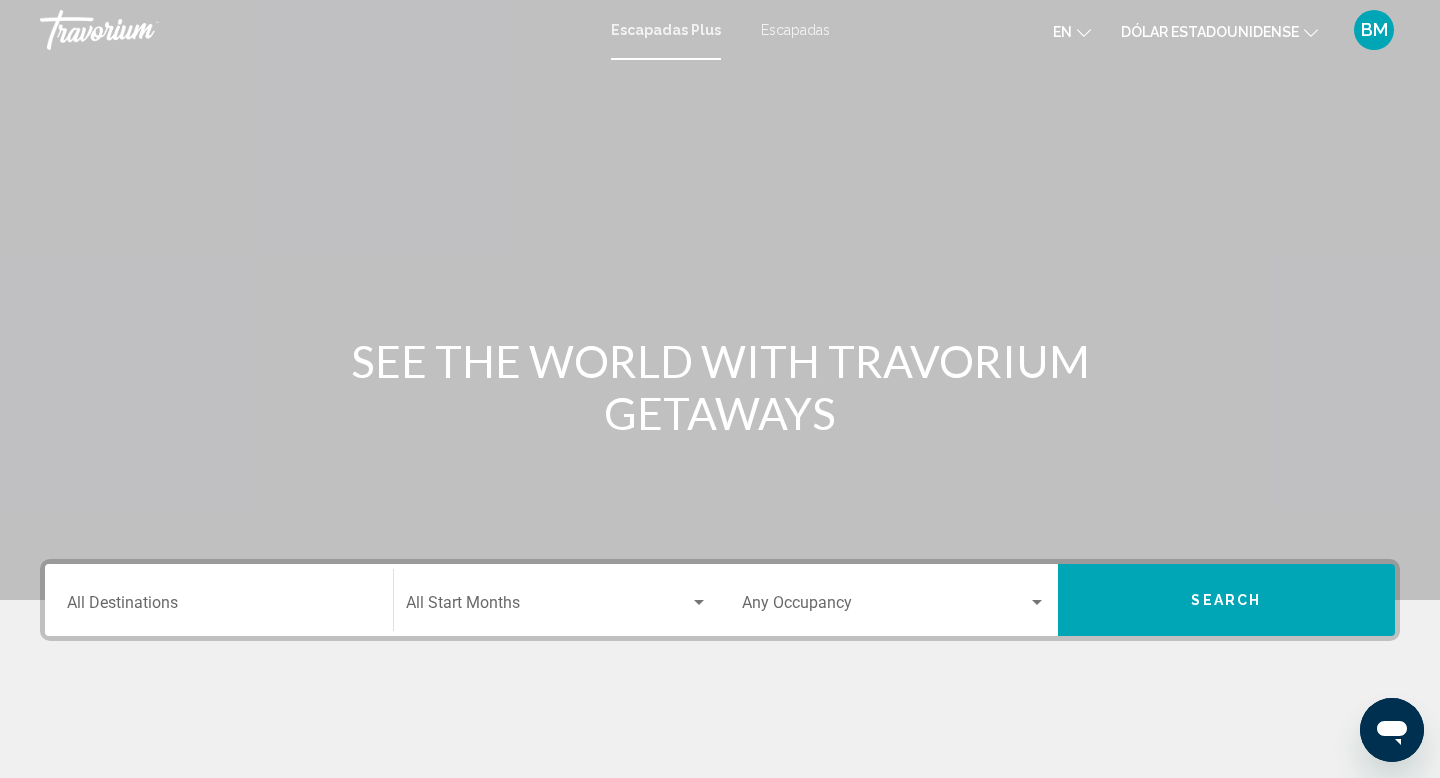 click on "Destination All Destinations" at bounding box center (219, 600) 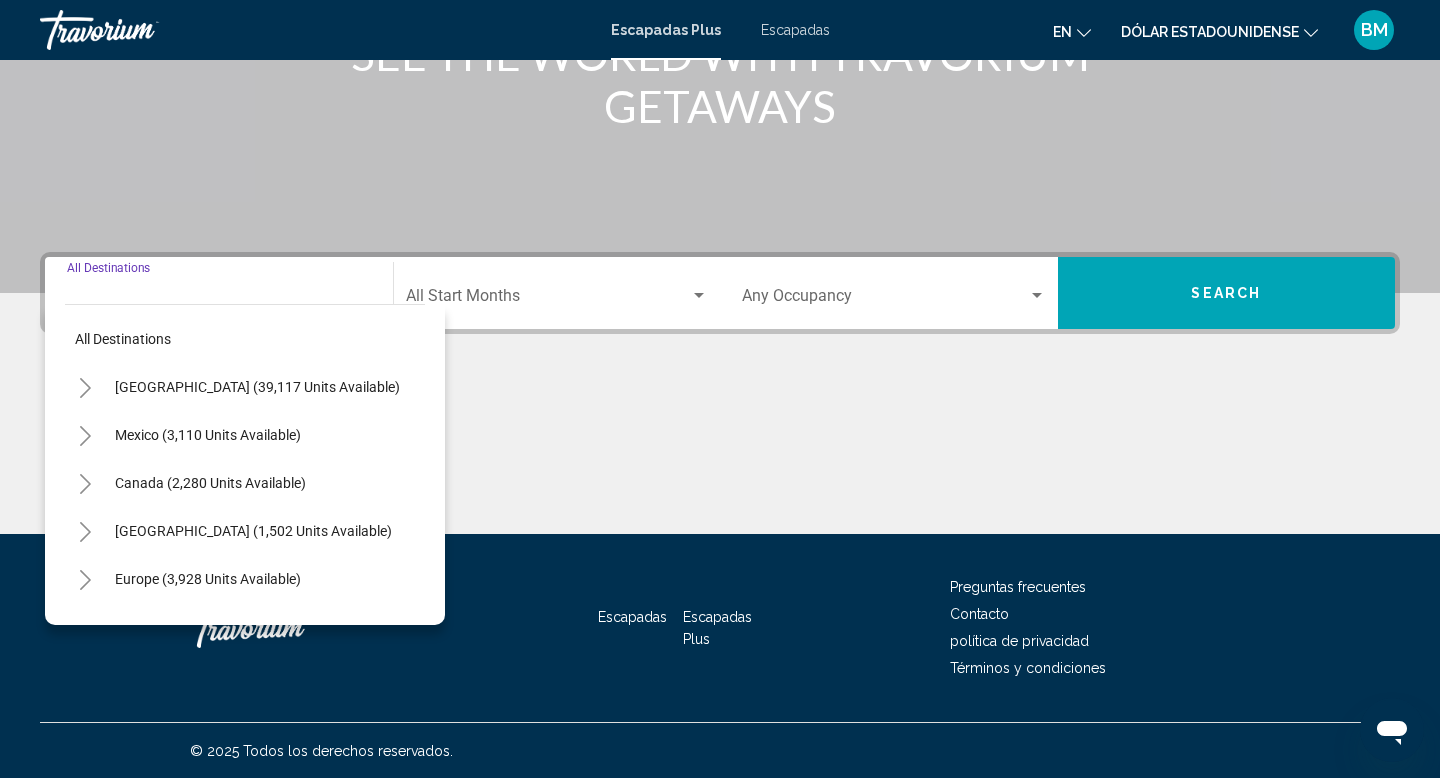 scroll, scrollTop: 308, scrollLeft: 0, axis: vertical 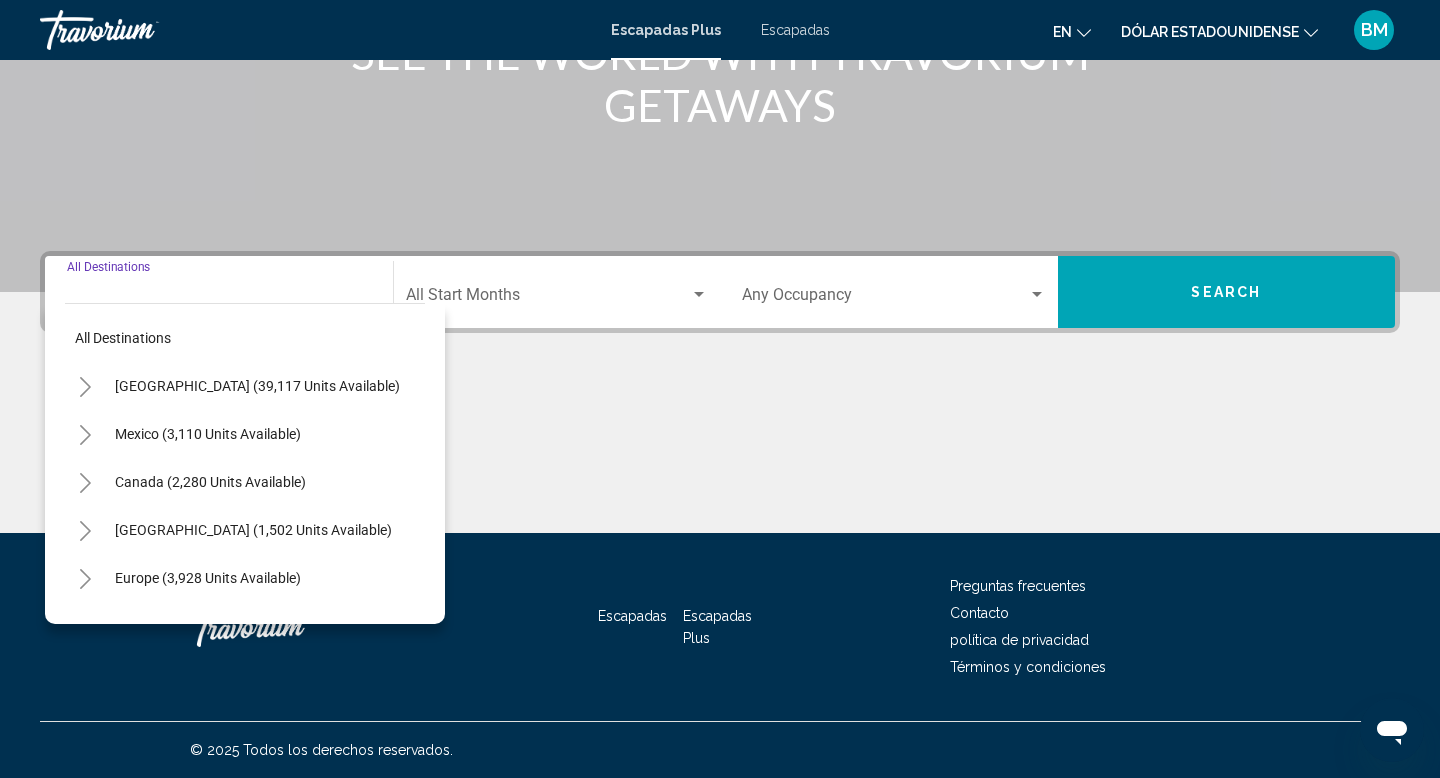 click on "Start Month All Start Months" 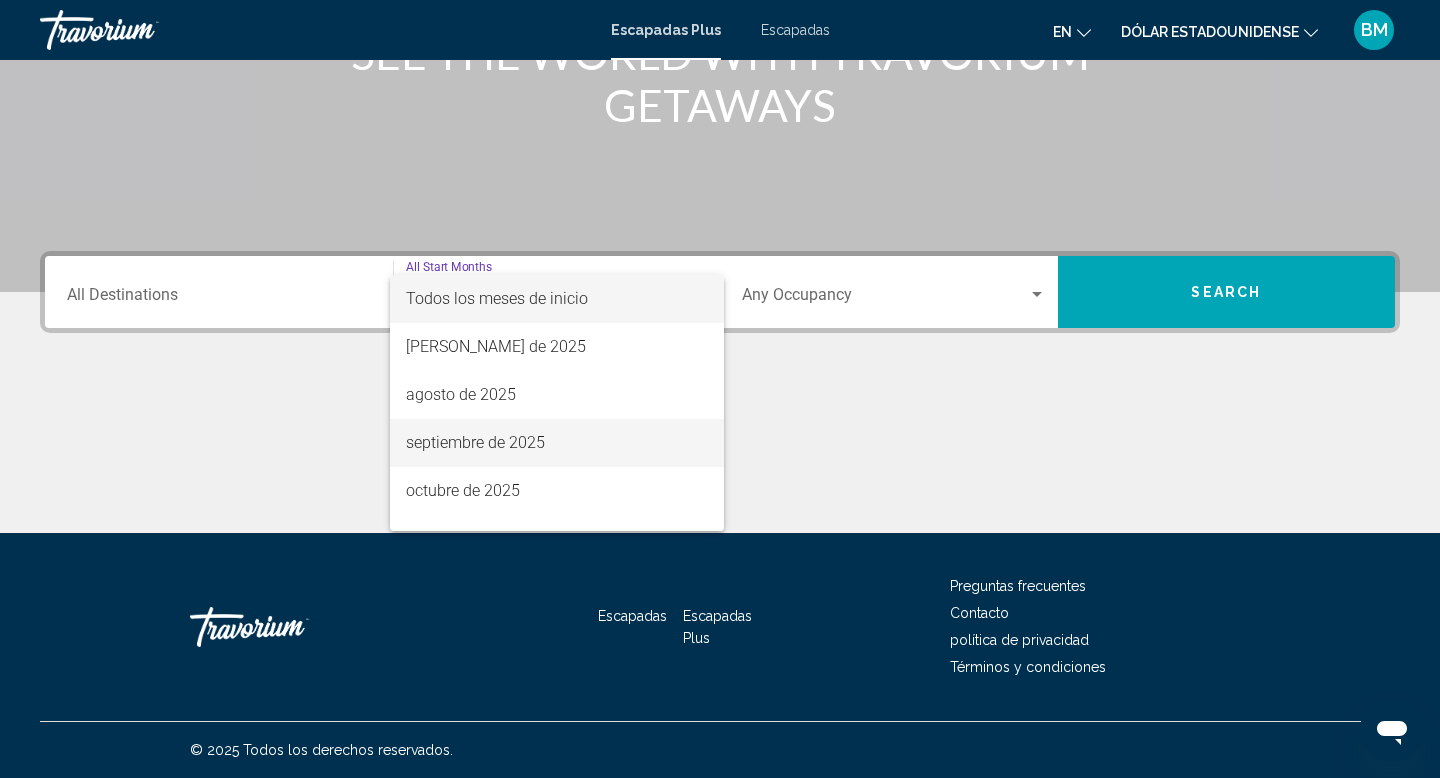 click on "septiembre de 2025" at bounding box center [475, 442] 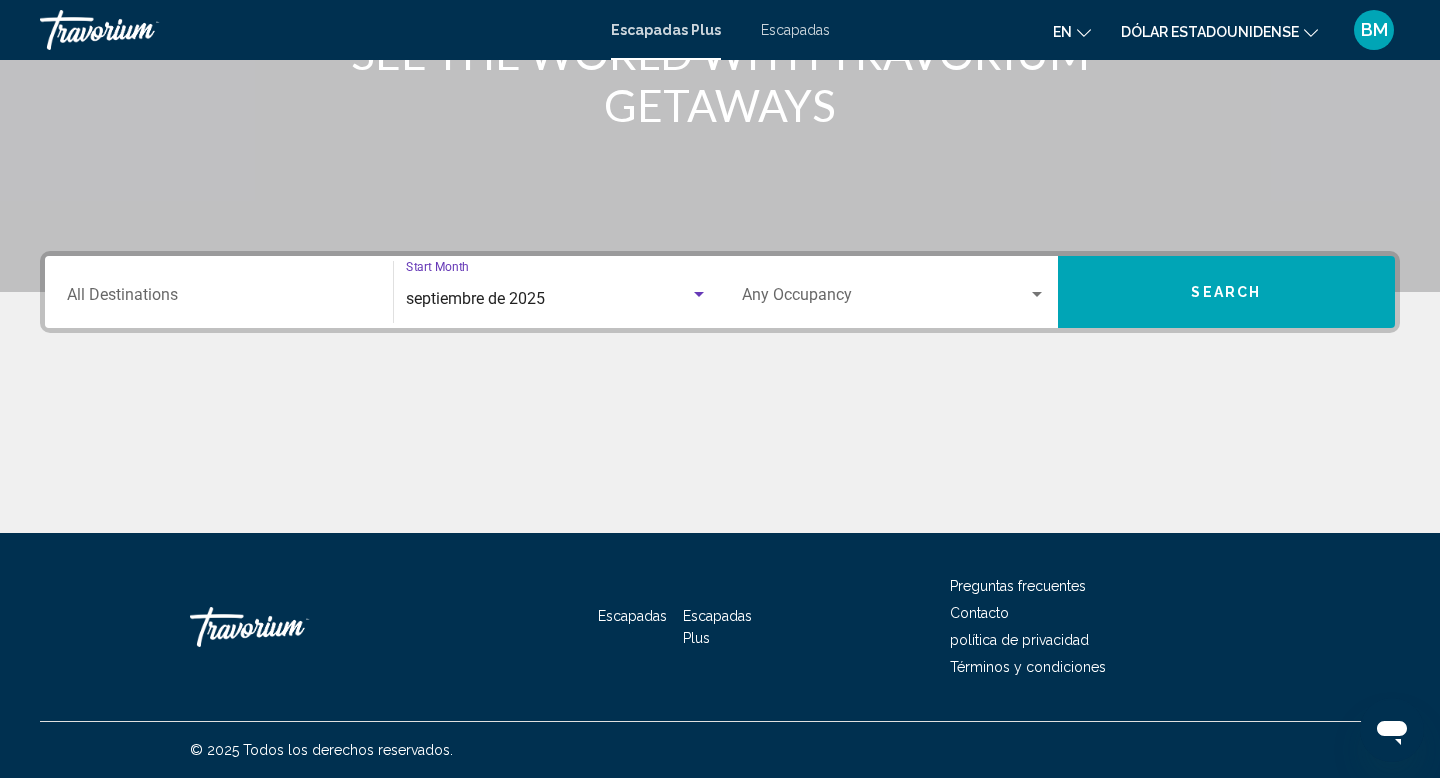 click at bounding box center [885, 299] 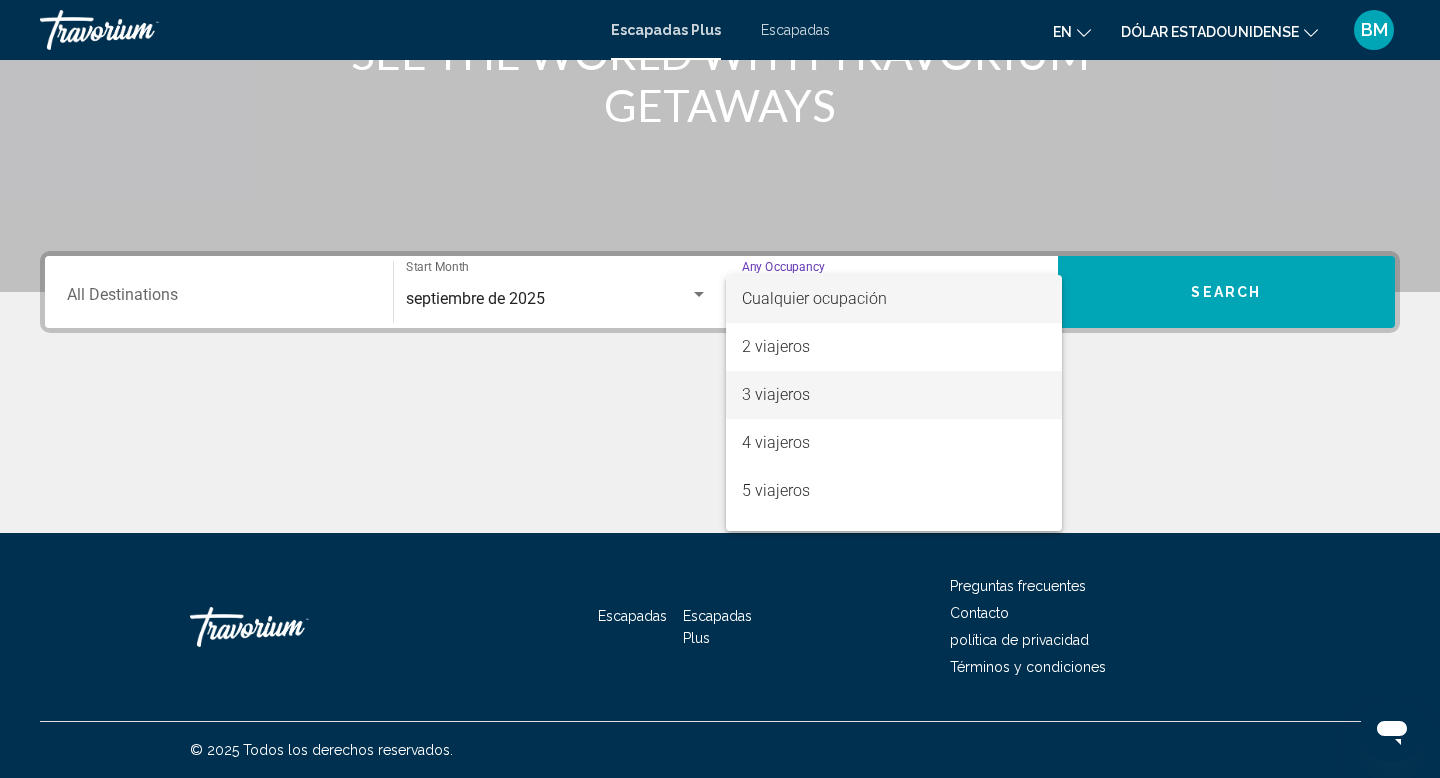 click on "3 viajeros" at bounding box center (894, 395) 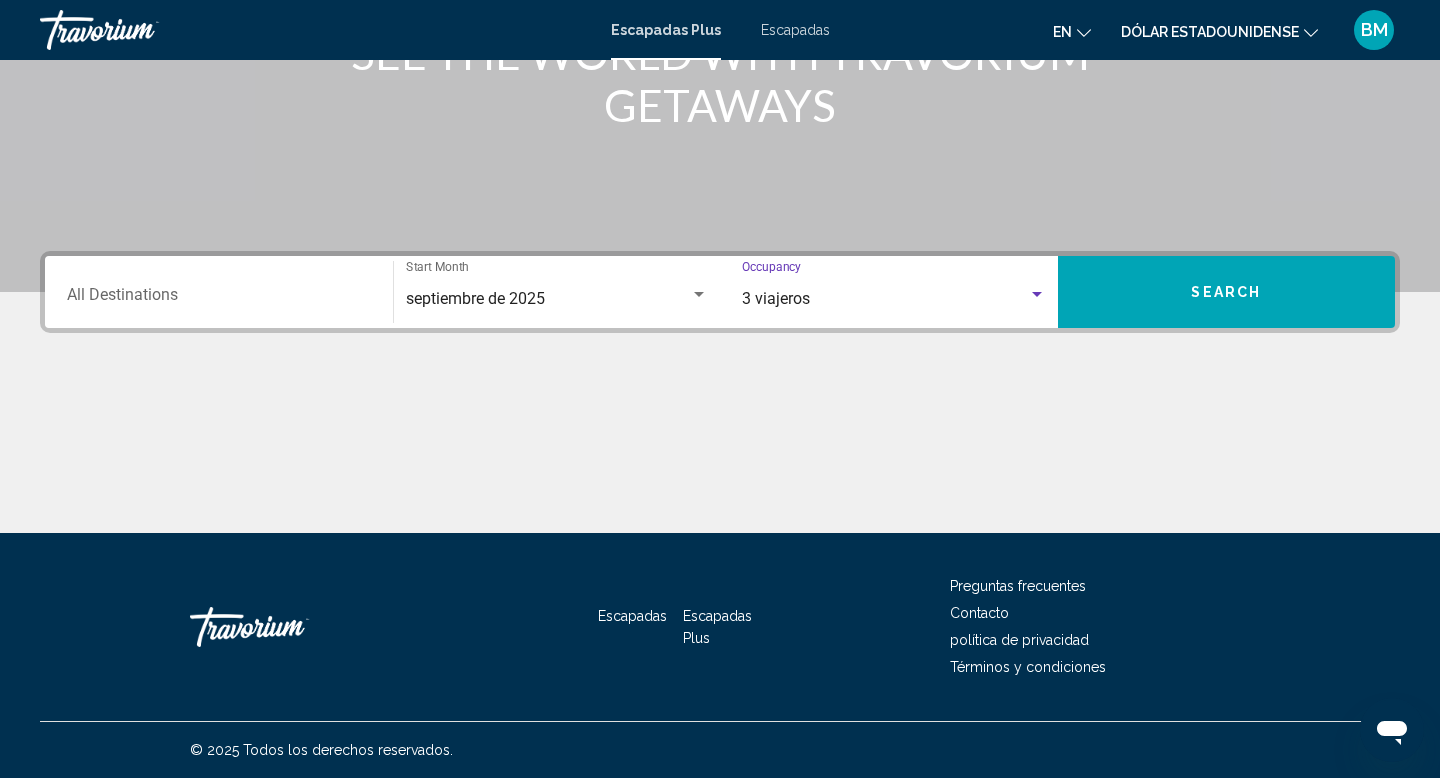 click on "Search" at bounding box center (1227, 292) 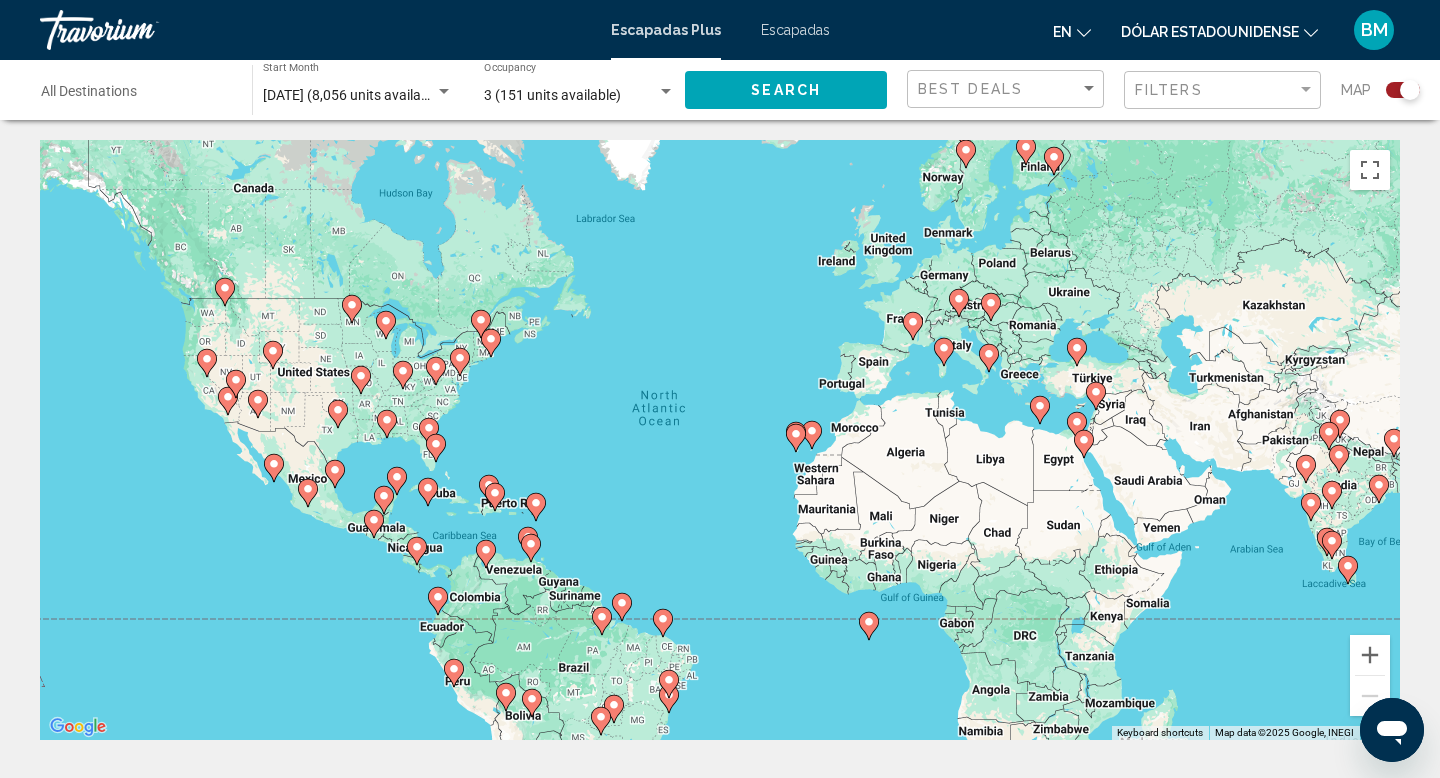 click on "Best Deals" 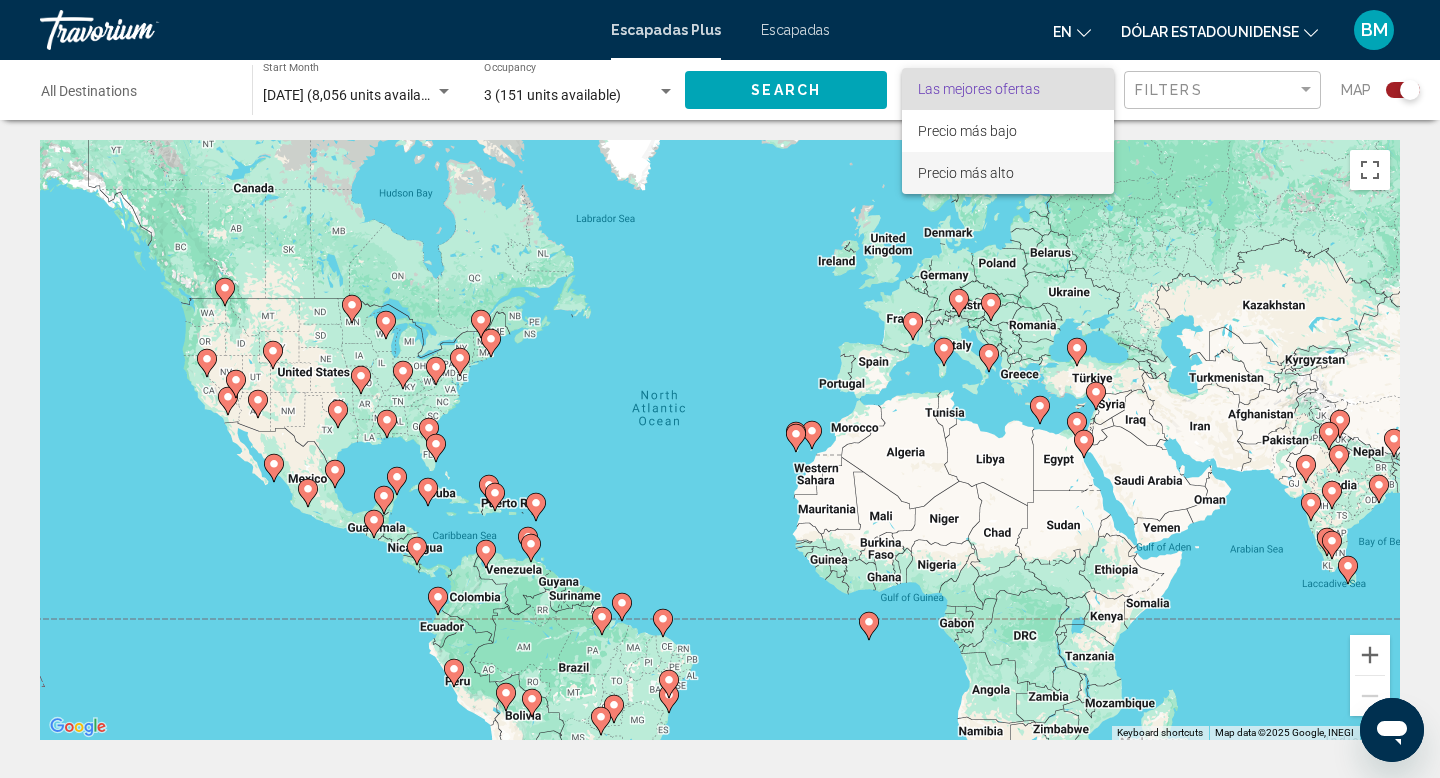 click on "Precio más alto" at bounding box center [966, 173] 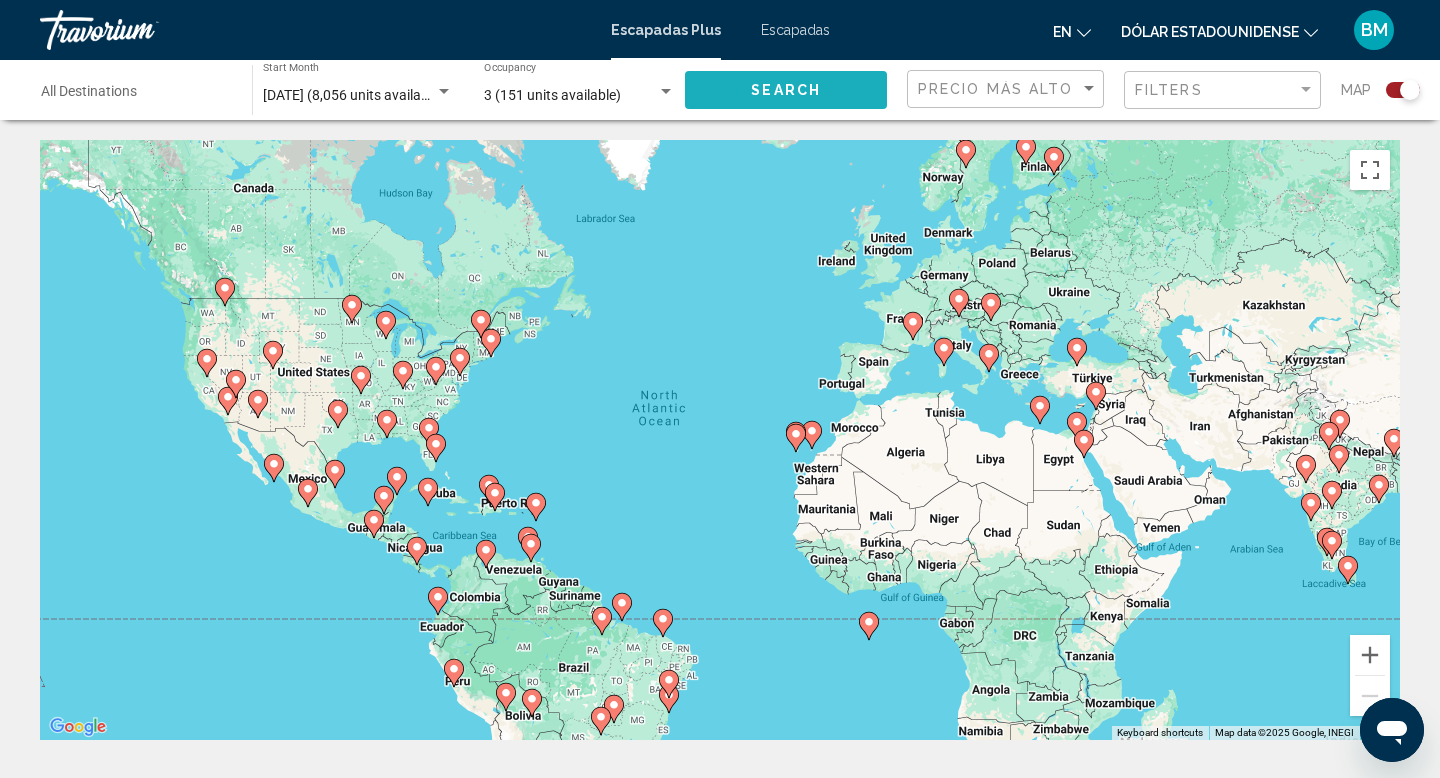 click on "Search" 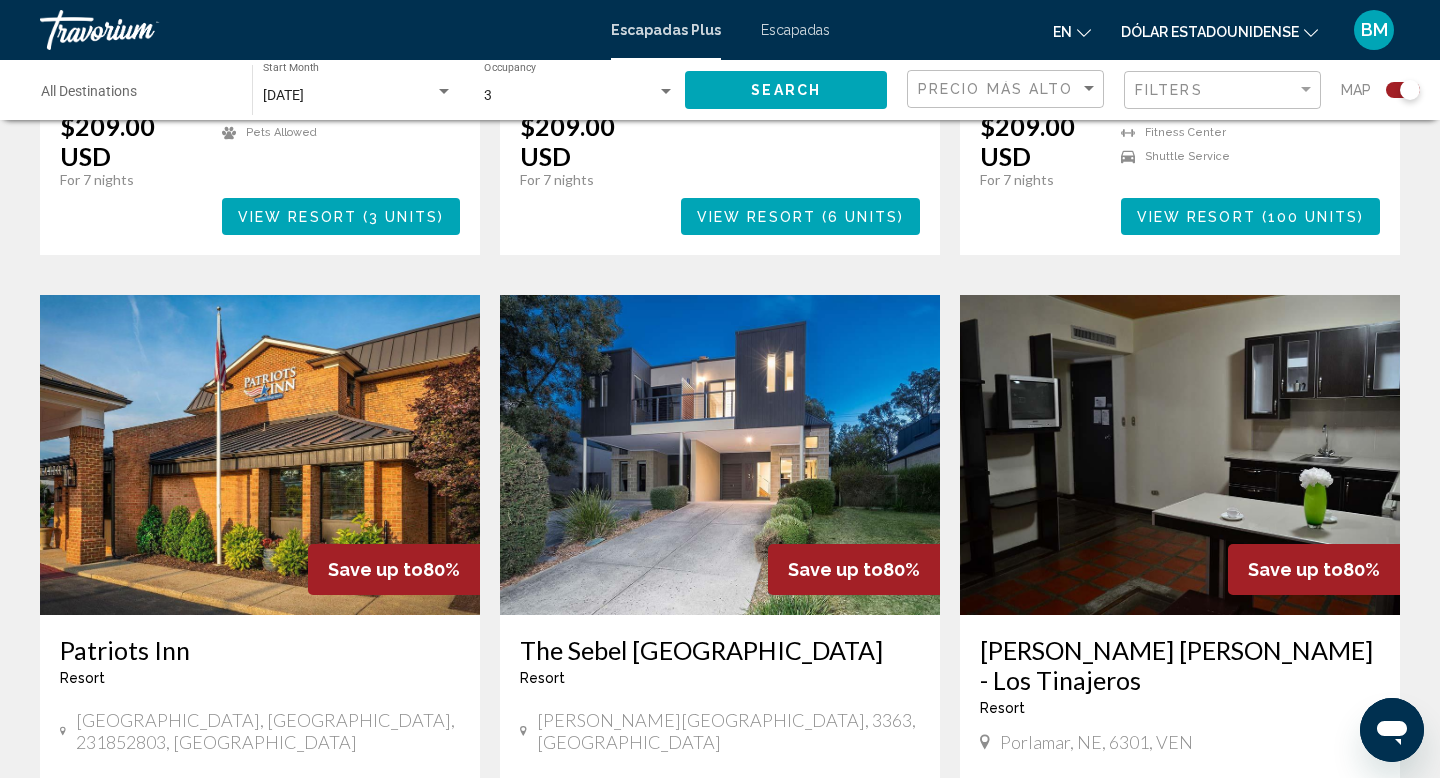 scroll, scrollTop: 2708, scrollLeft: 0, axis: vertical 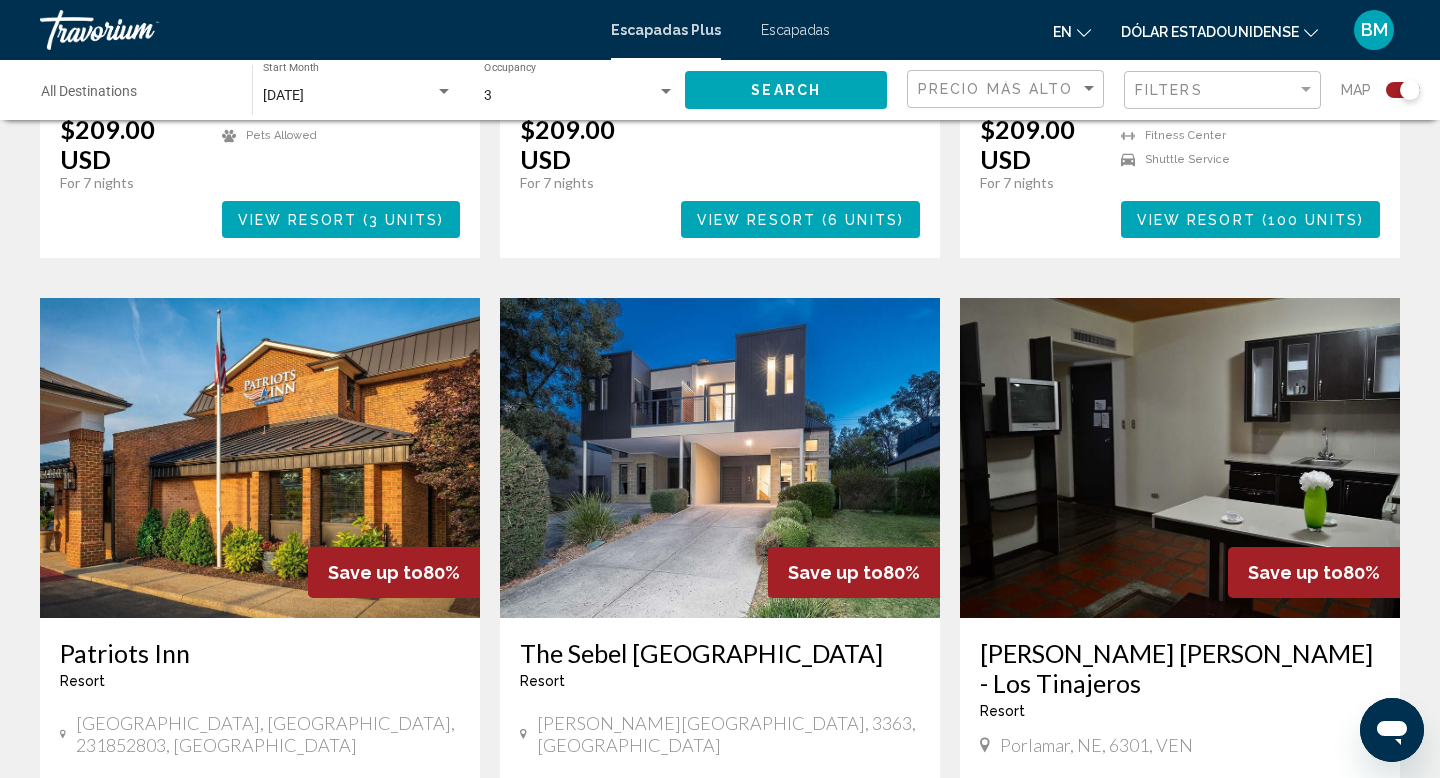 click at bounding box center [720, 458] 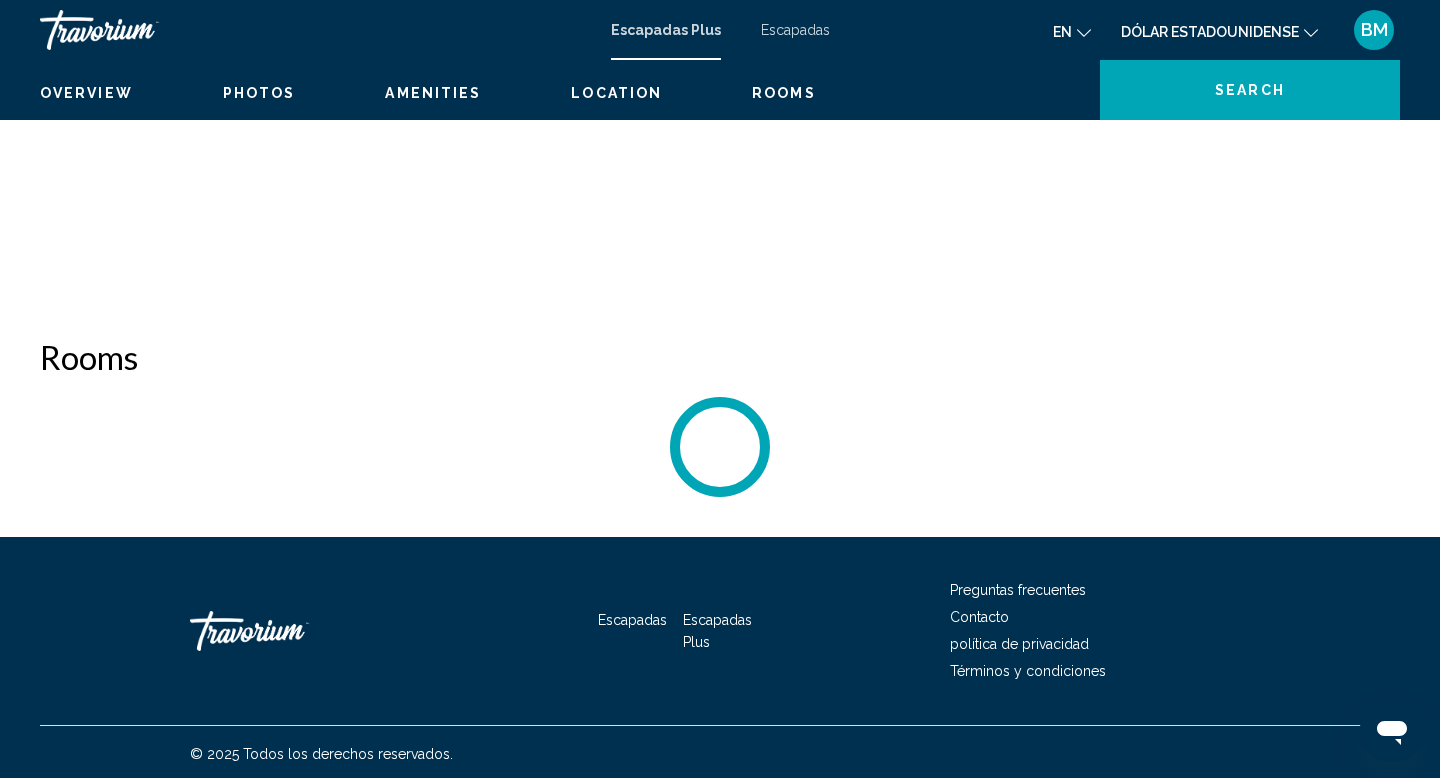 scroll, scrollTop: 0, scrollLeft: 0, axis: both 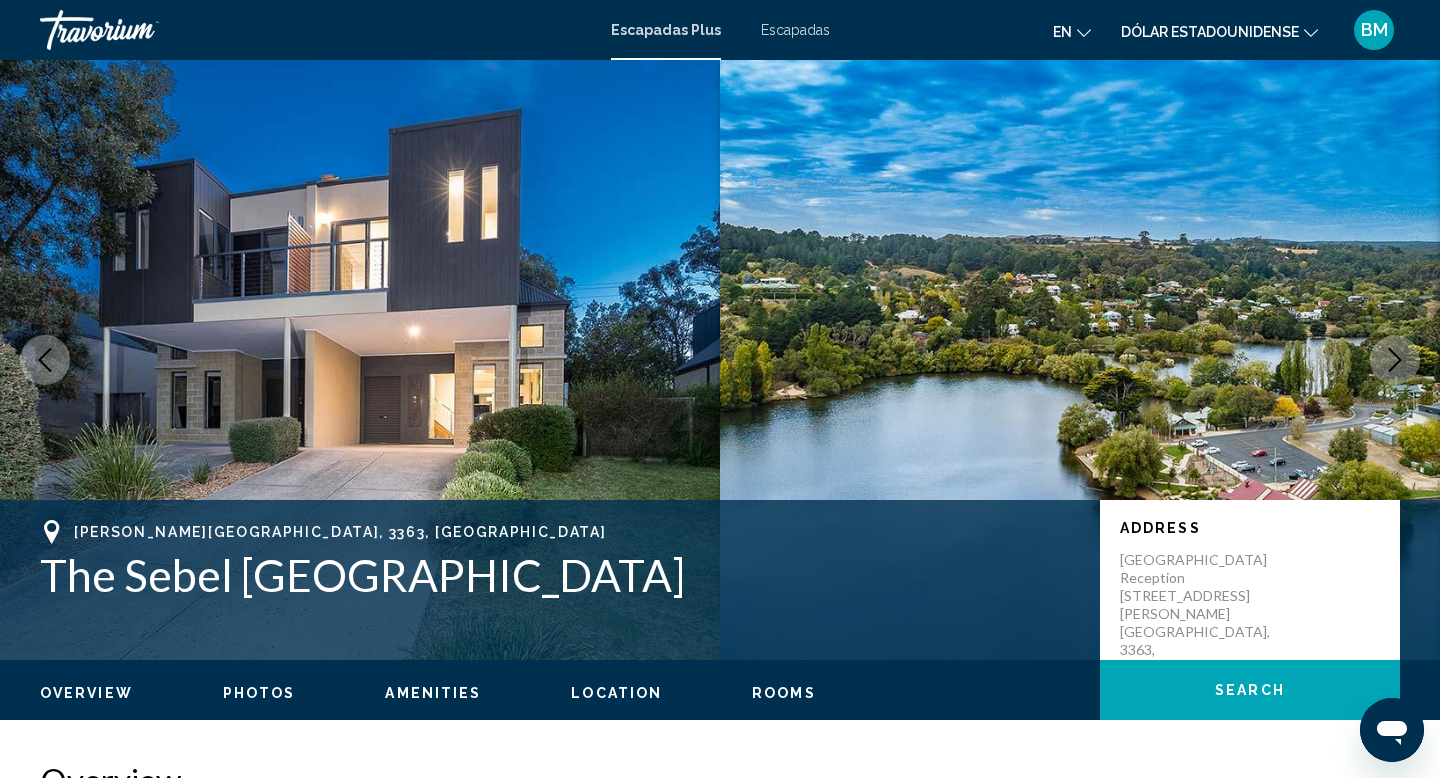 click 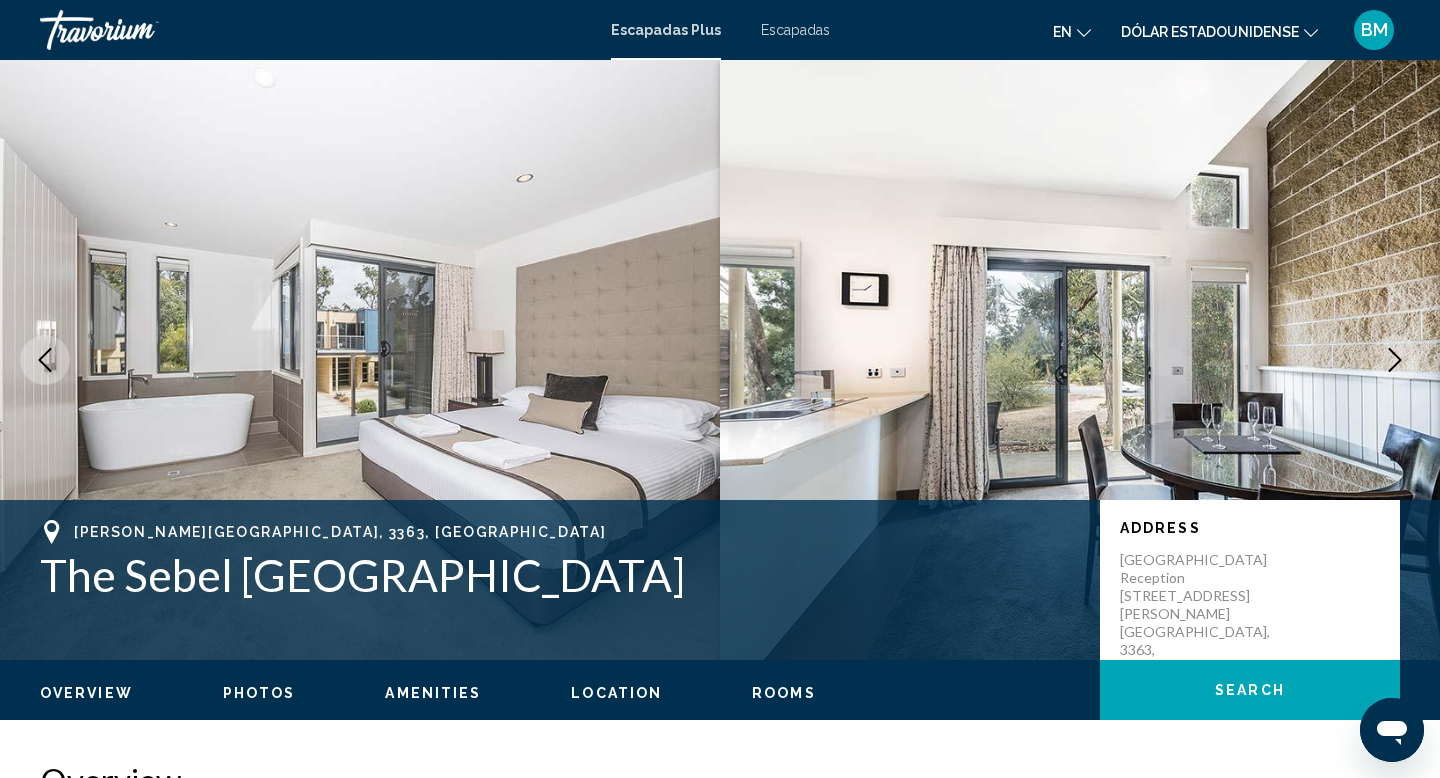 click 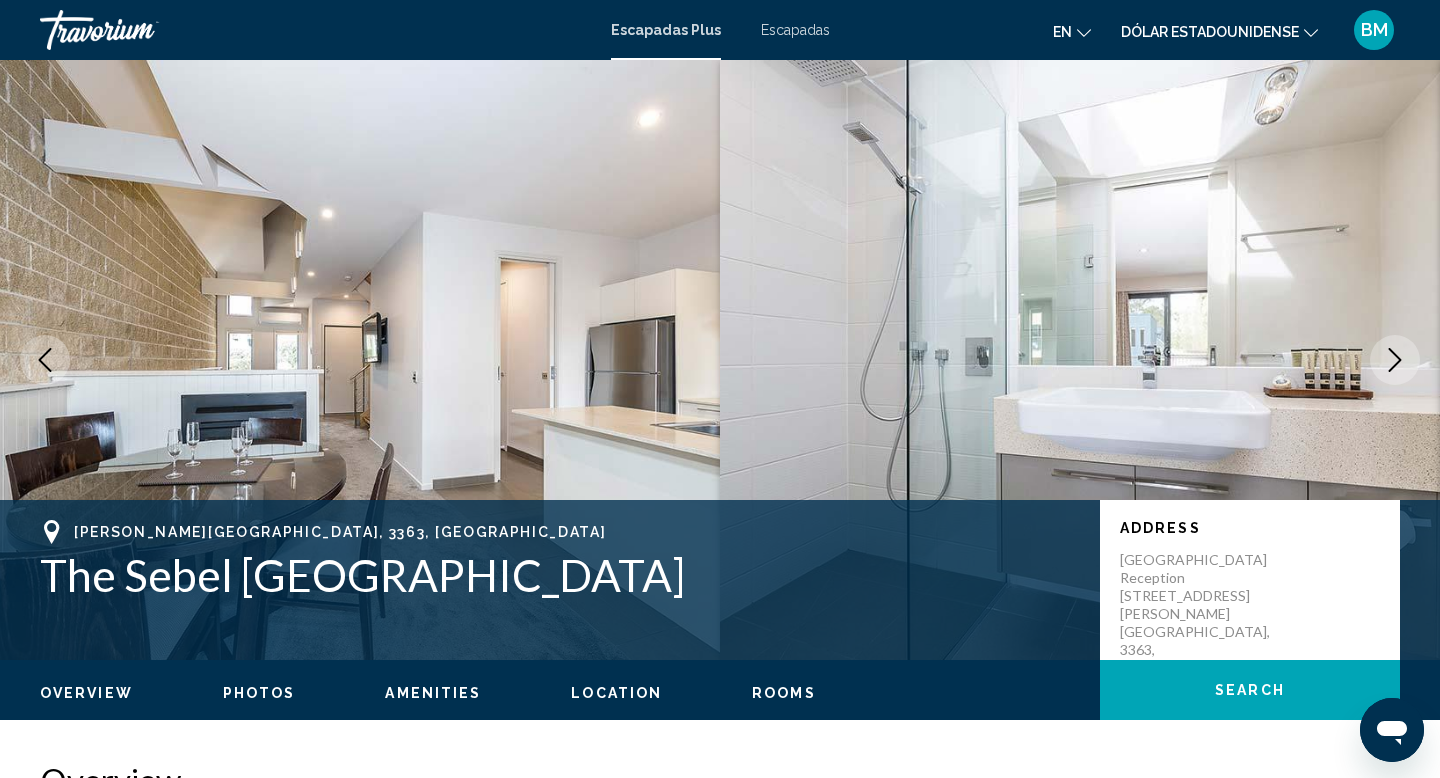 click 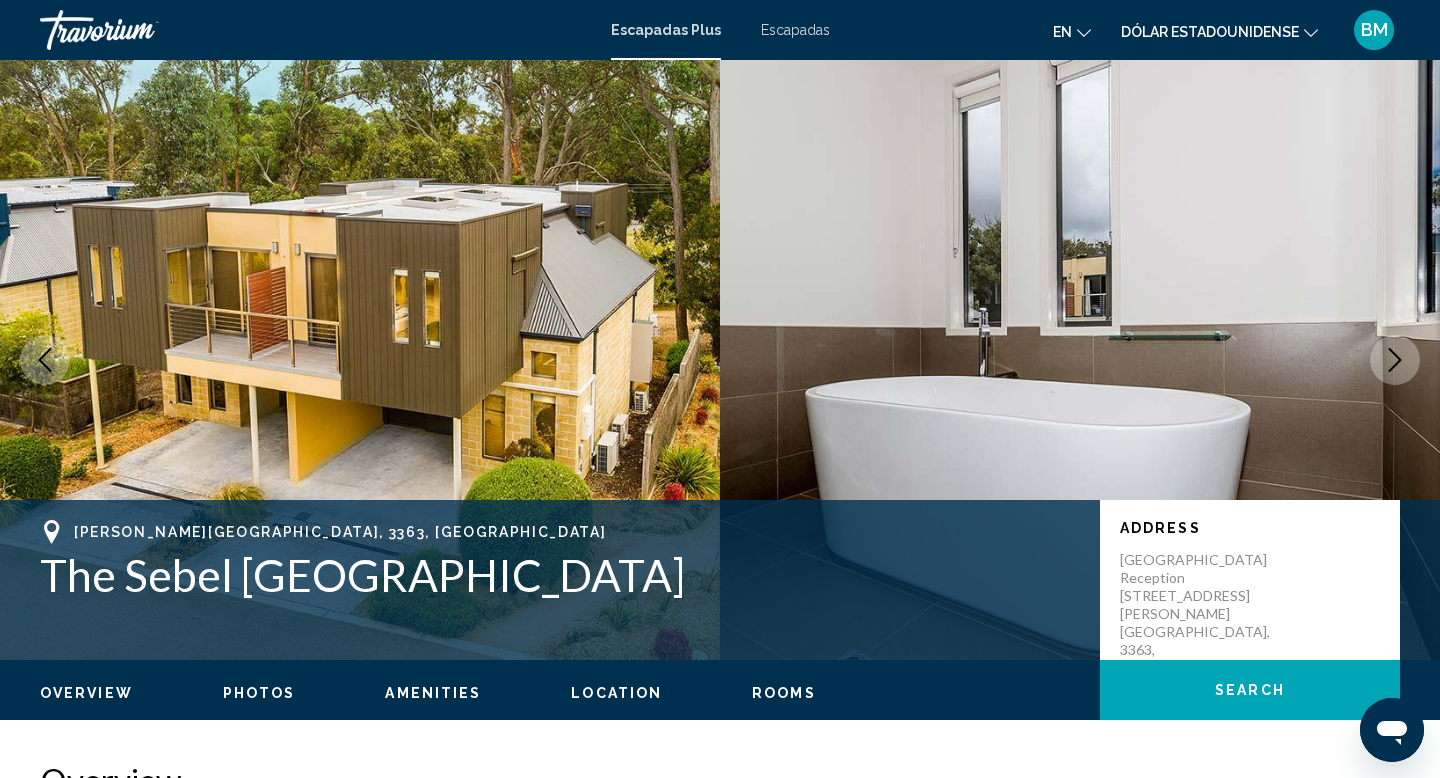 click 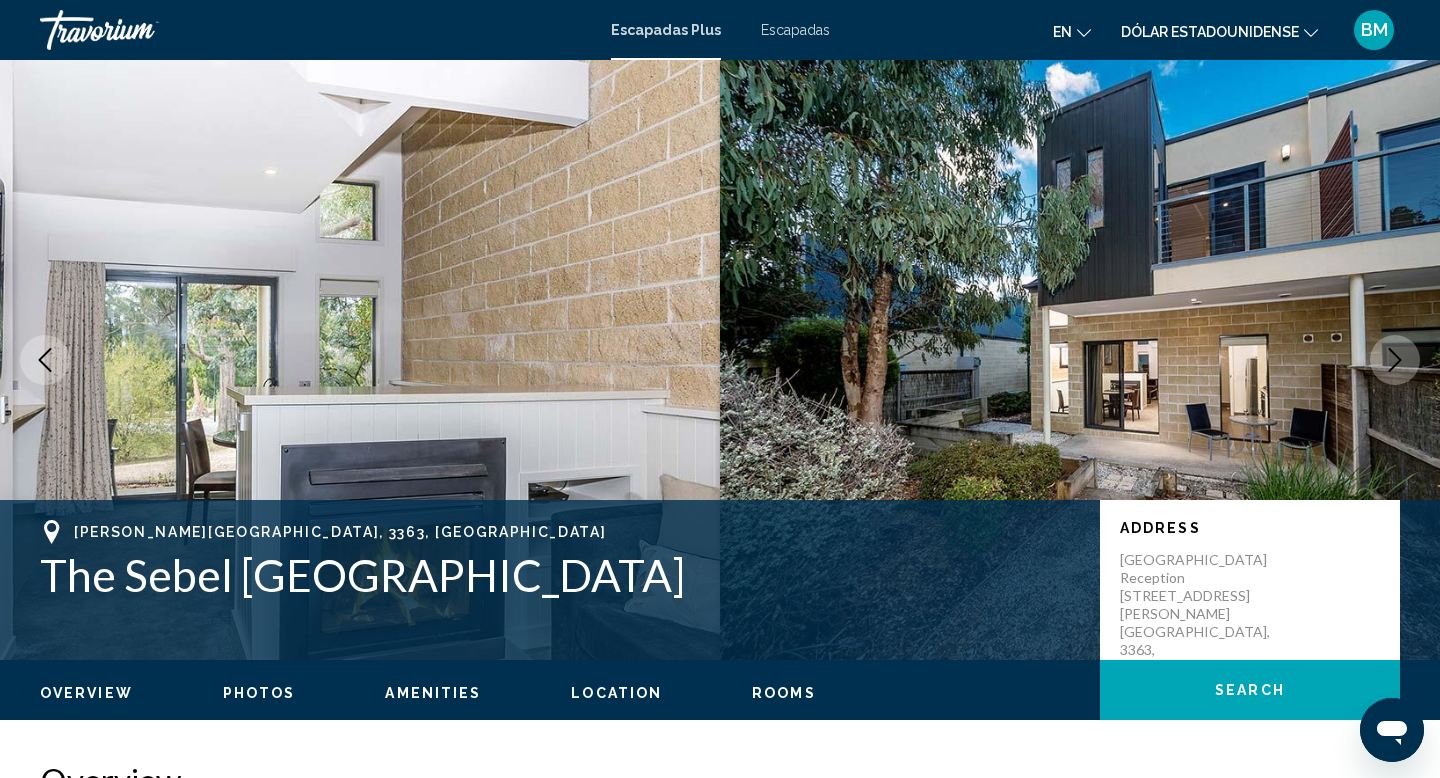 click 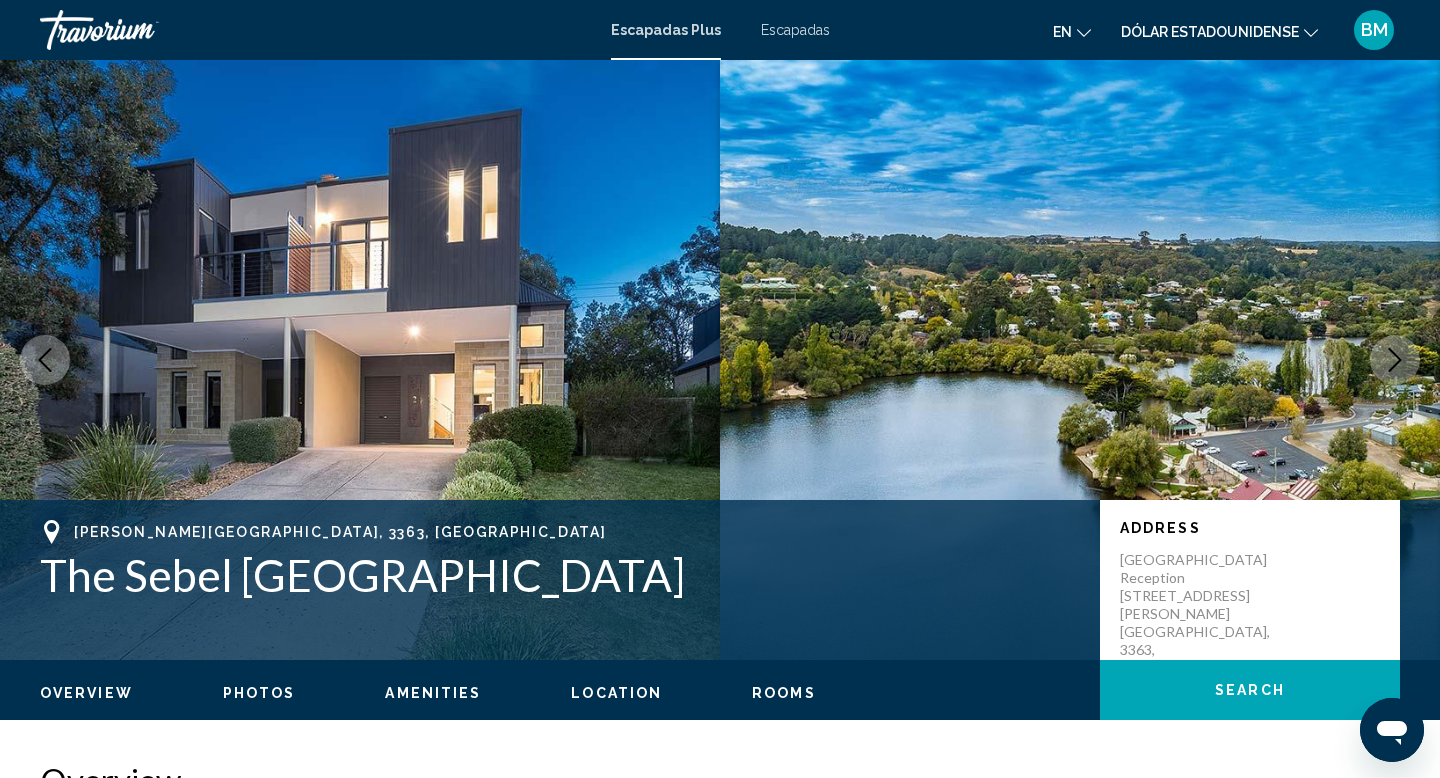 click 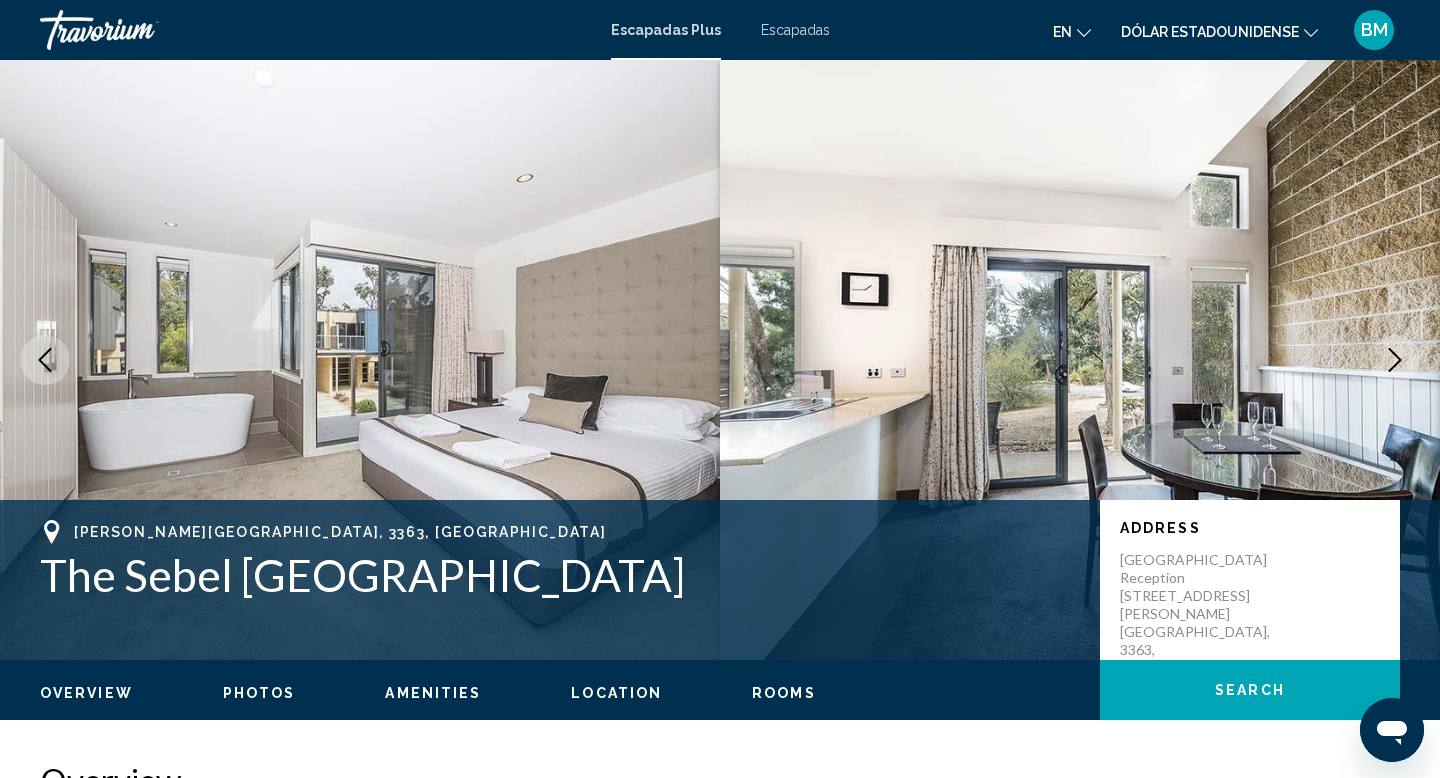 click 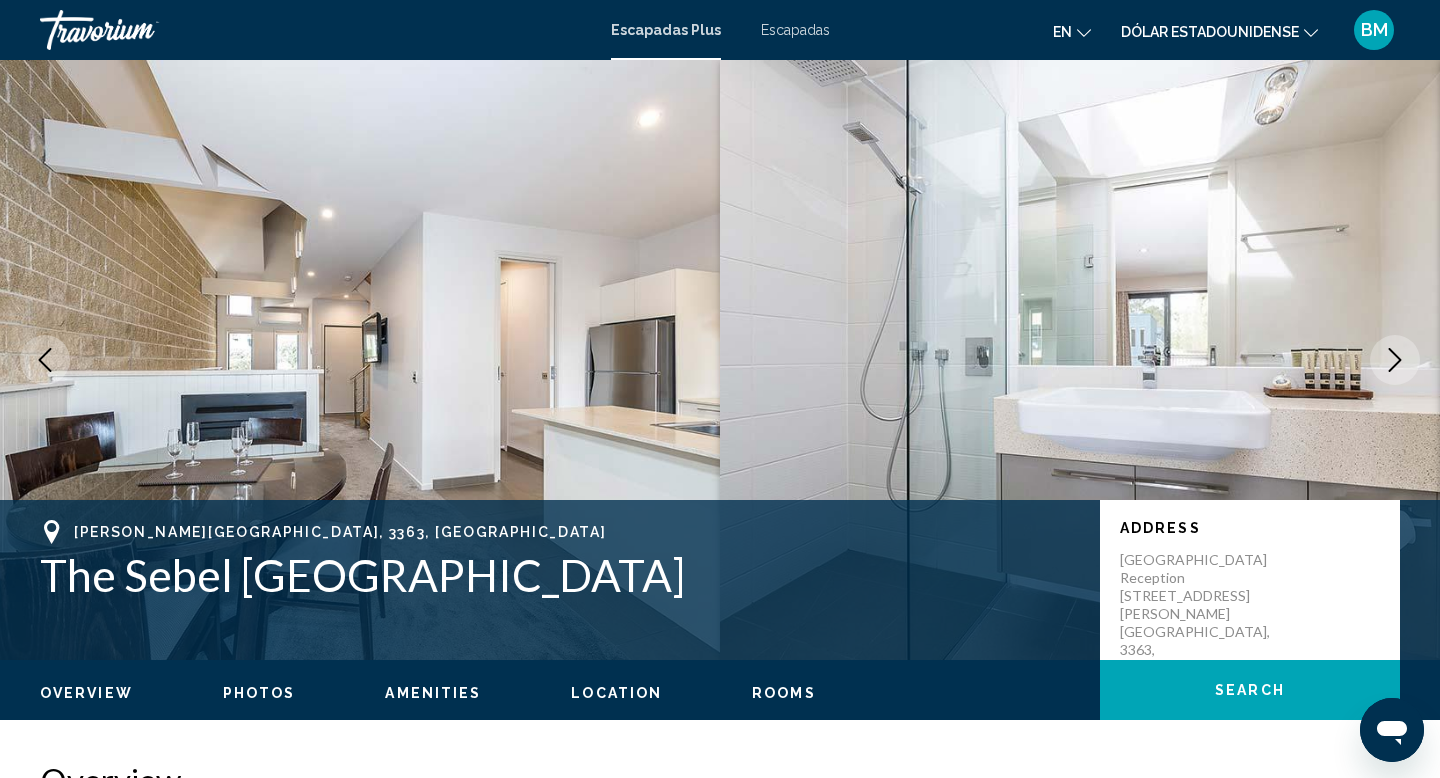 click 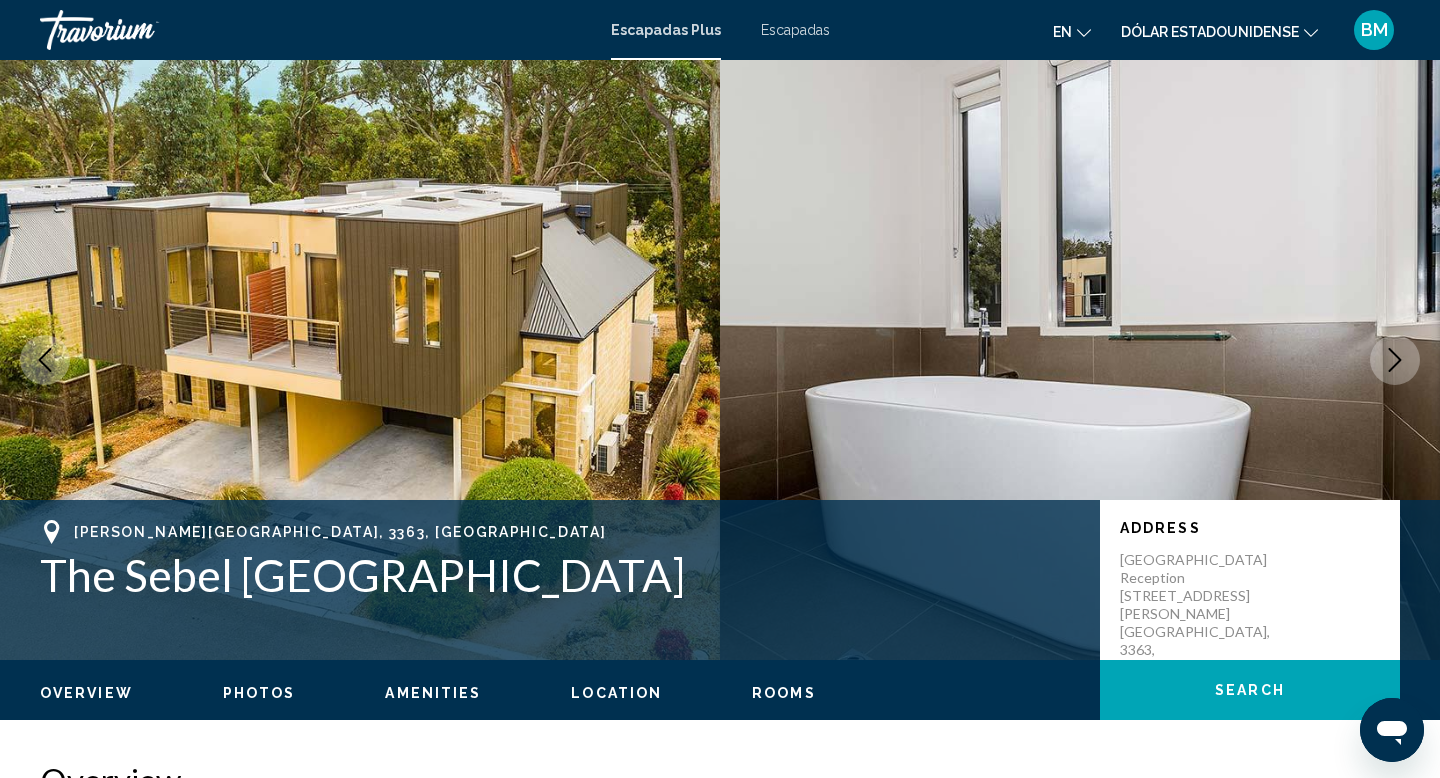 click 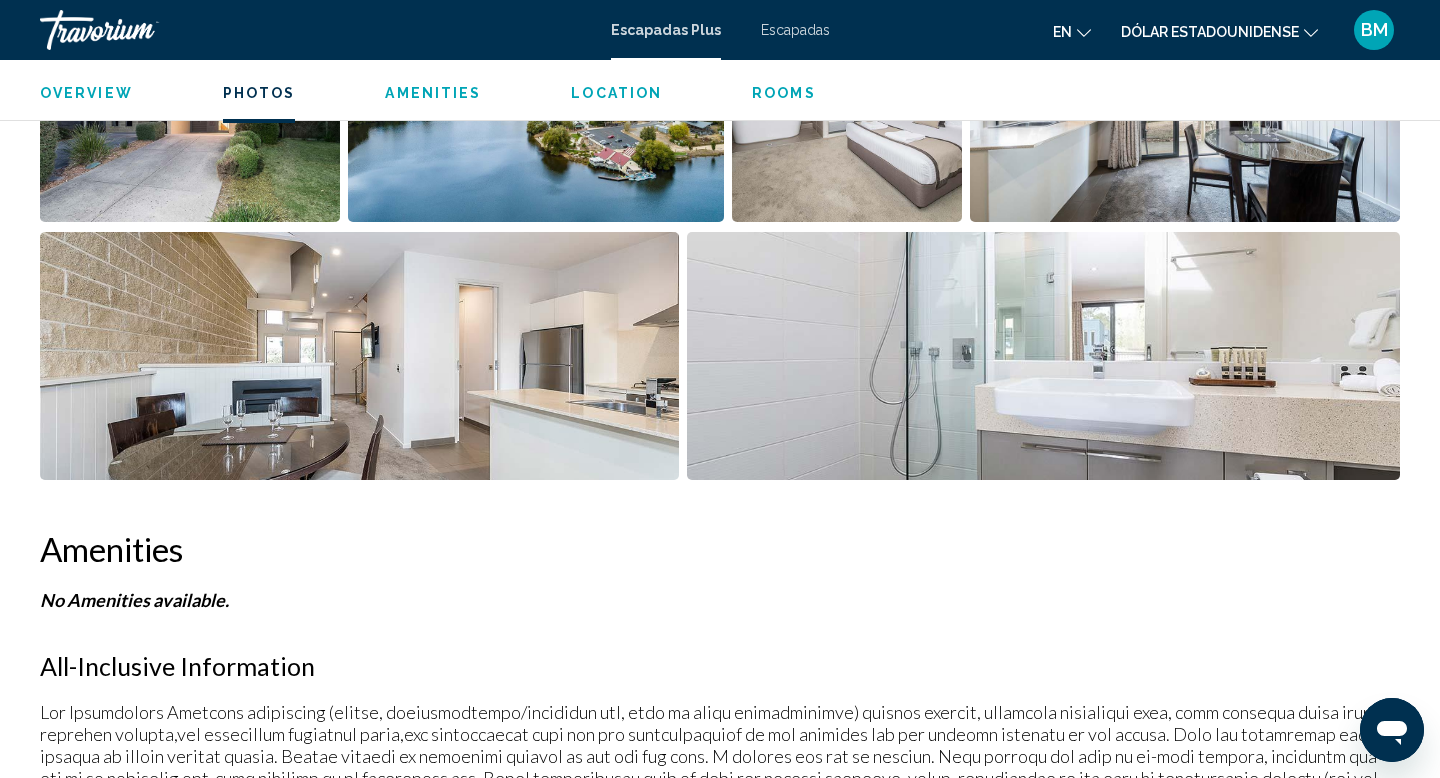 scroll, scrollTop: 1112, scrollLeft: 0, axis: vertical 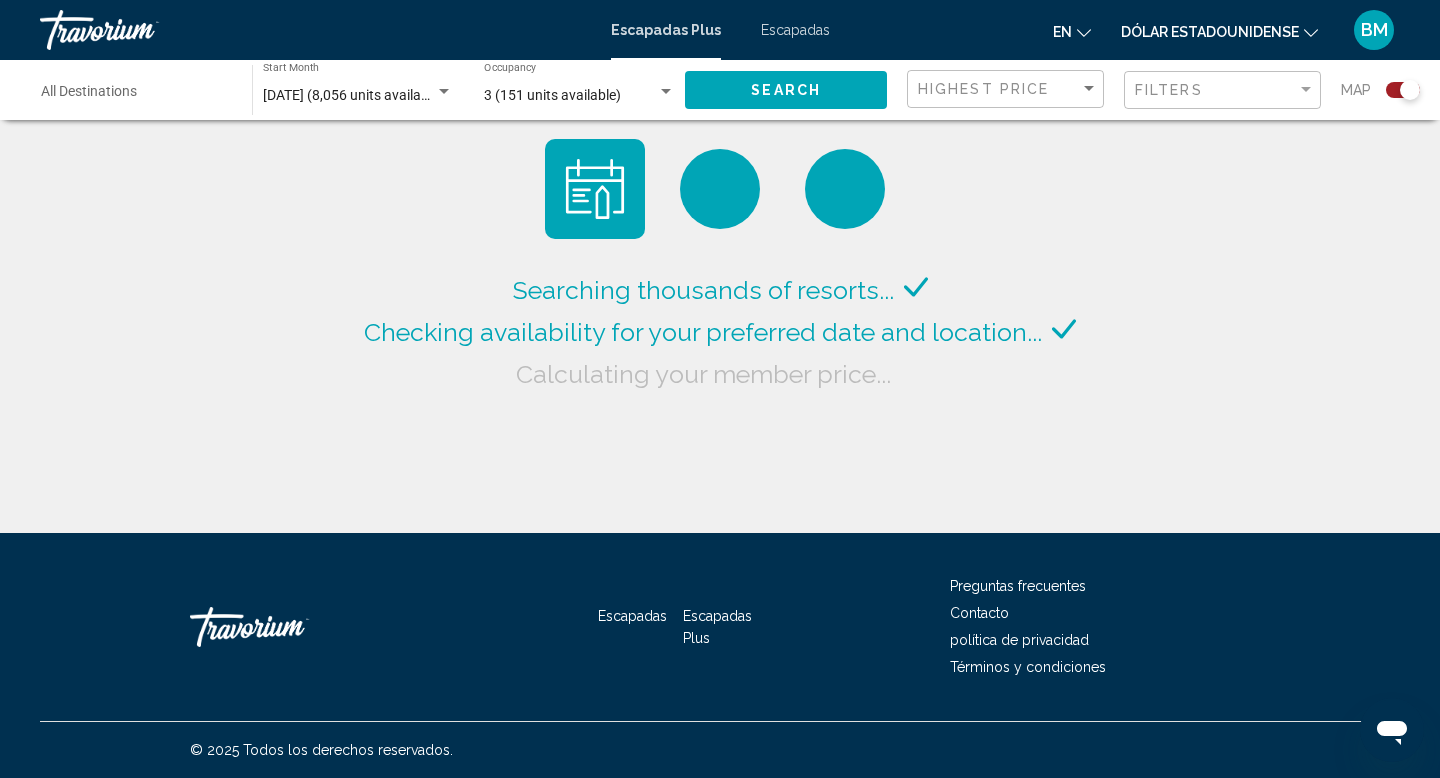 click on "Search" 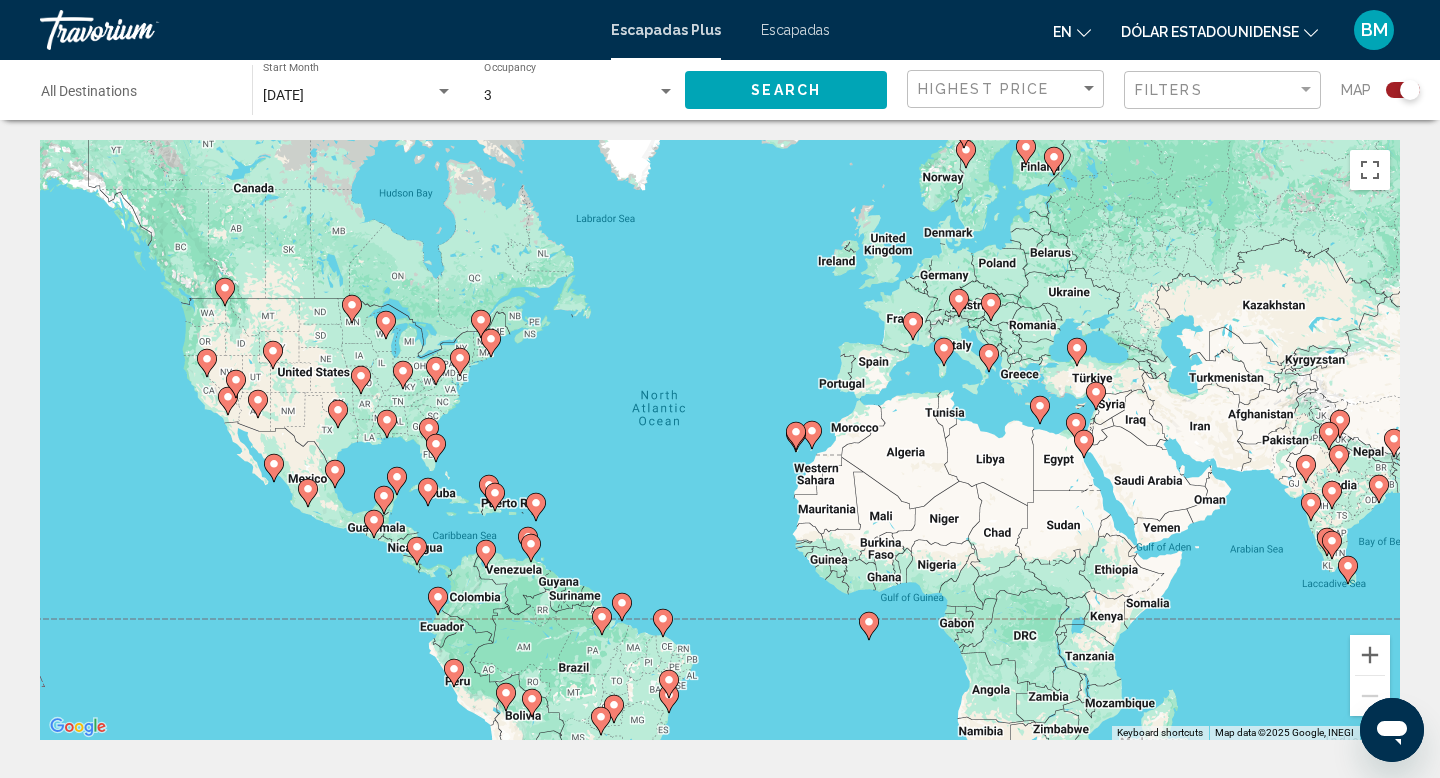 click at bounding box center [140, 30] 